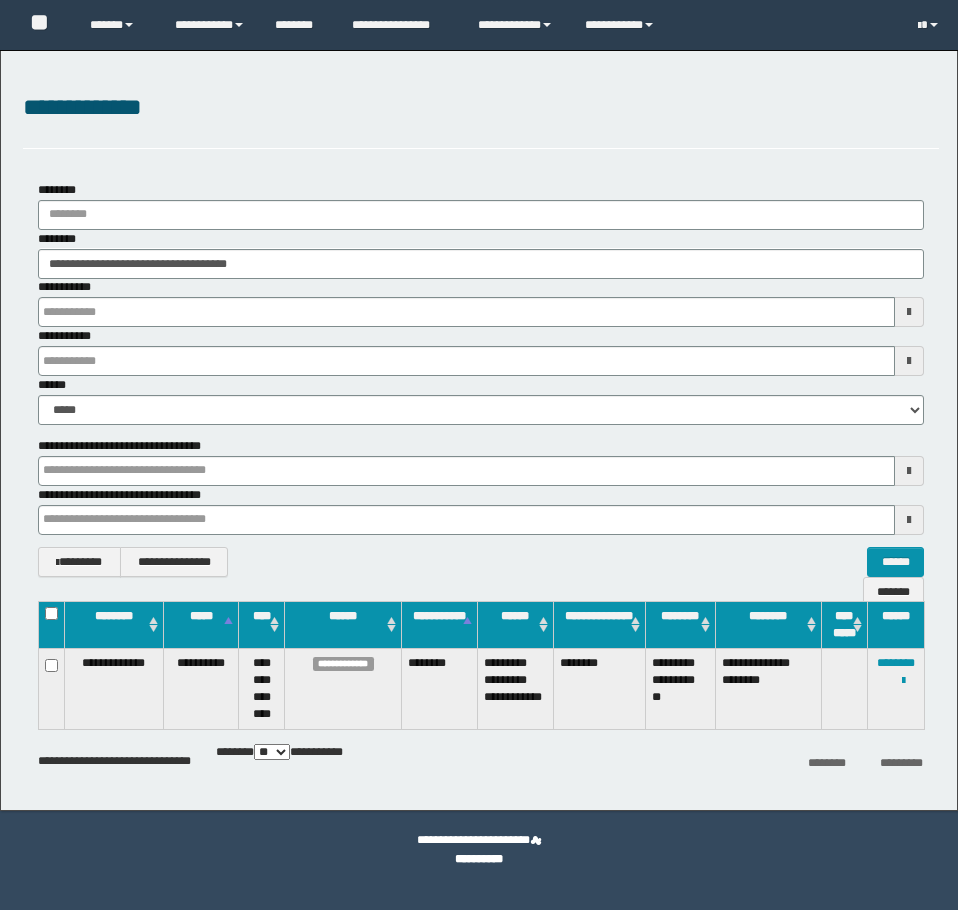 scroll, scrollTop: 0, scrollLeft: 0, axis: both 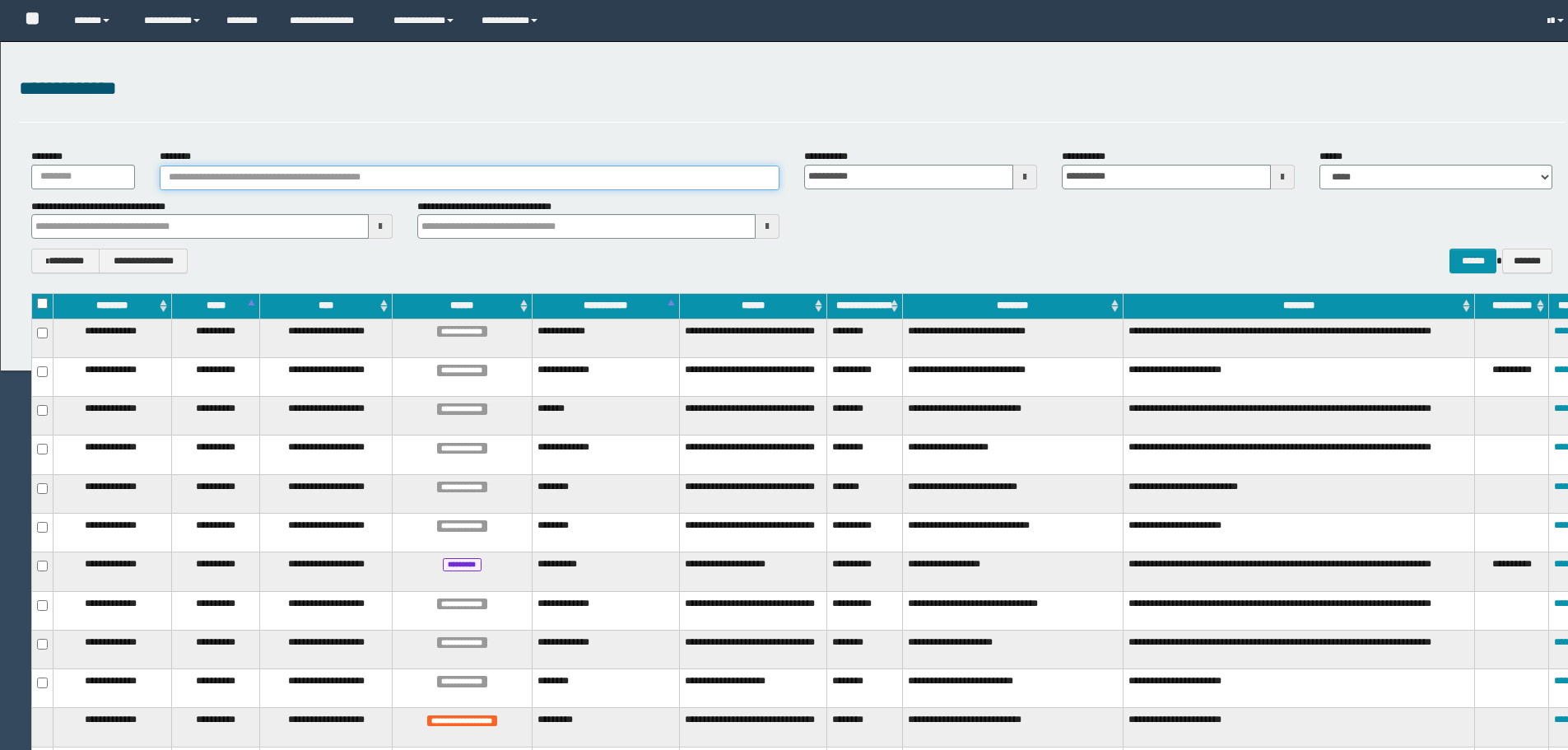 click on "********" at bounding box center (469, 178) 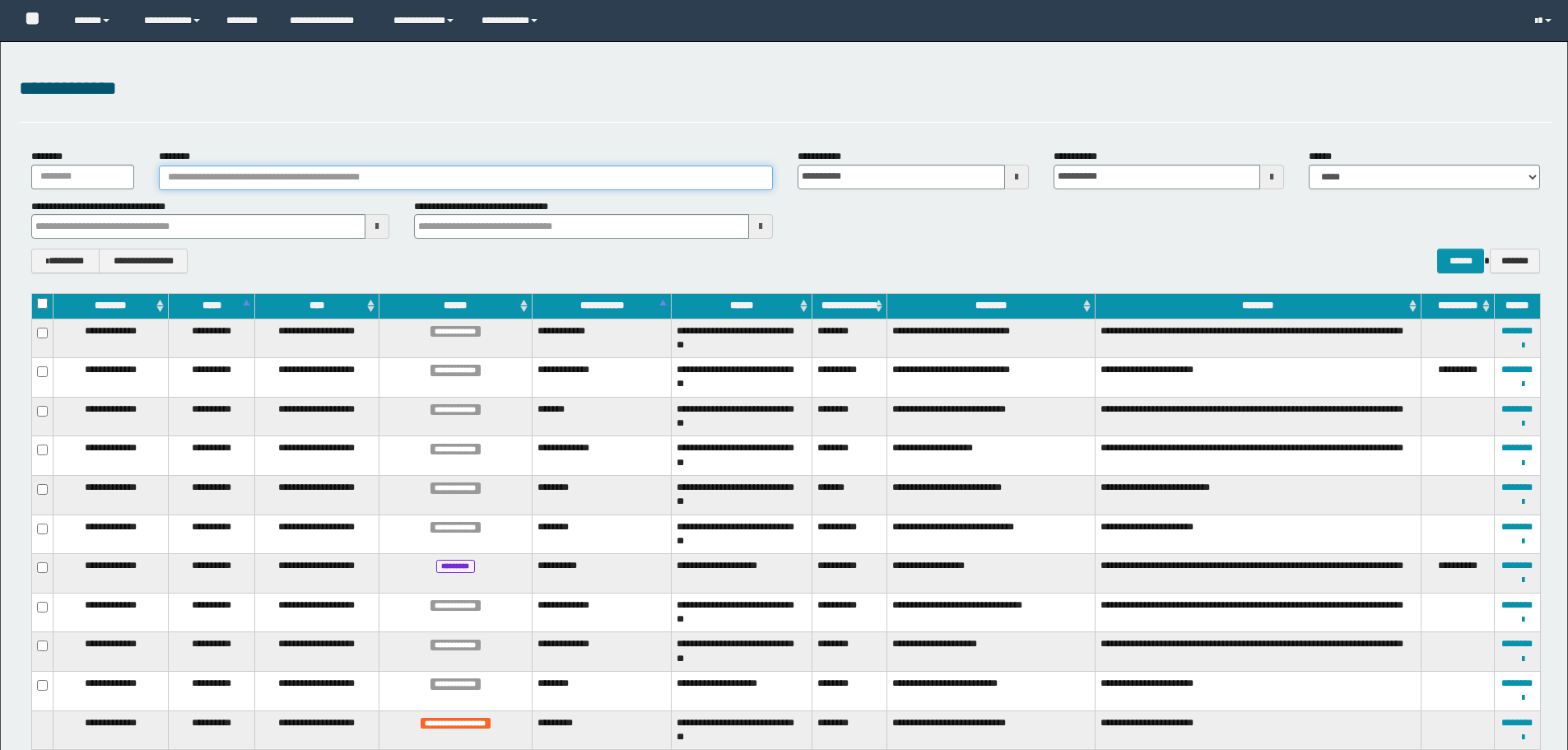 paste on "********" 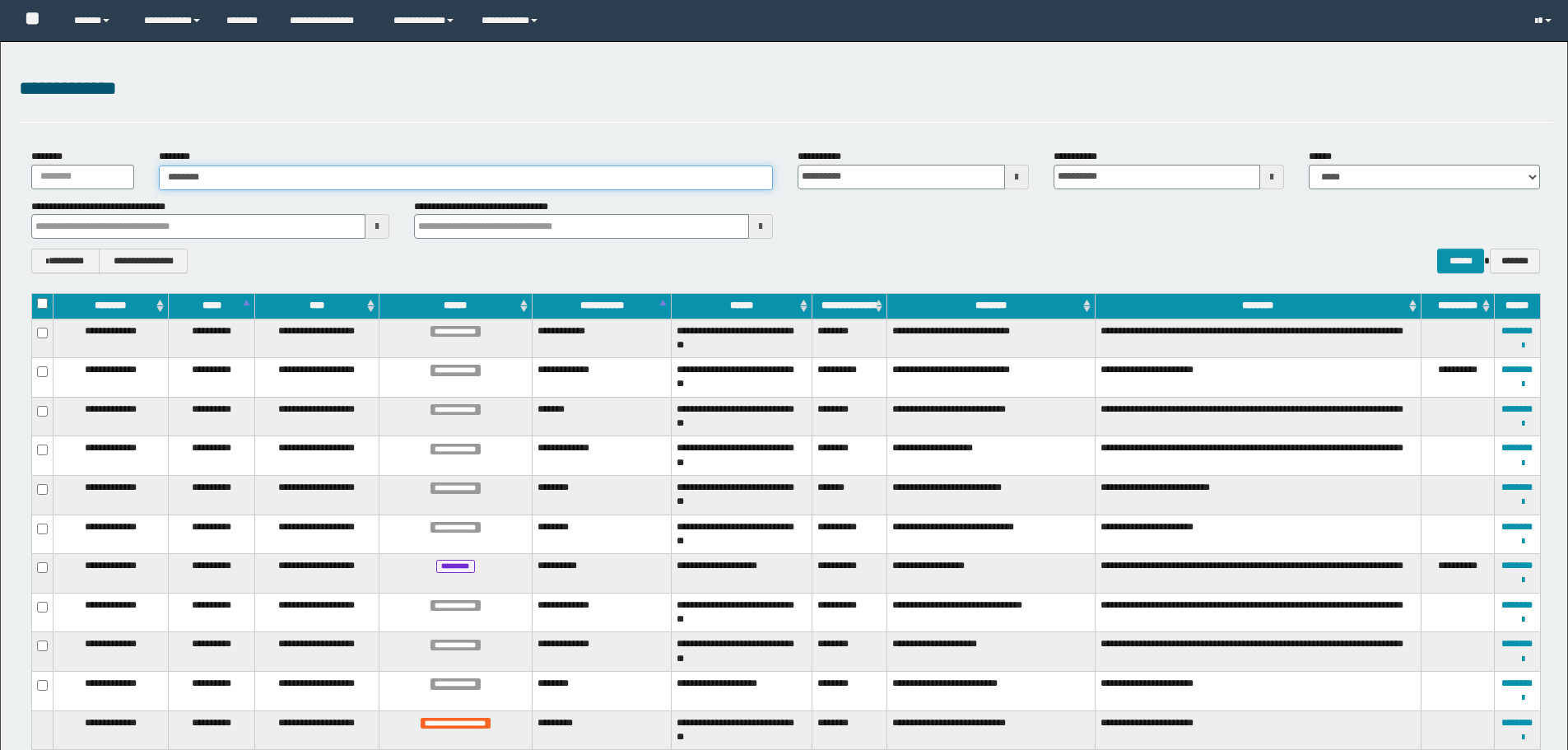 type on "********" 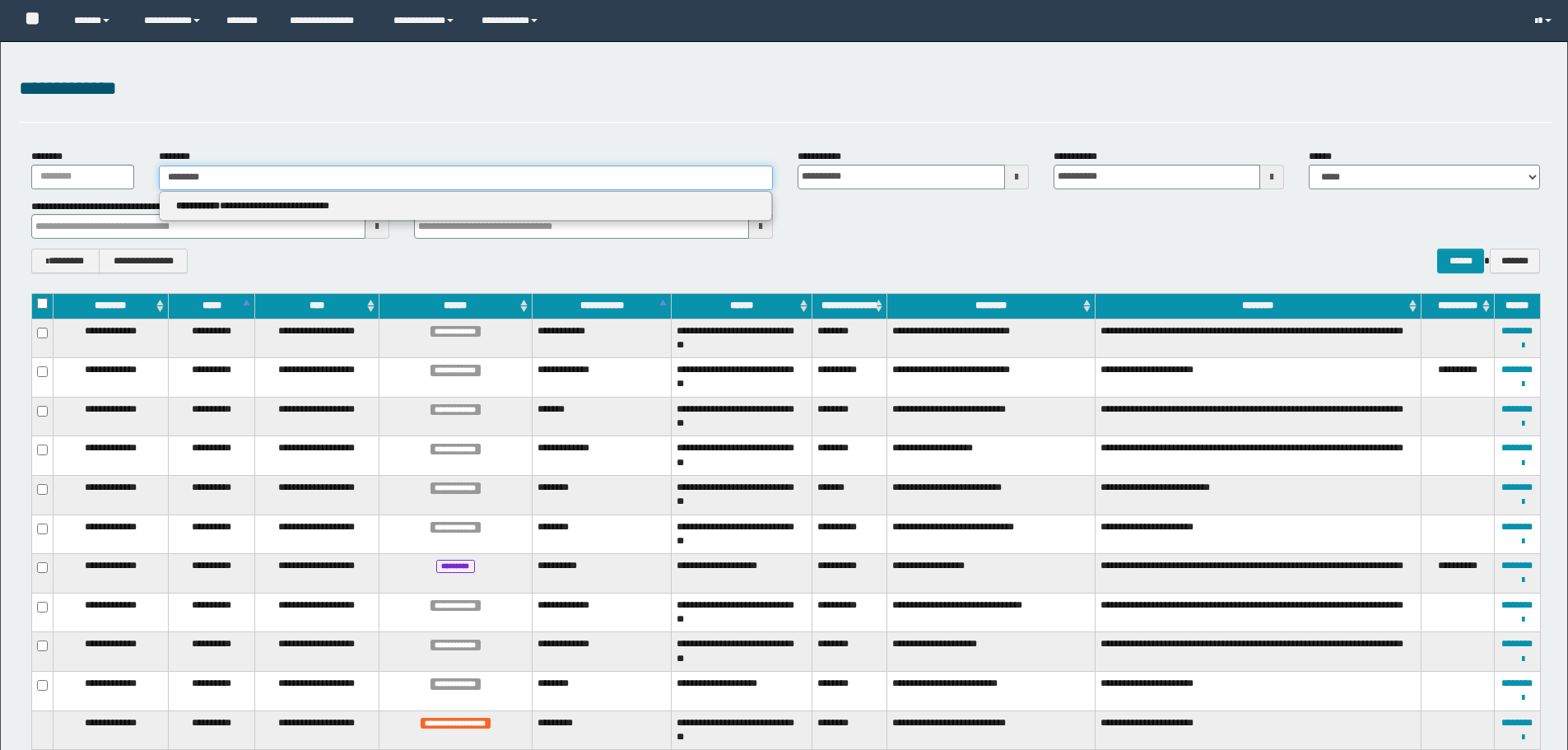 type on "********" 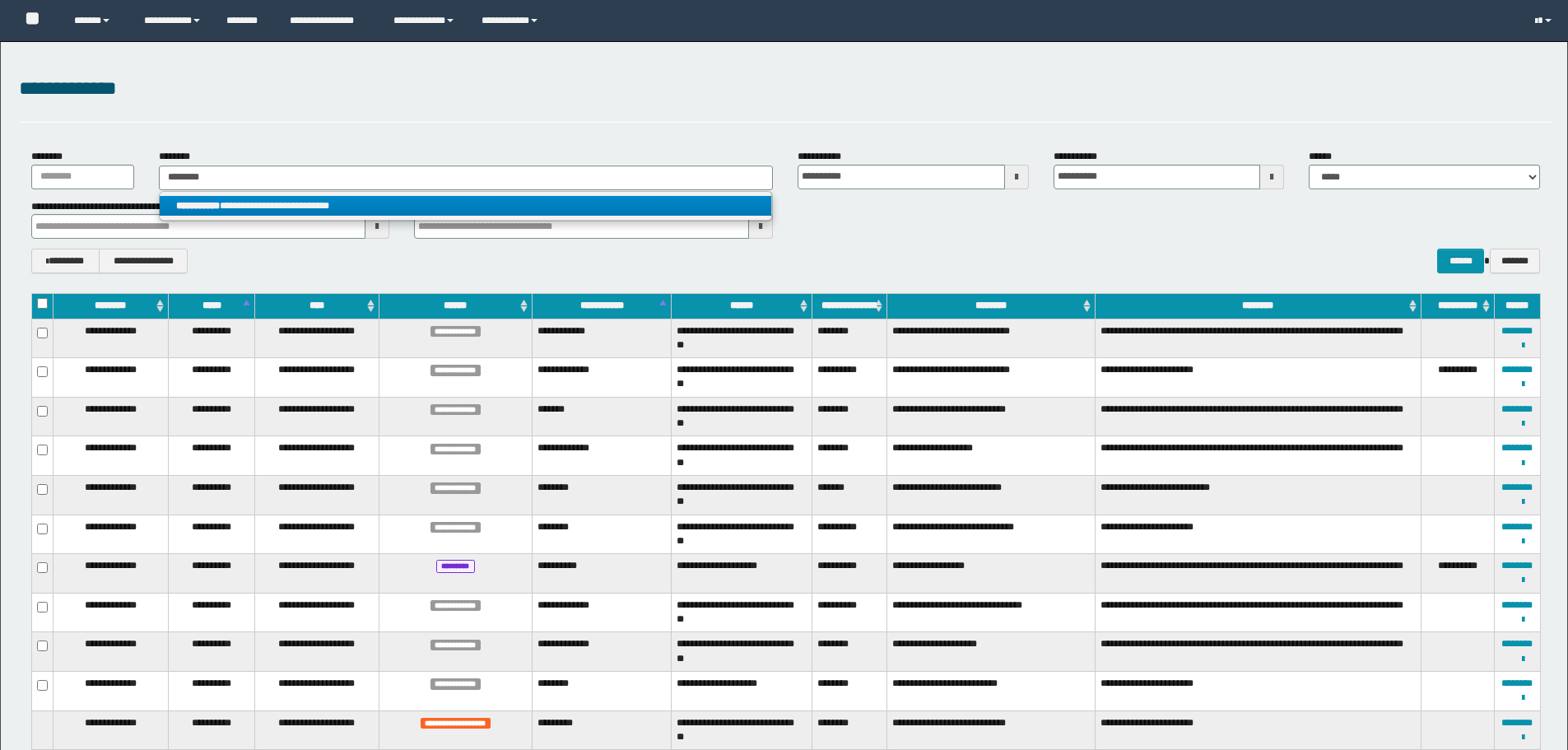 click on "**********" at bounding box center [465, 206] 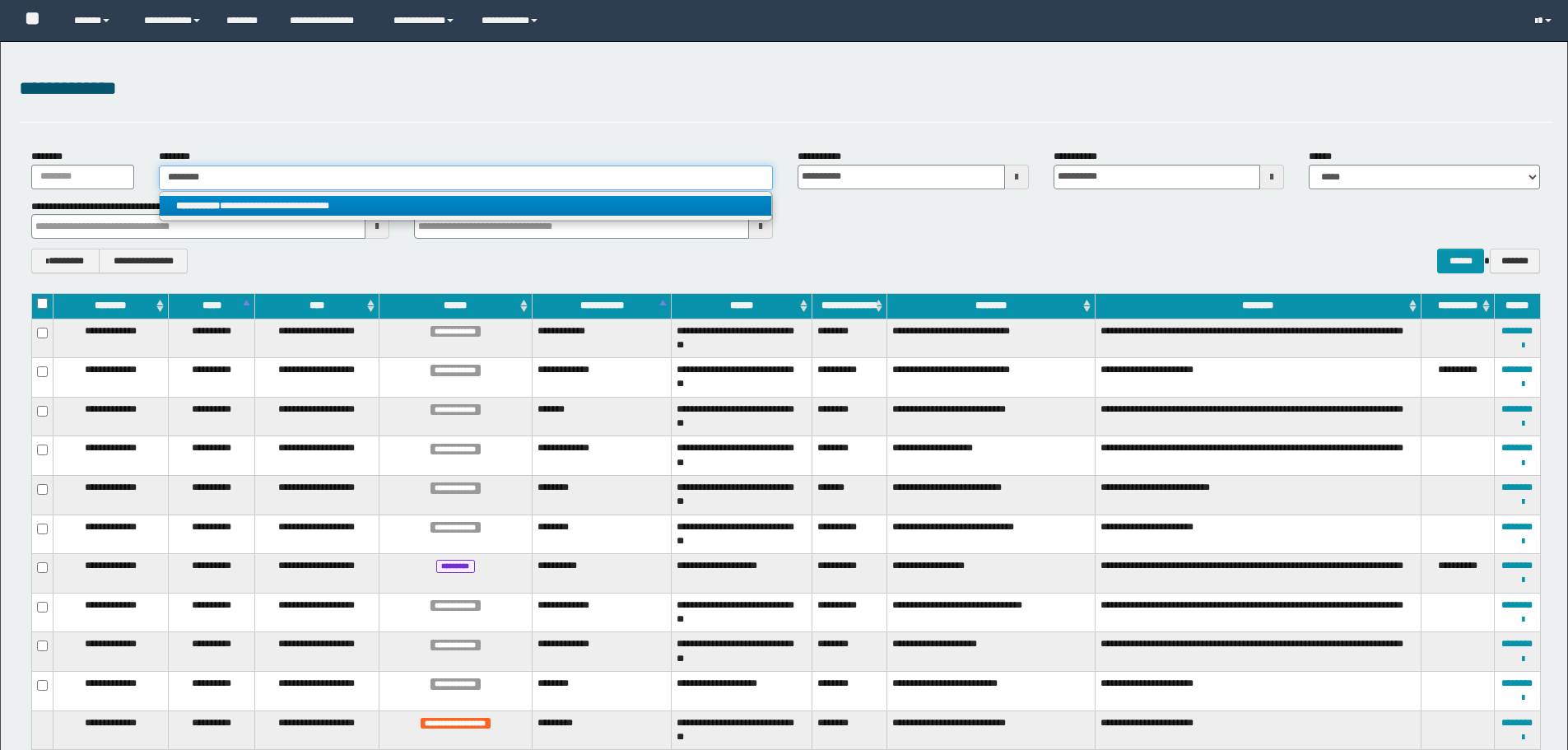 type 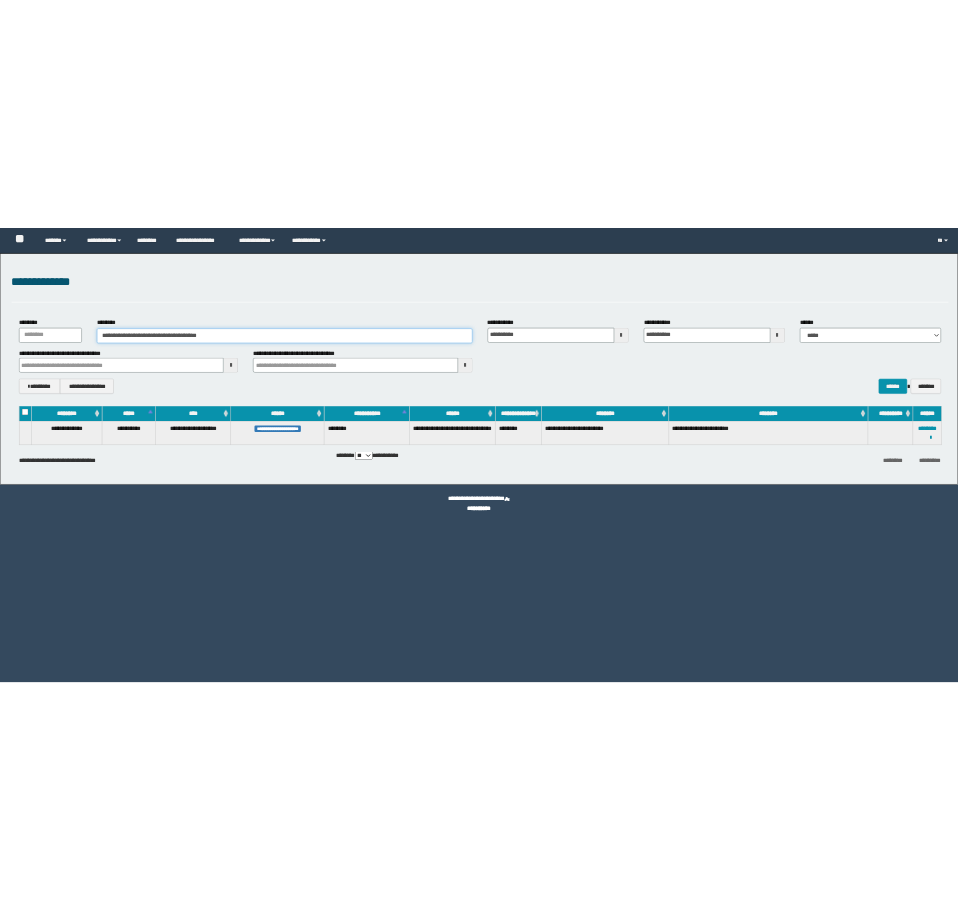 scroll, scrollTop: 0, scrollLeft: 0, axis: both 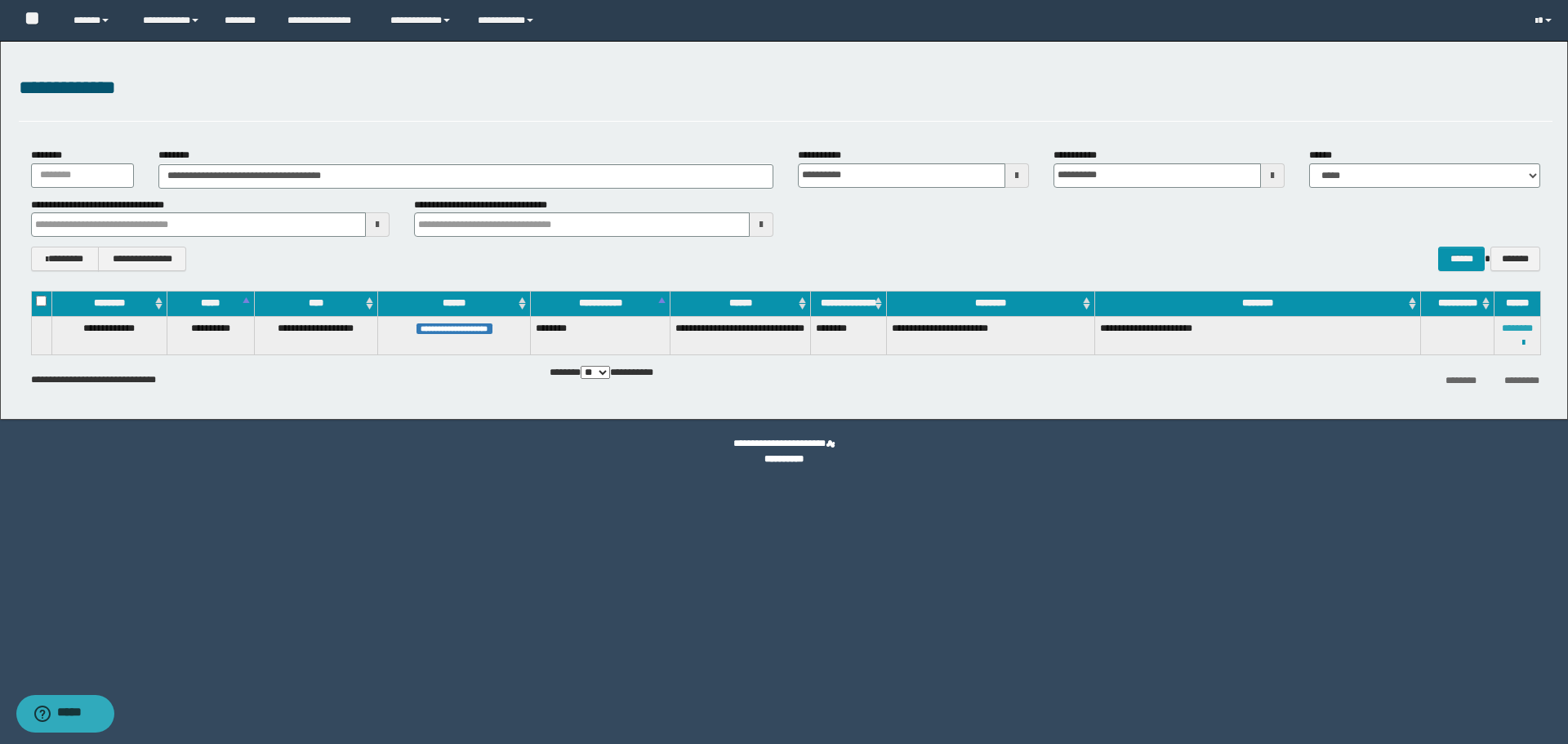 click on "********" at bounding box center [1517, 328] 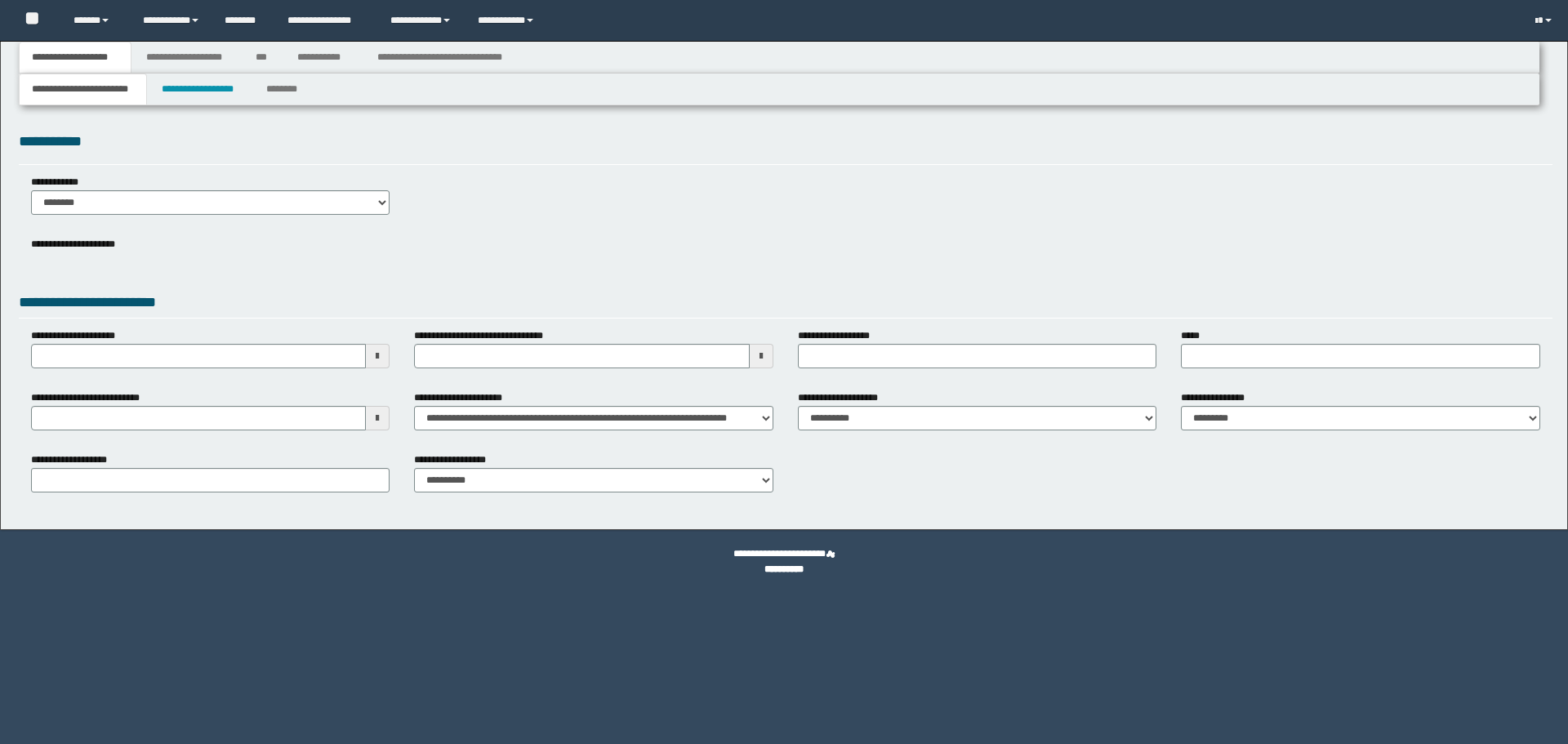 scroll, scrollTop: 0, scrollLeft: 0, axis: both 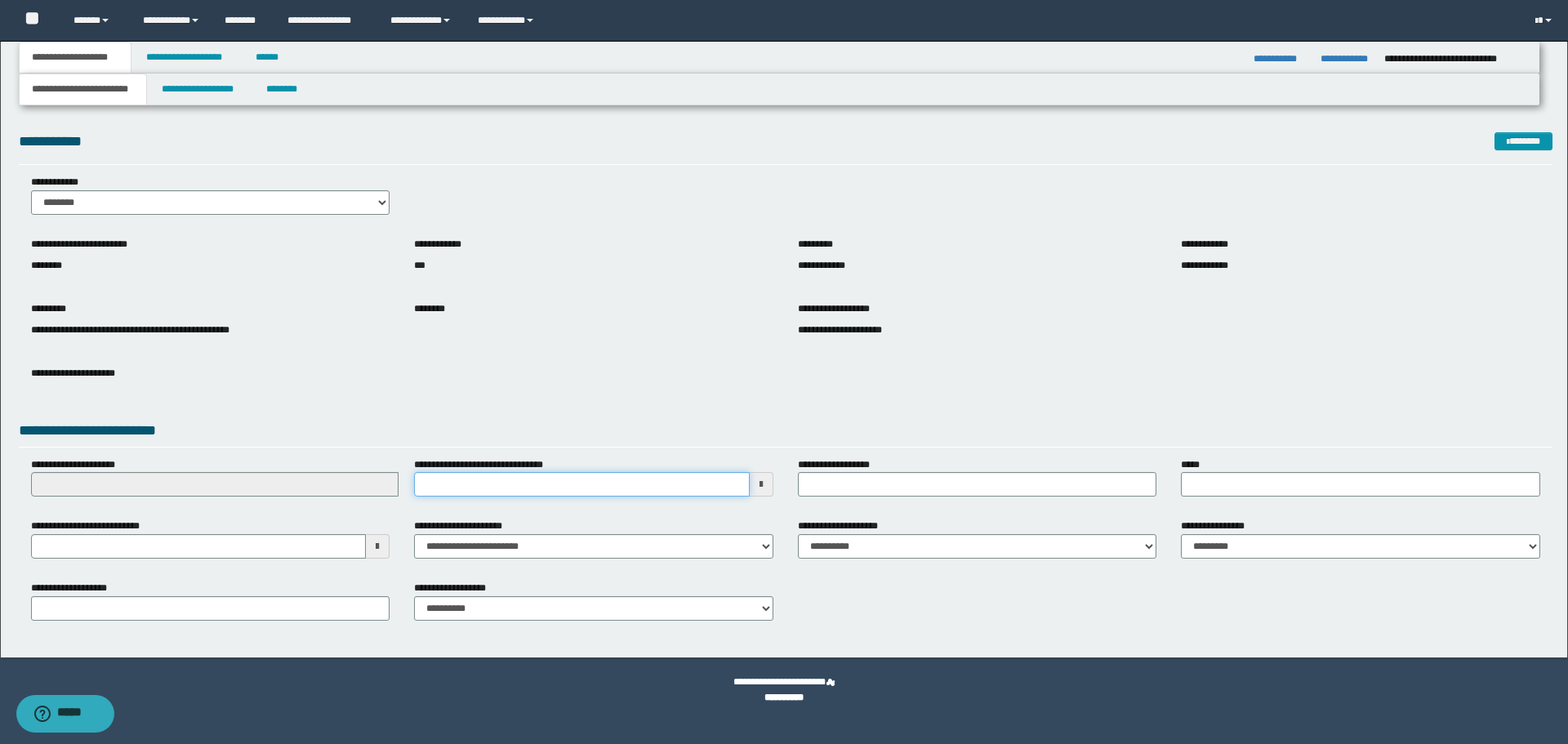 click on "**********" at bounding box center [581, 484] 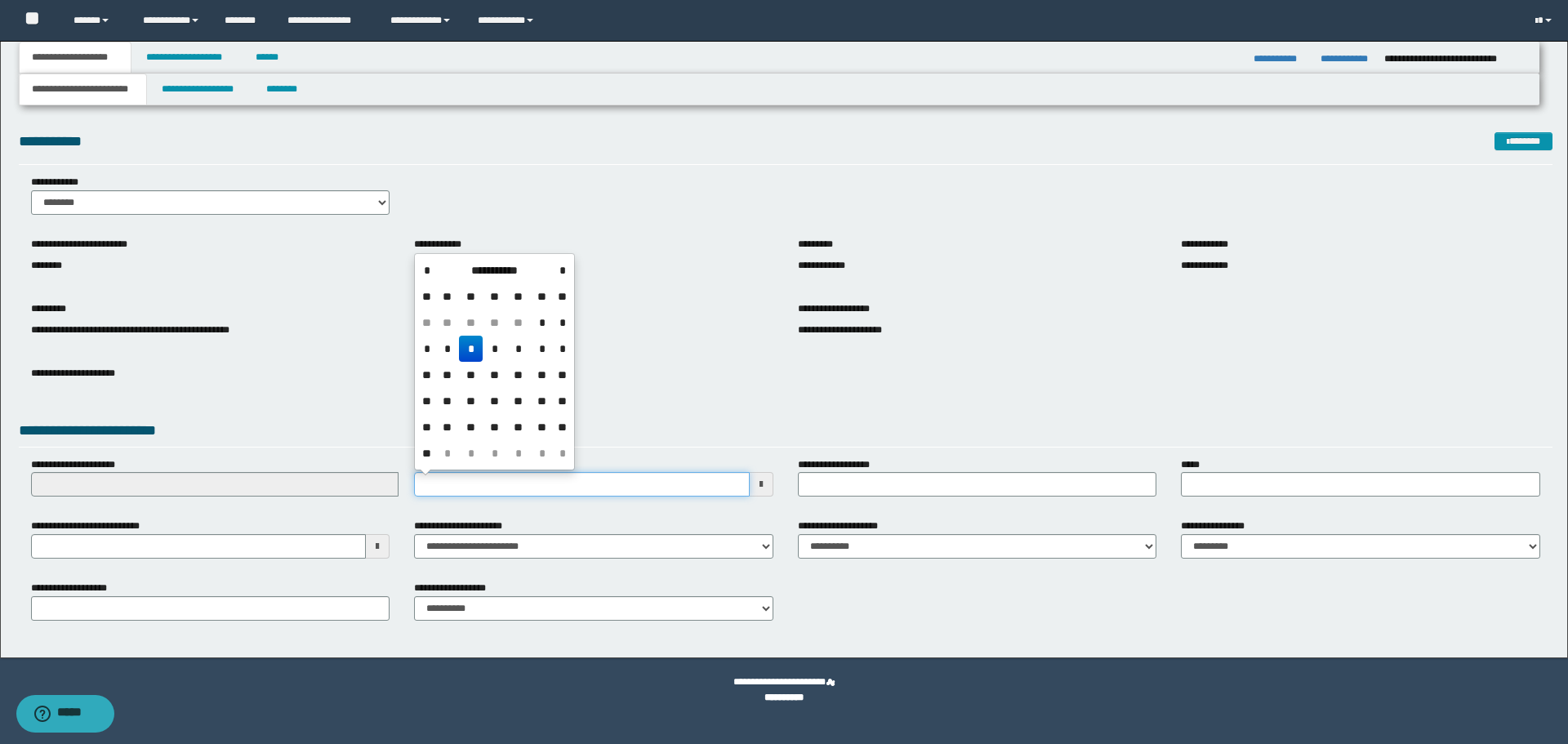 type on "**********" 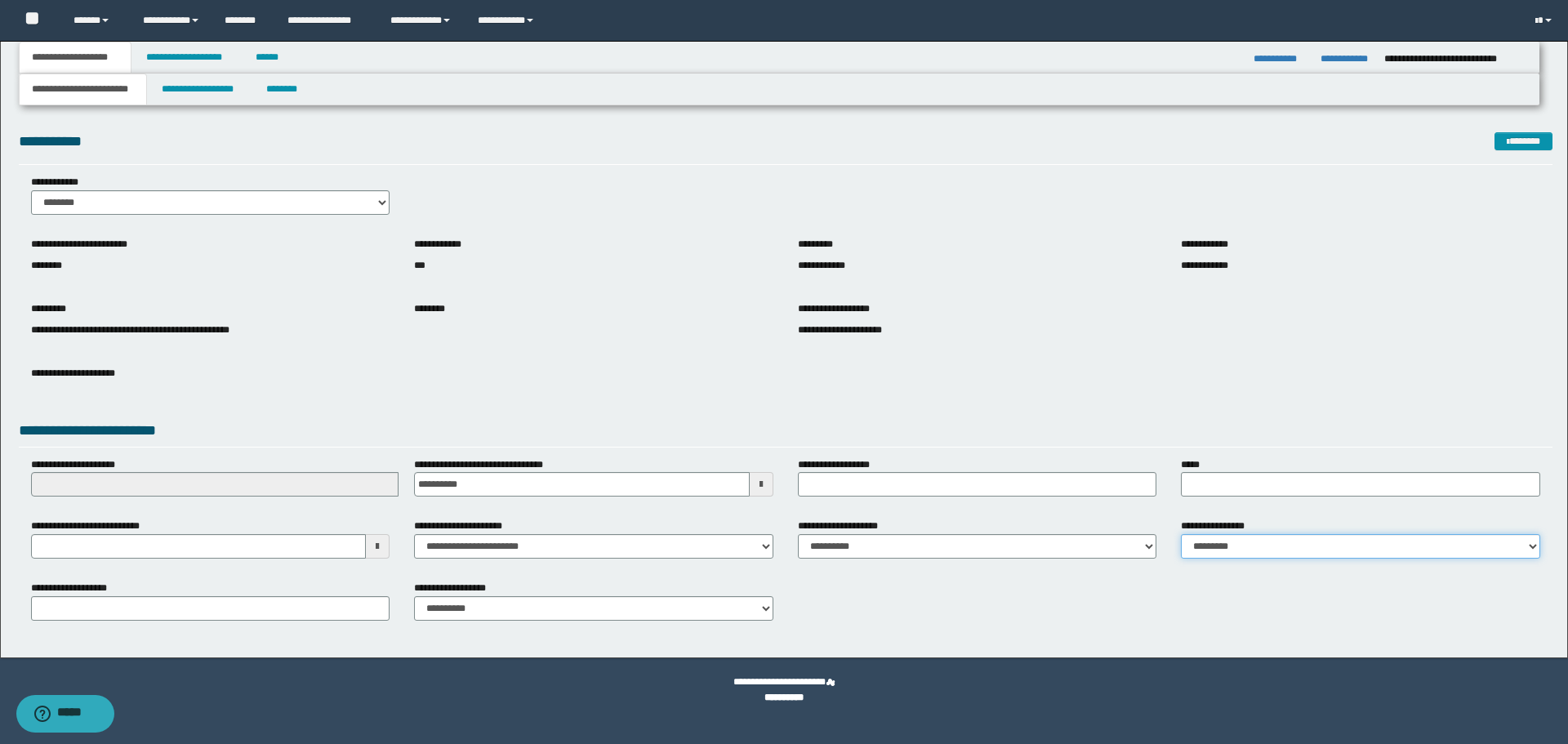 click on "**********" at bounding box center [1361, 546] 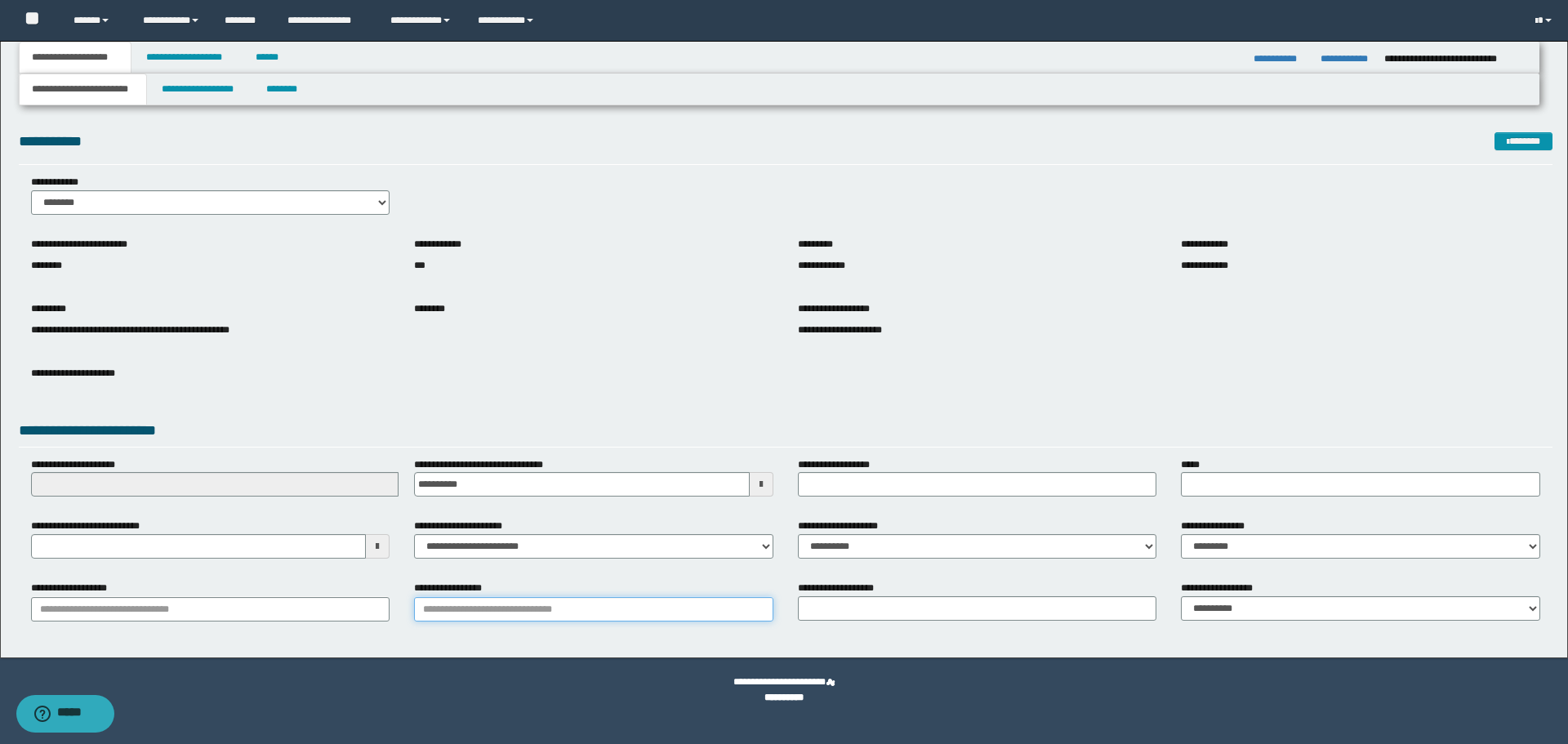 click on "**********" at bounding box center (594, 609) 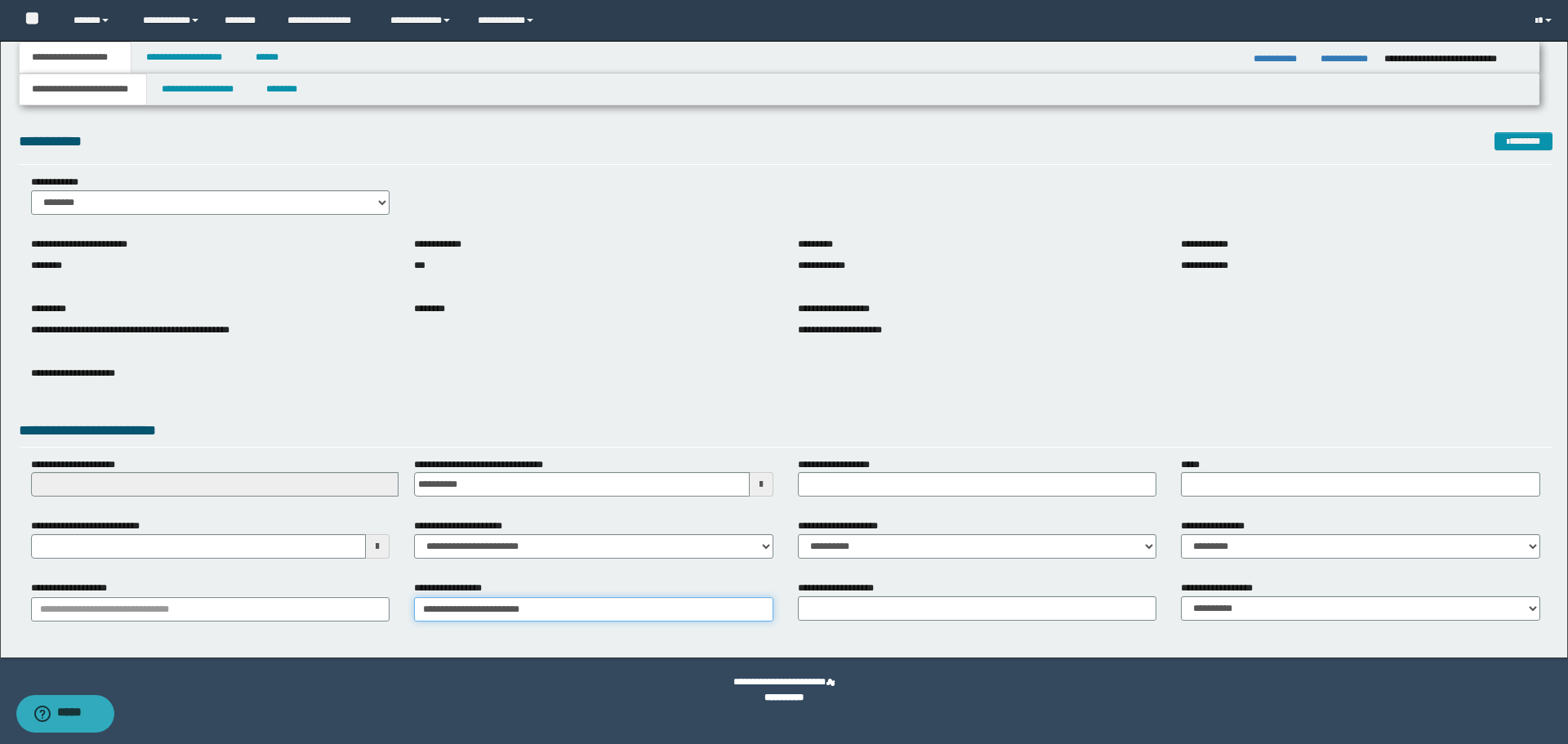 click on "**********" at bounding box center [594, 609] 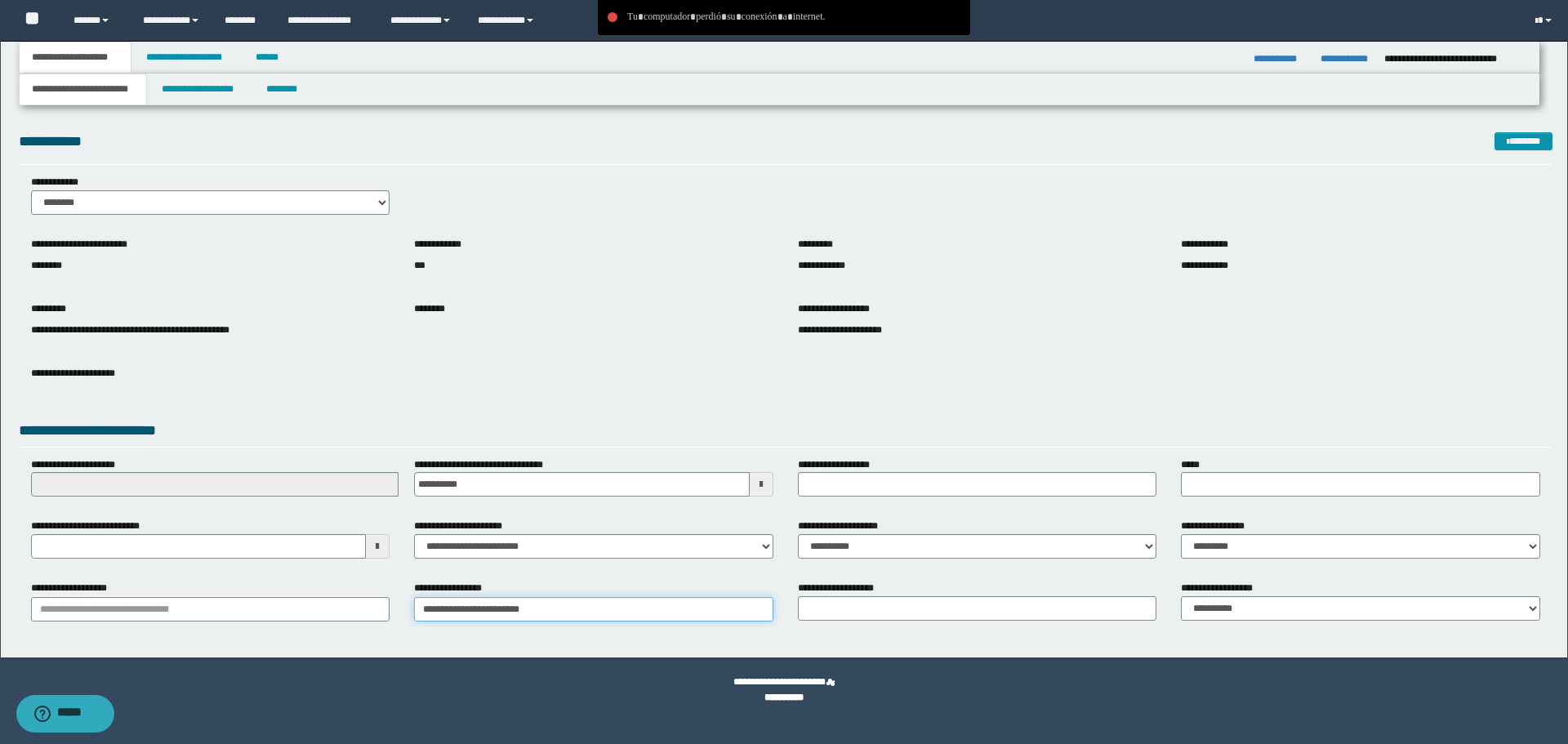 type on "**********" 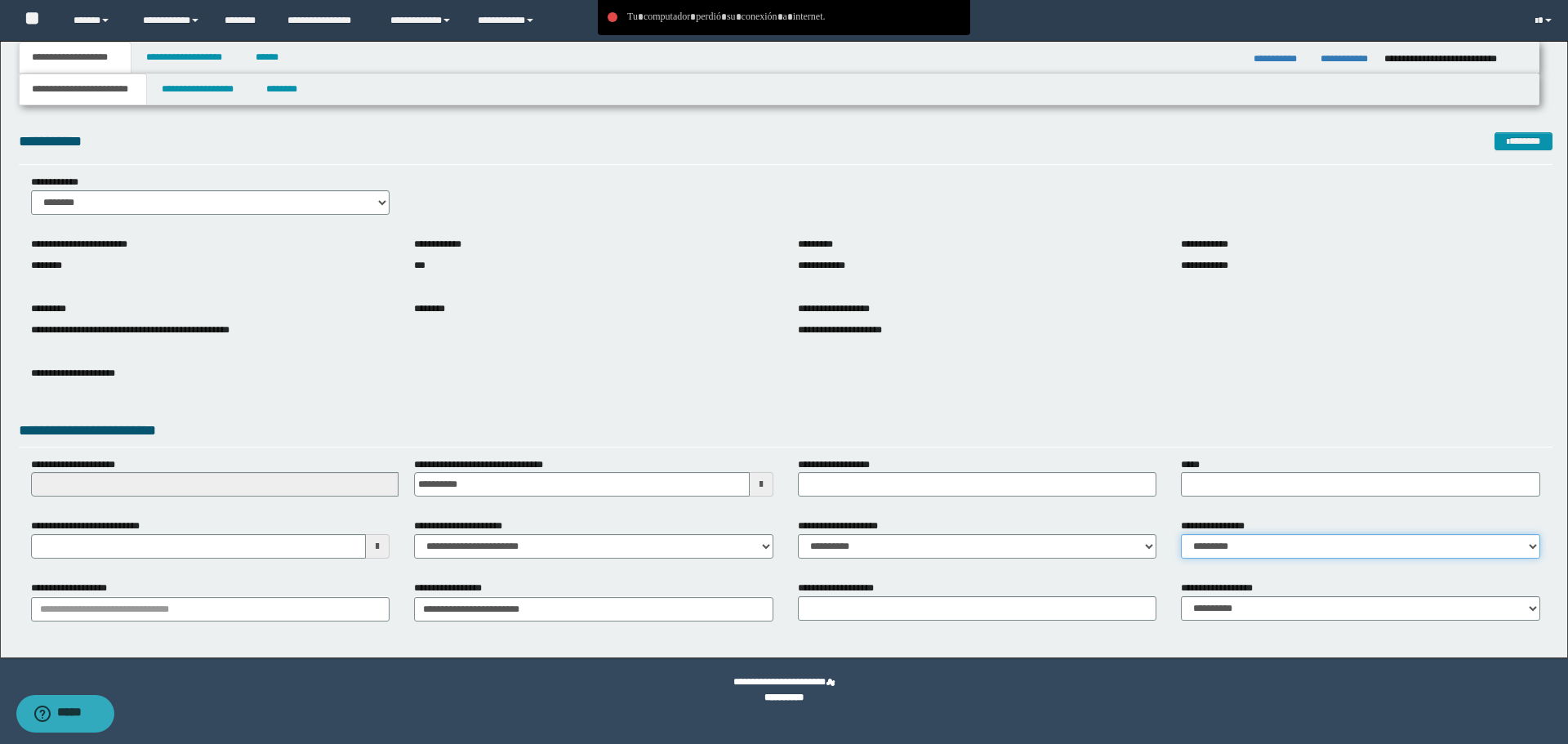 click on "**********" at bounding box center (1361, 546) 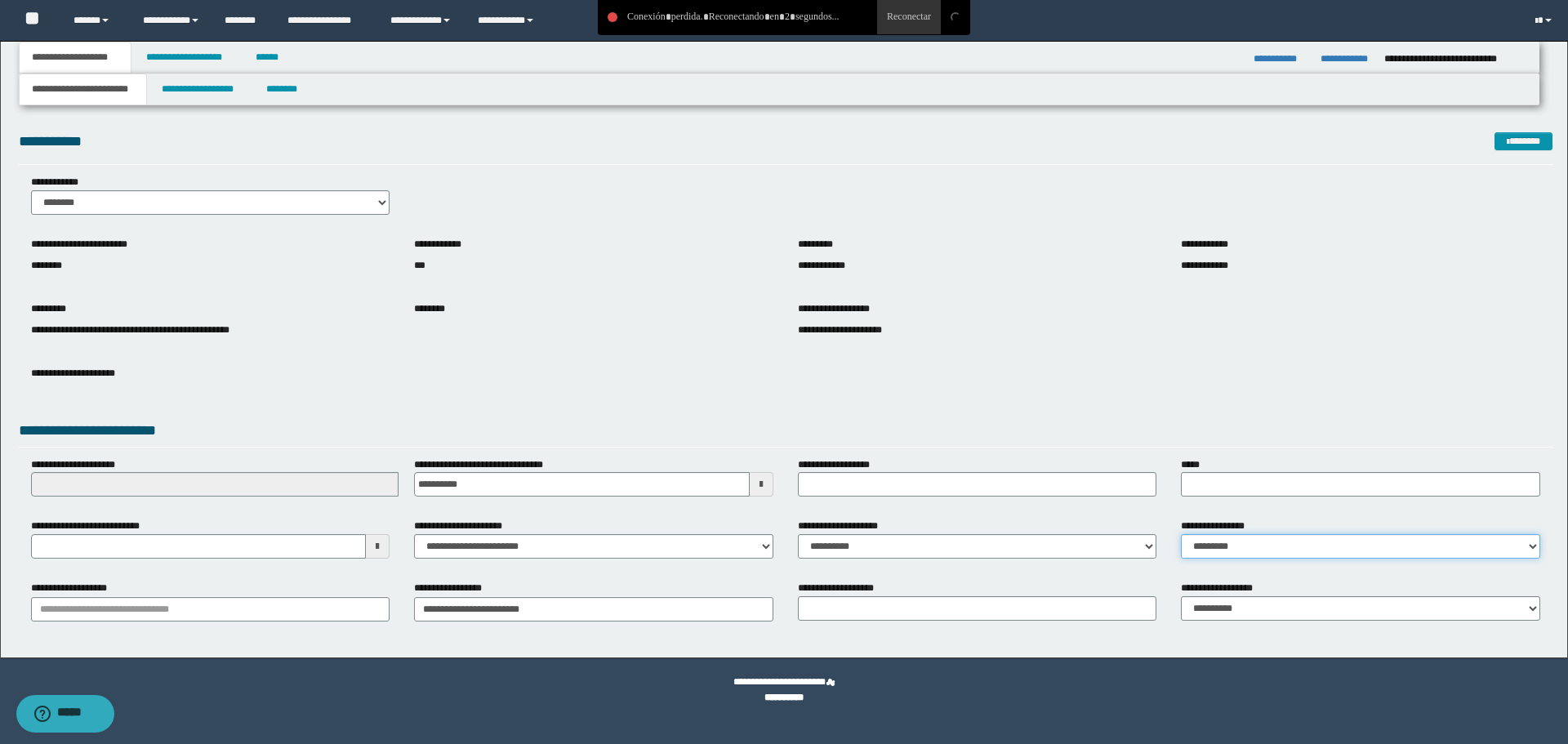 click on "**********" at bounding box center (1361, 546) 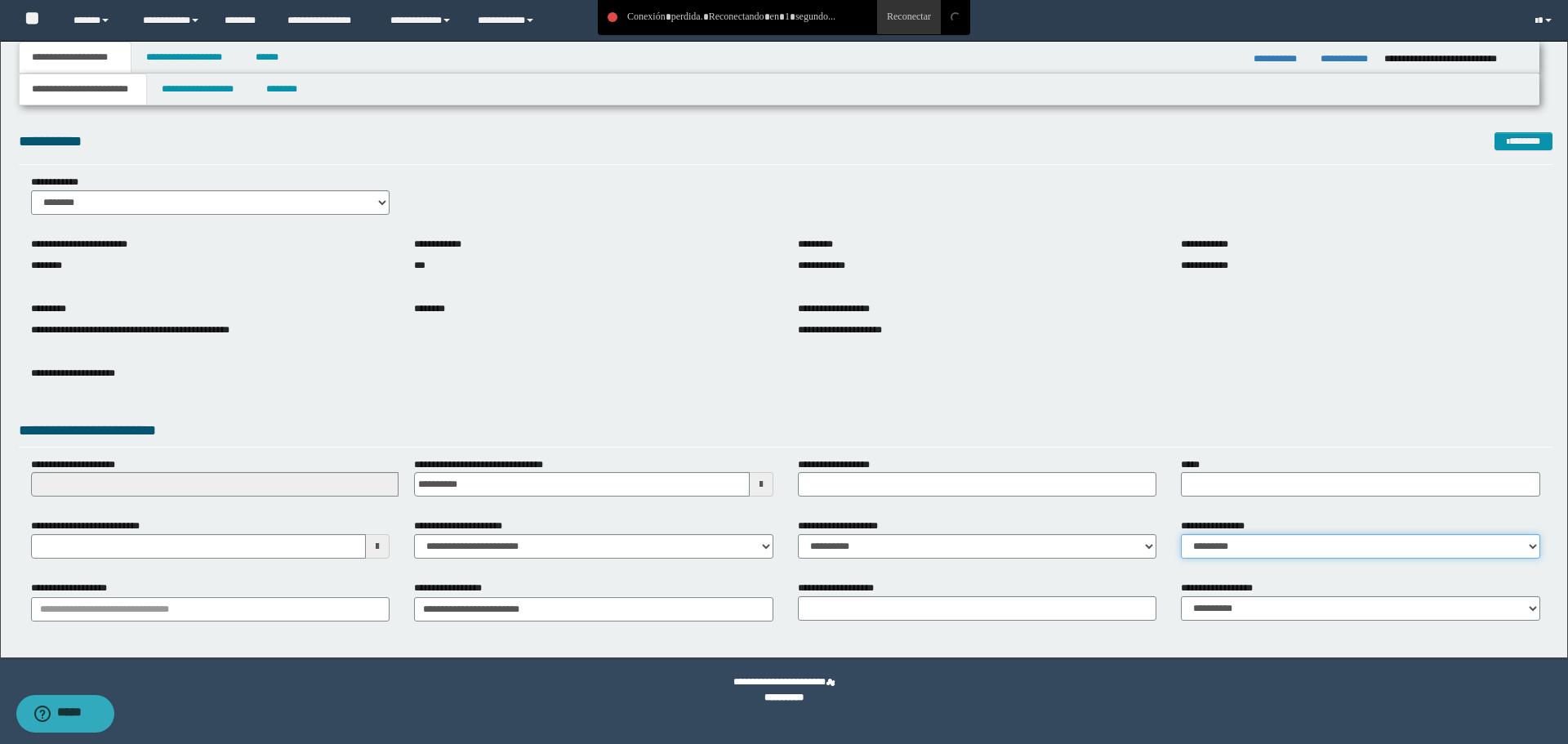 click on "**********" at bounding box center [1361, 546] 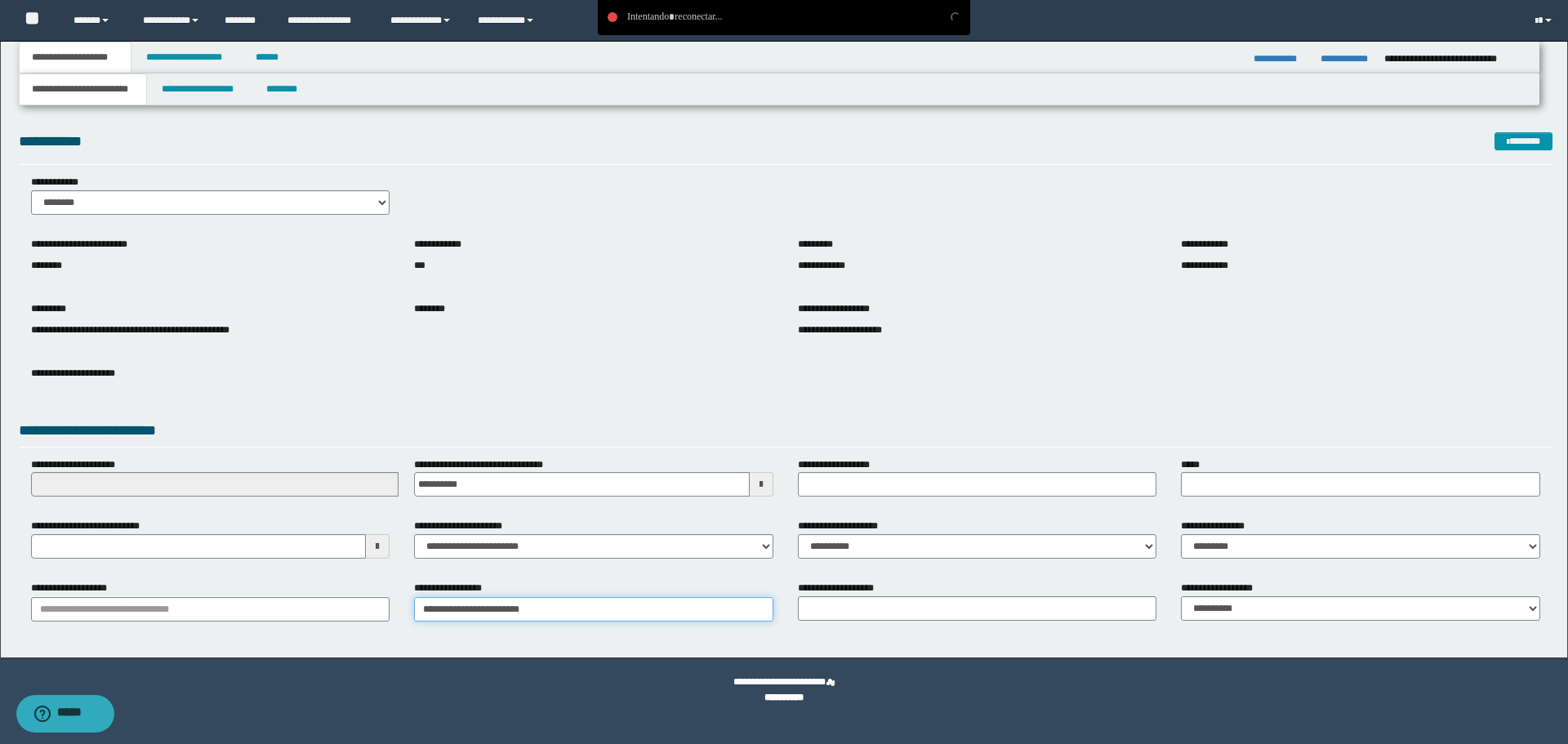 click on "**********" at bounding box center [594, 609] 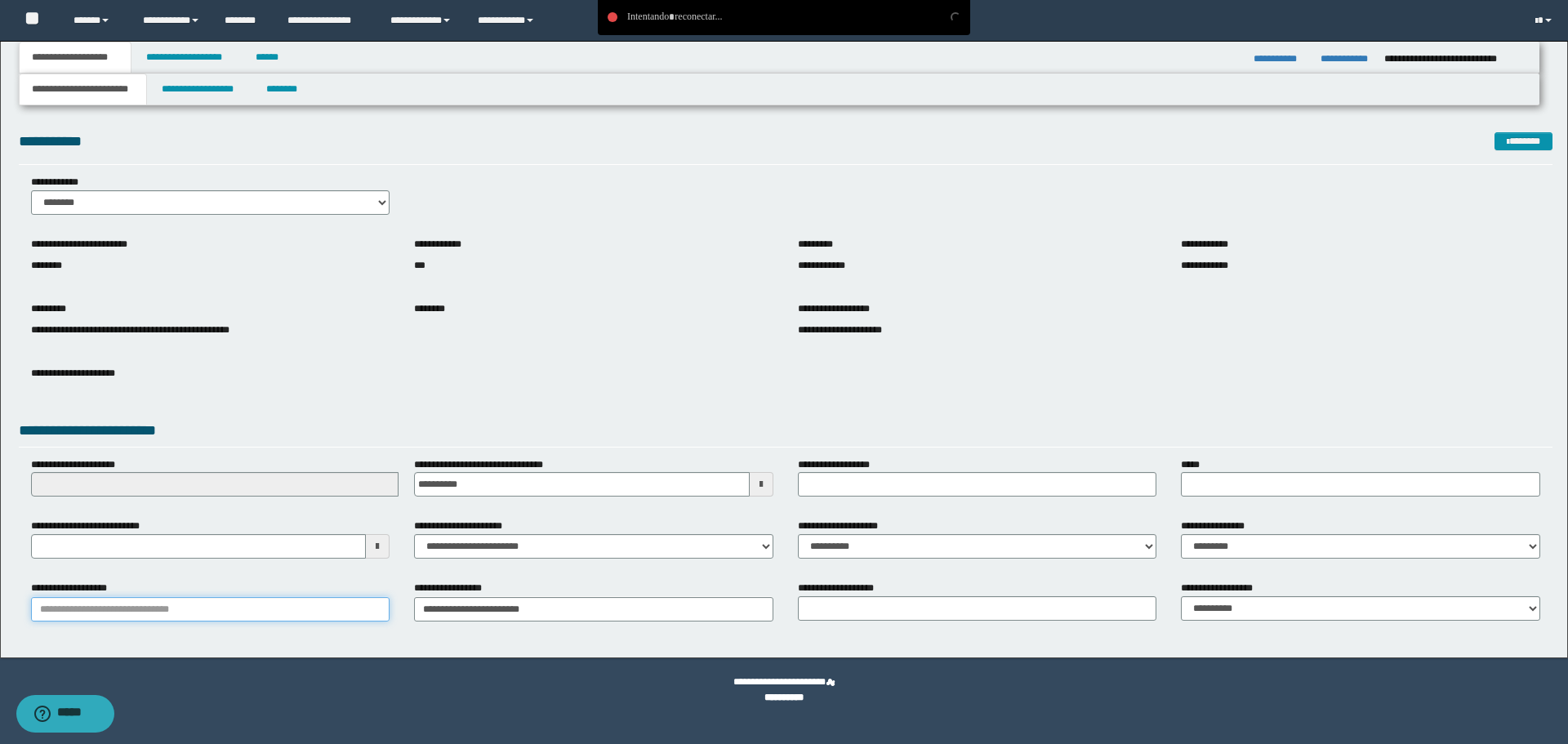 click on "**********" at bounding box center (211, 609) 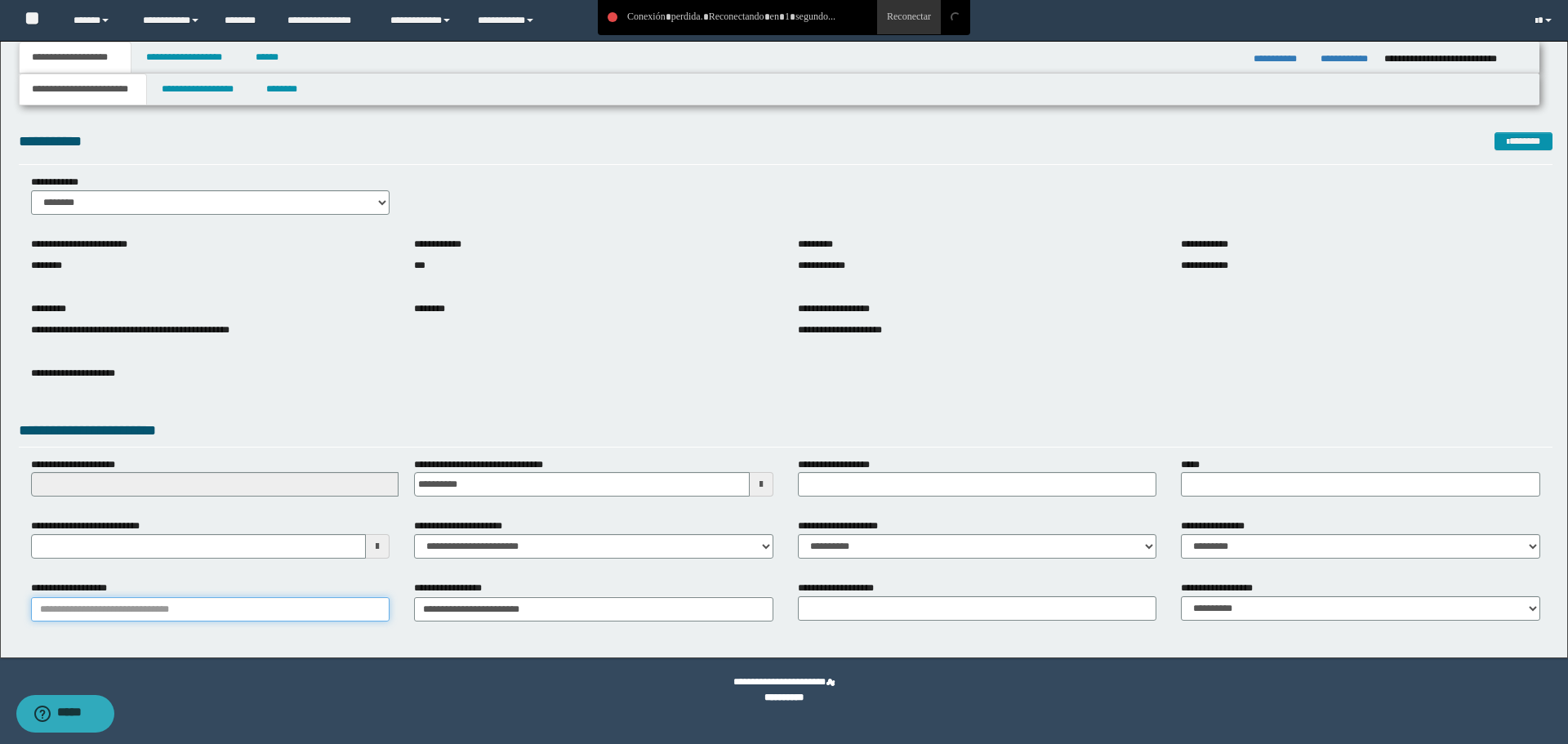 click on "**********" at bounding box center [211, 609] 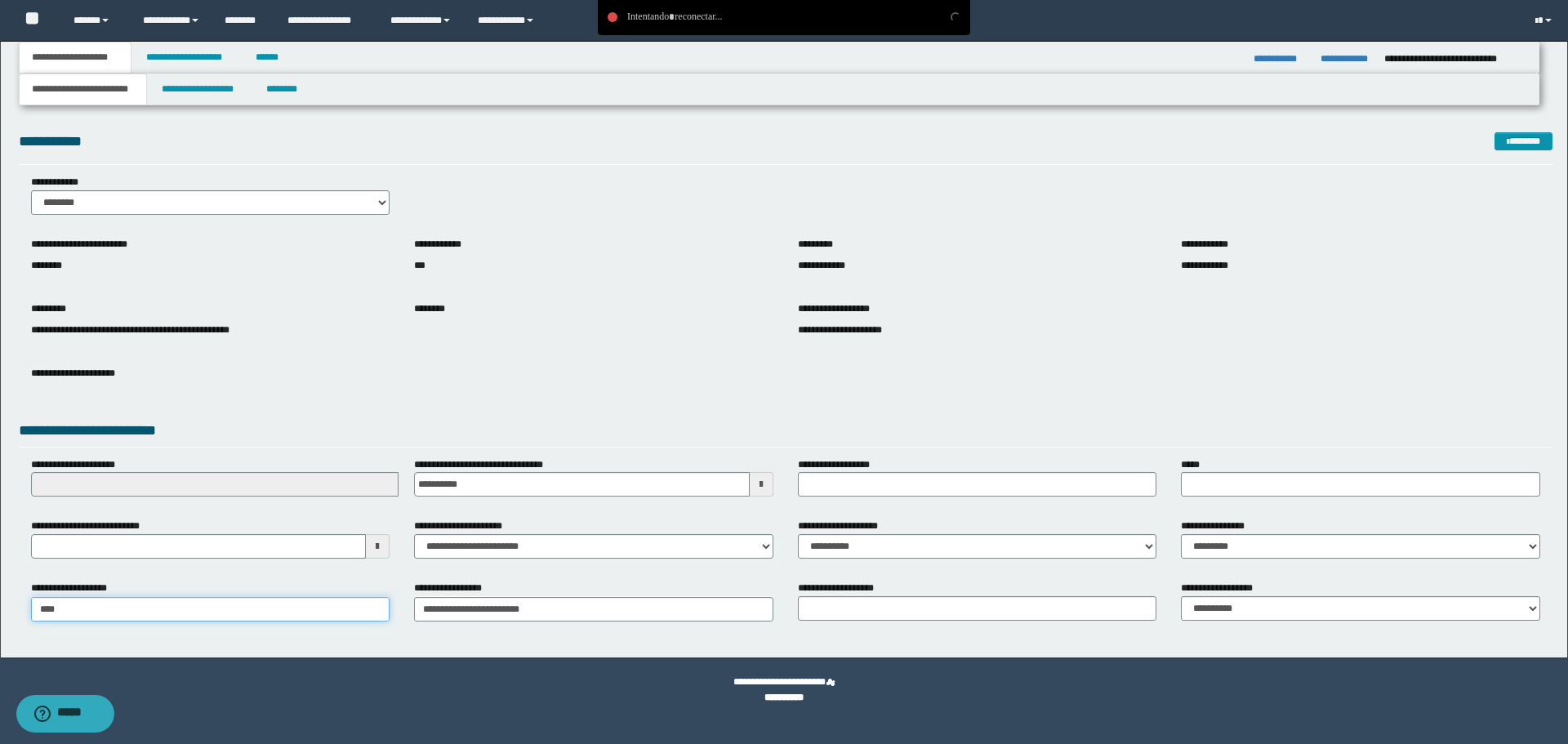 type on "*****" 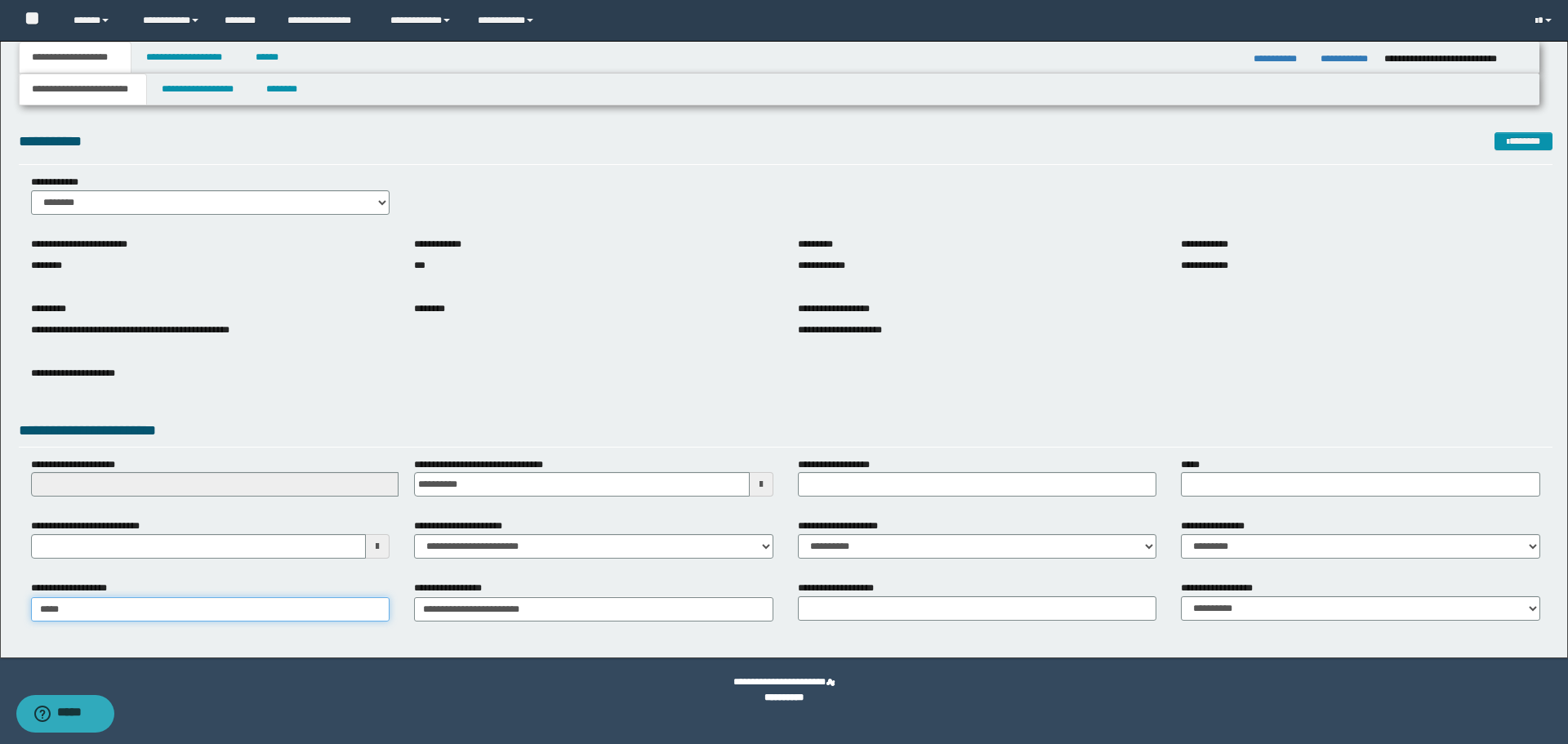 type on "**********" 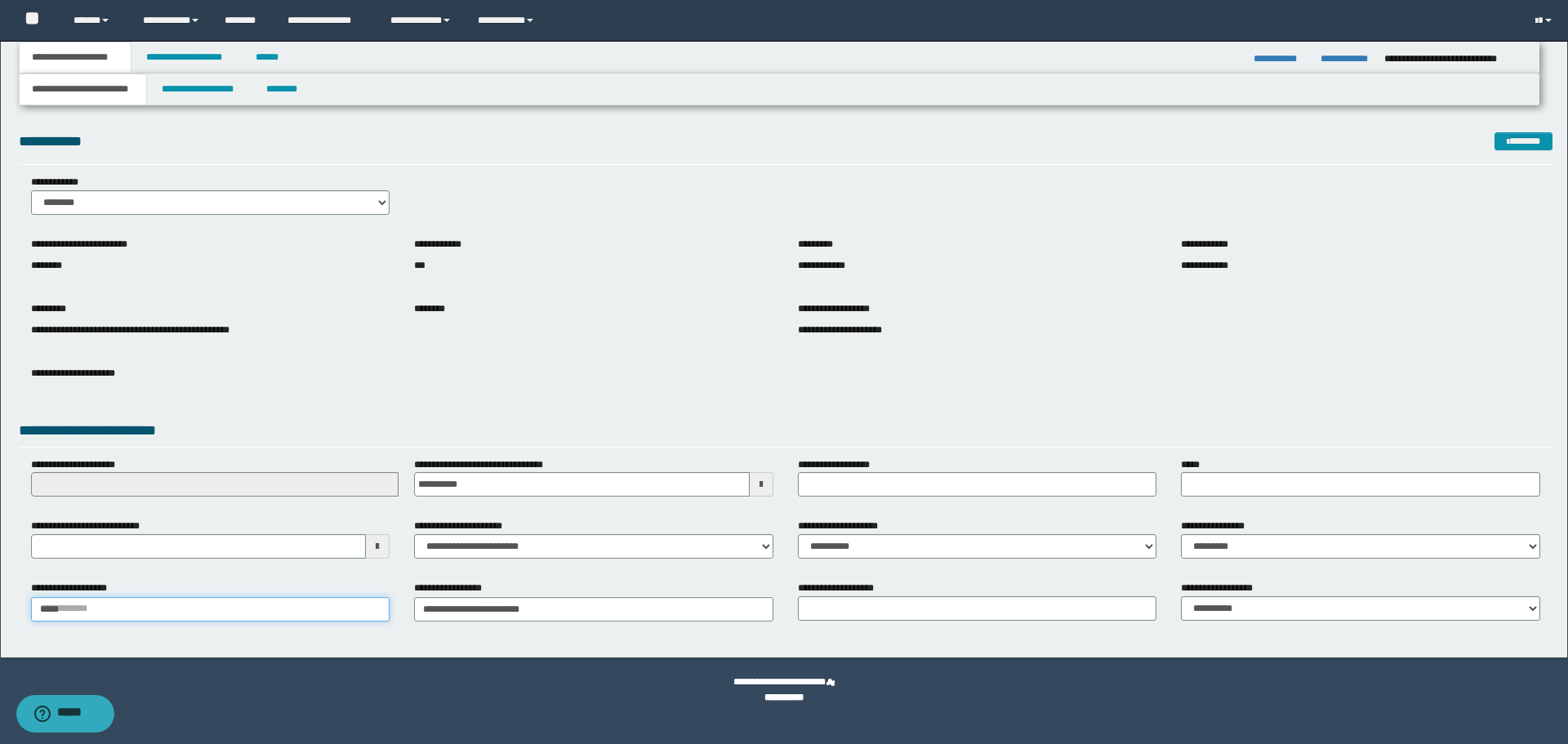 type 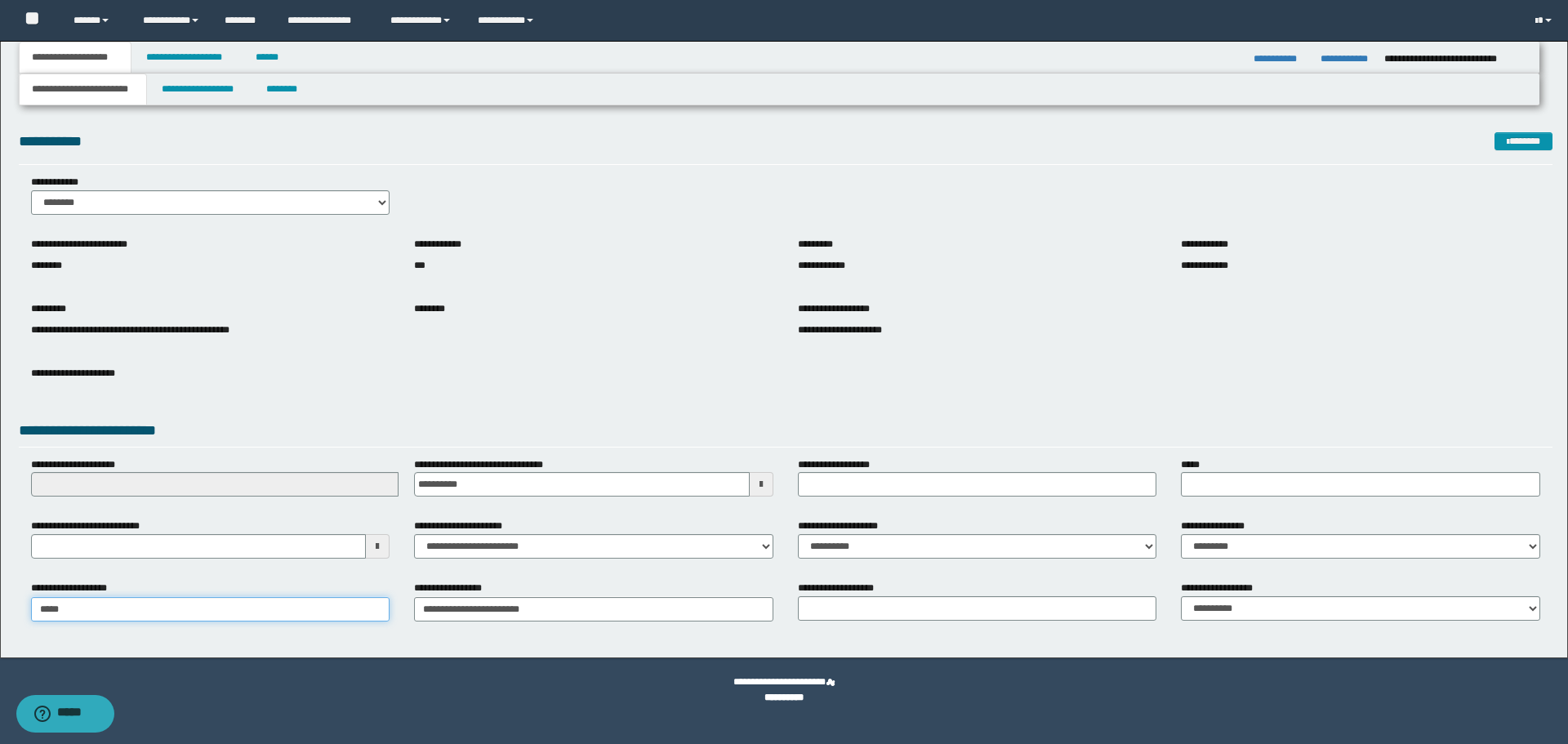 type on "*****" 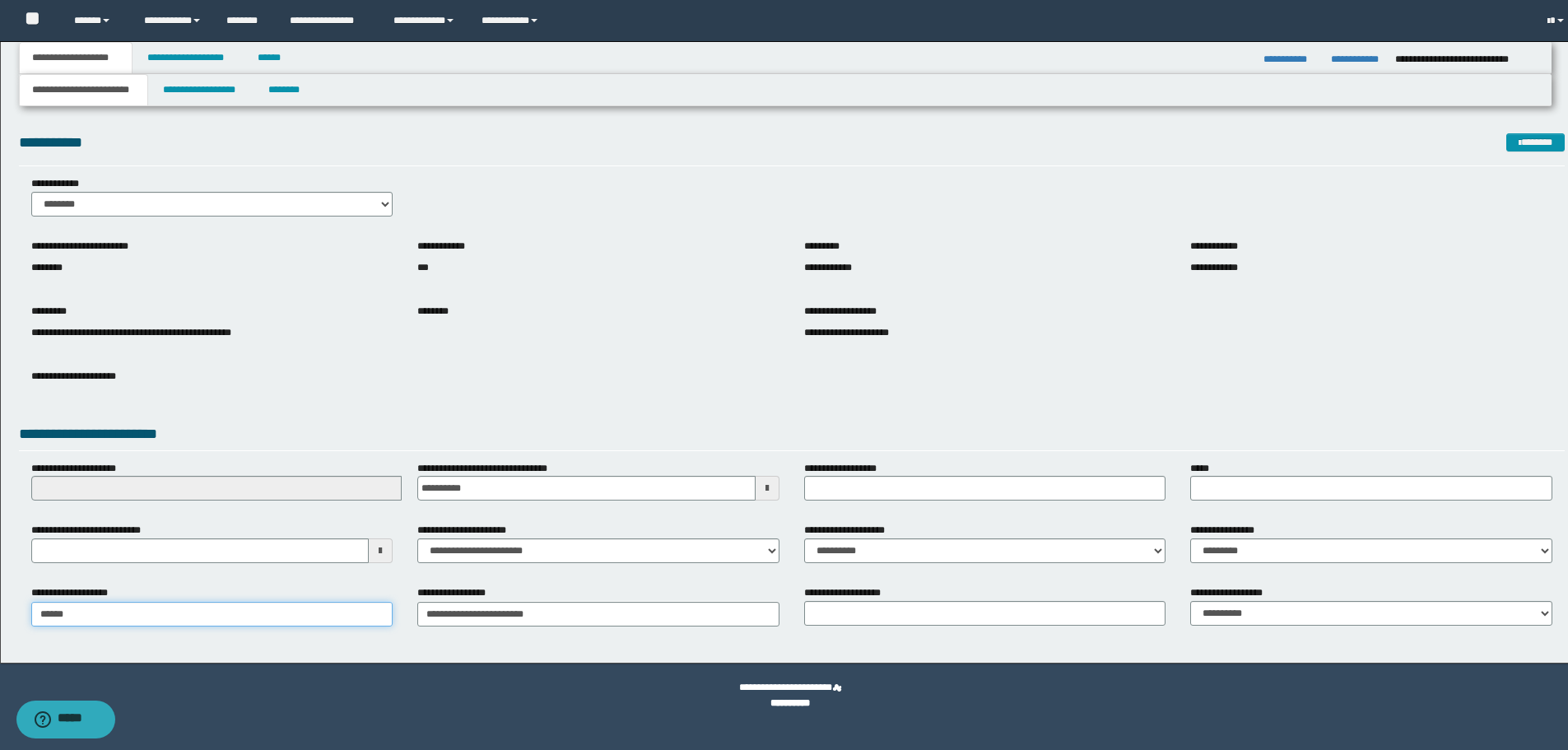 type on "**********" 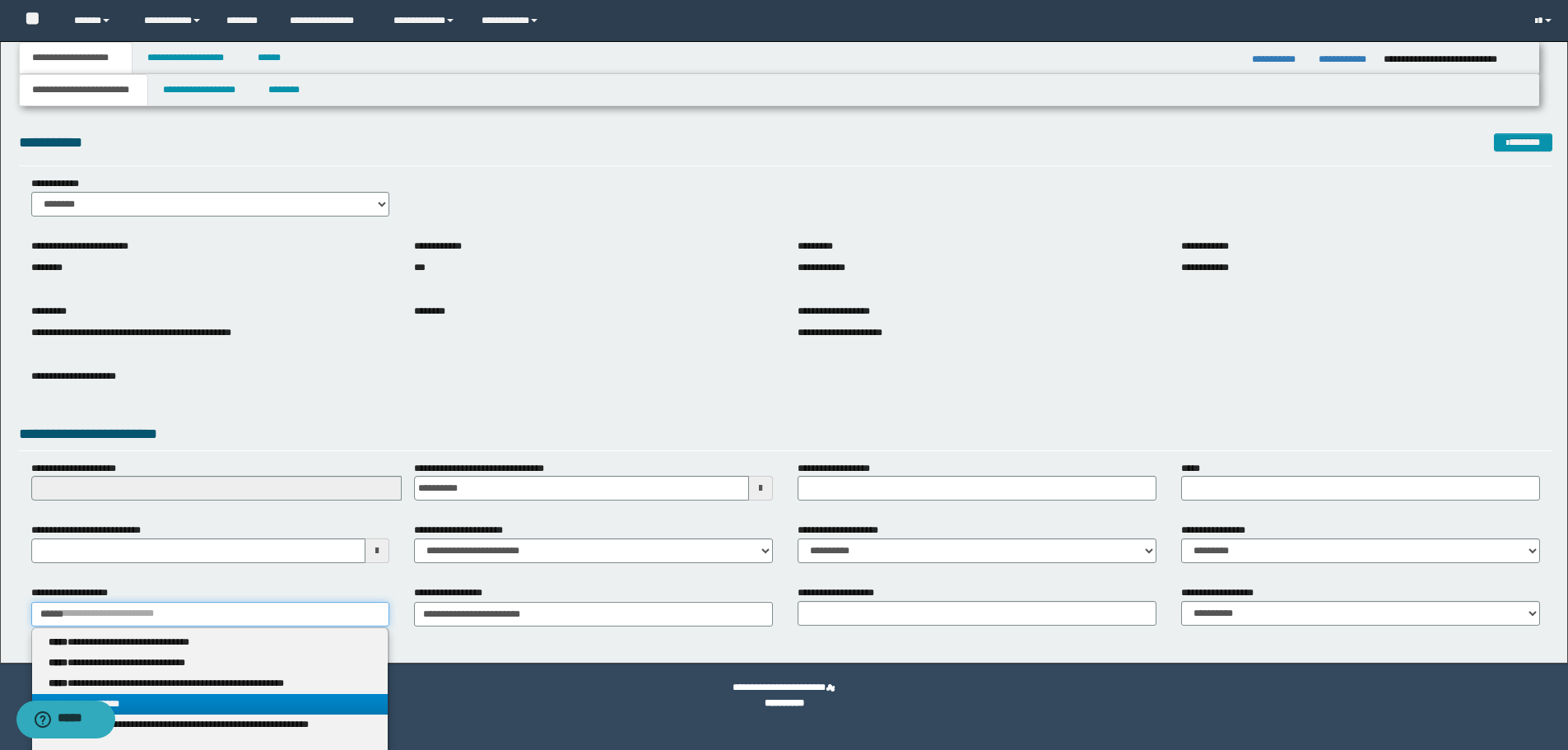 type on "*****" 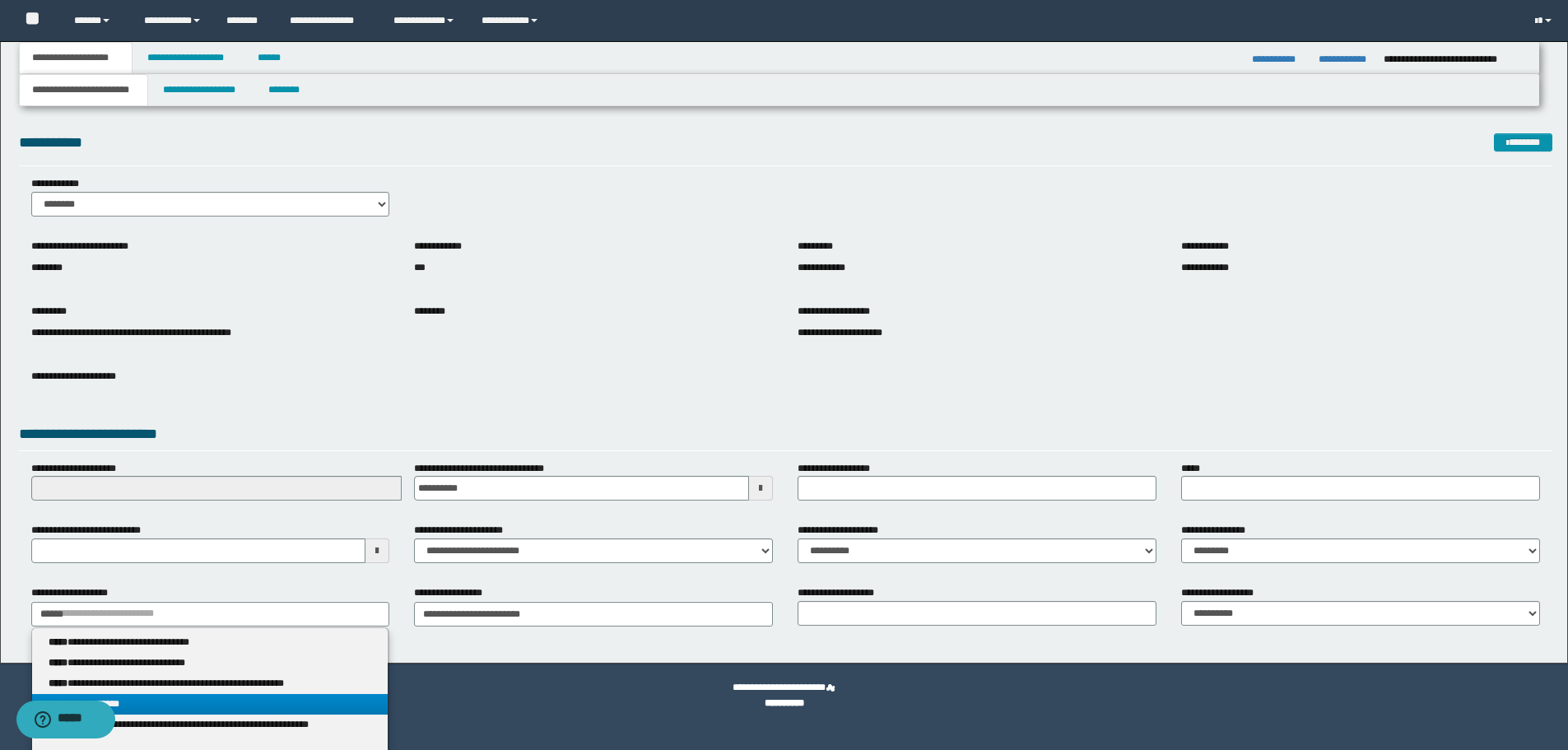 click on "**********" at bounding box center [210, 704] 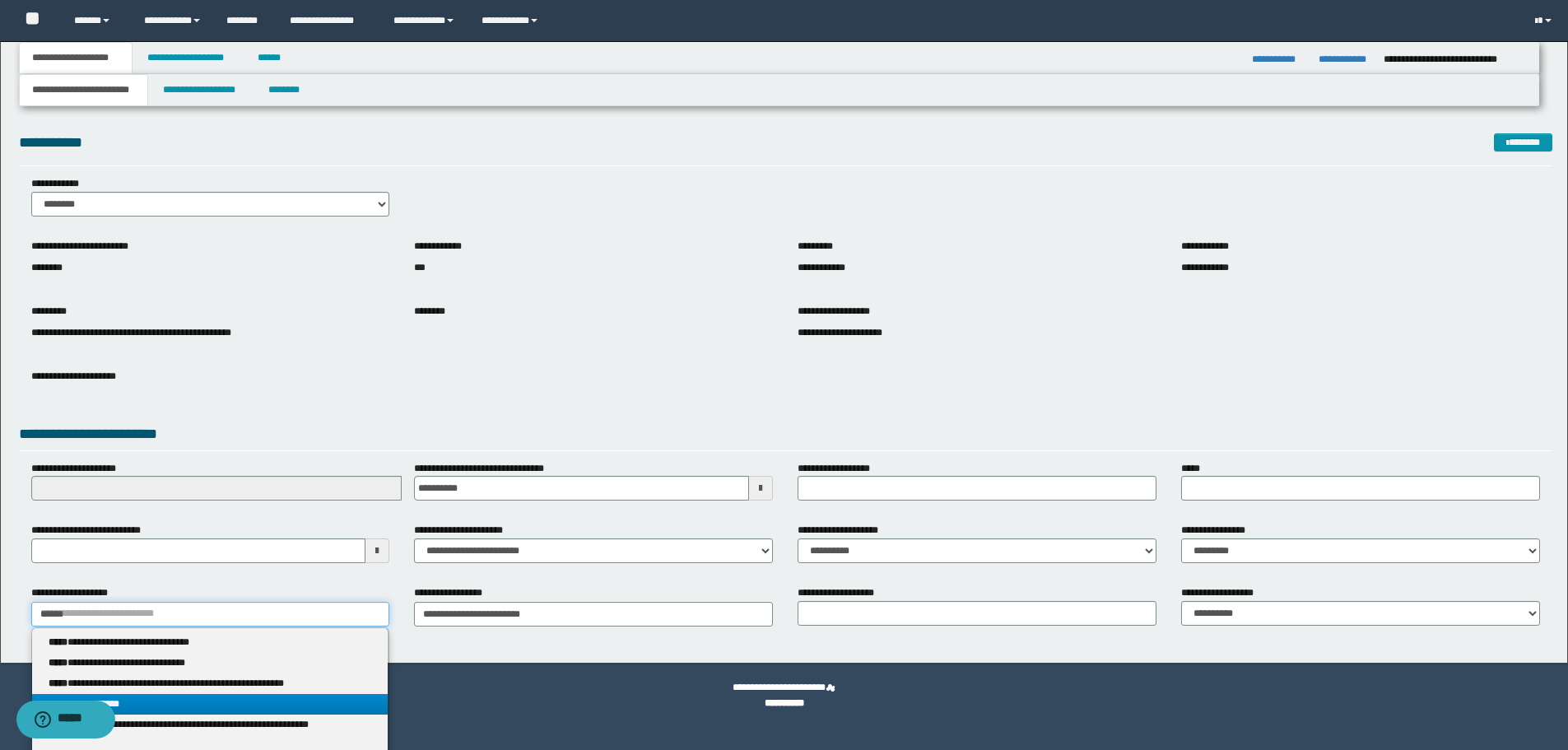 type 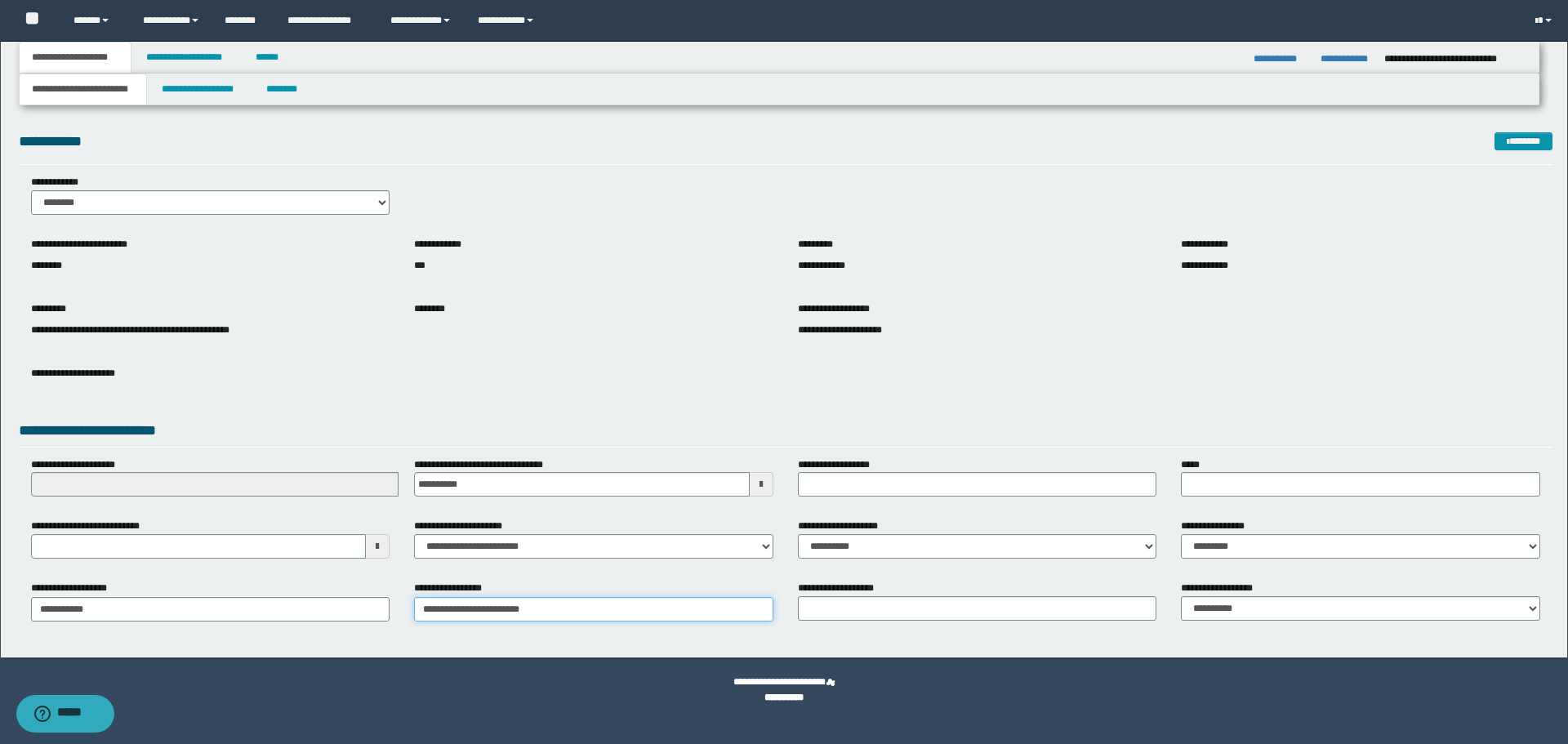 type on "**********" 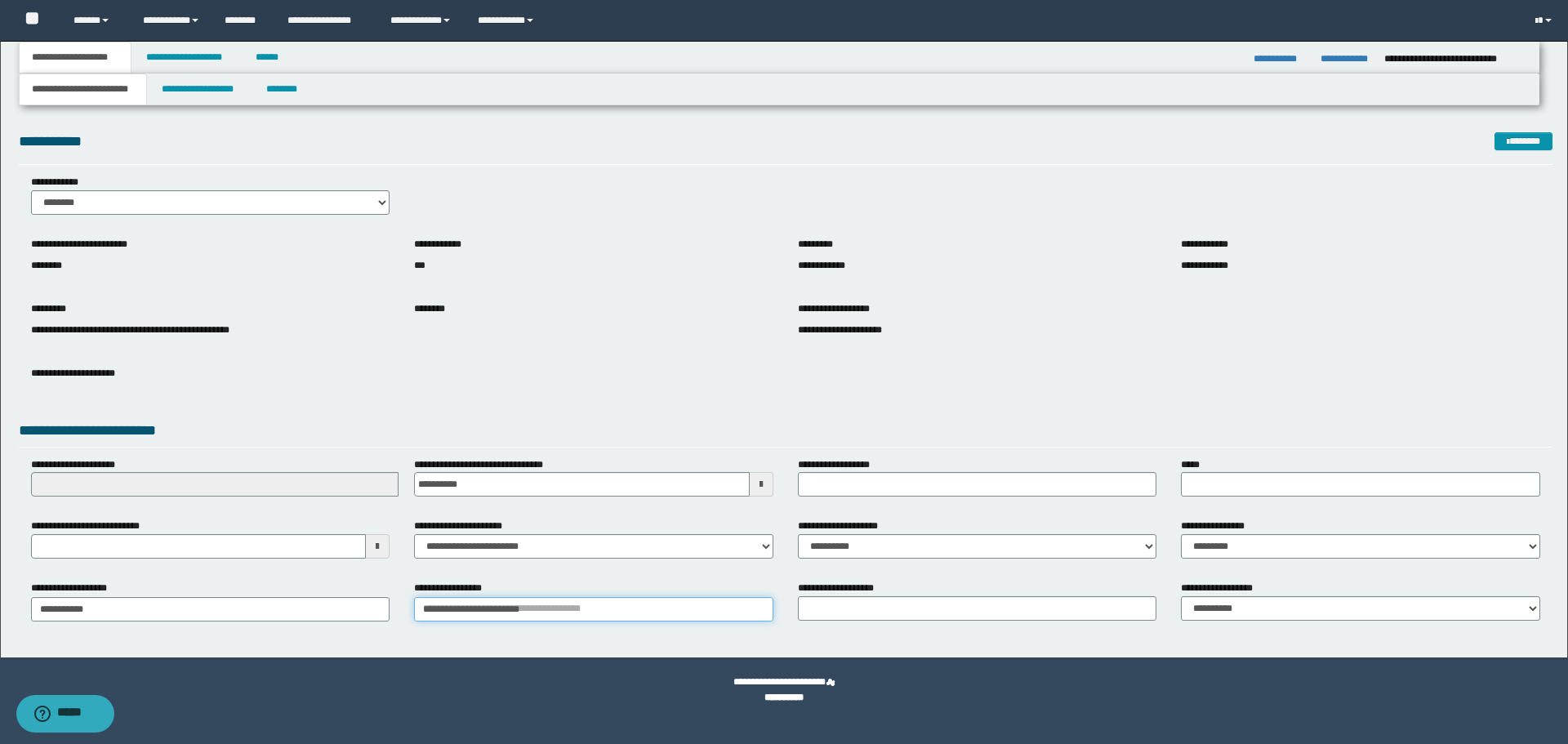 click on "**********" at bounding box center [594, 609] 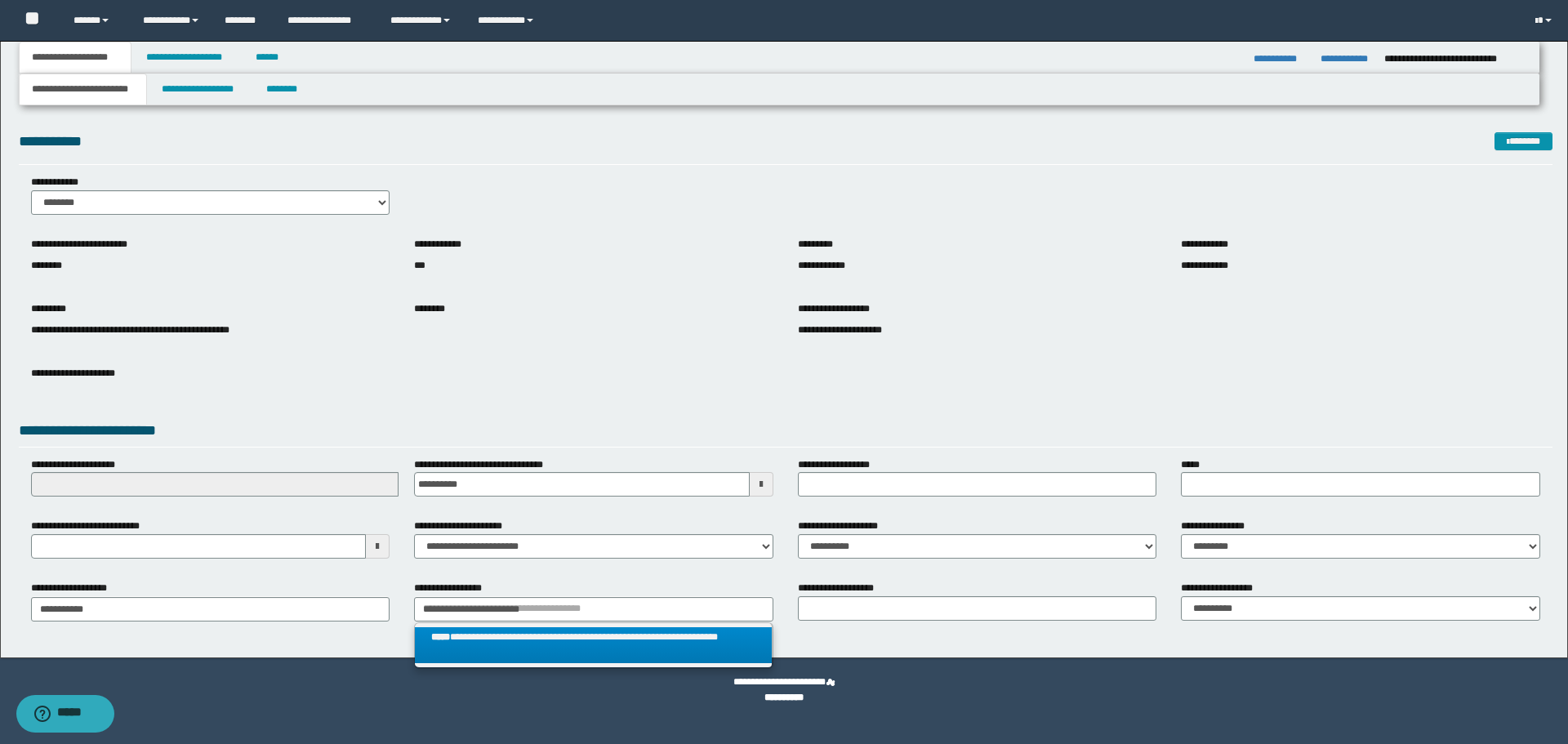 click on "**********" at bounding box center [593, 645] 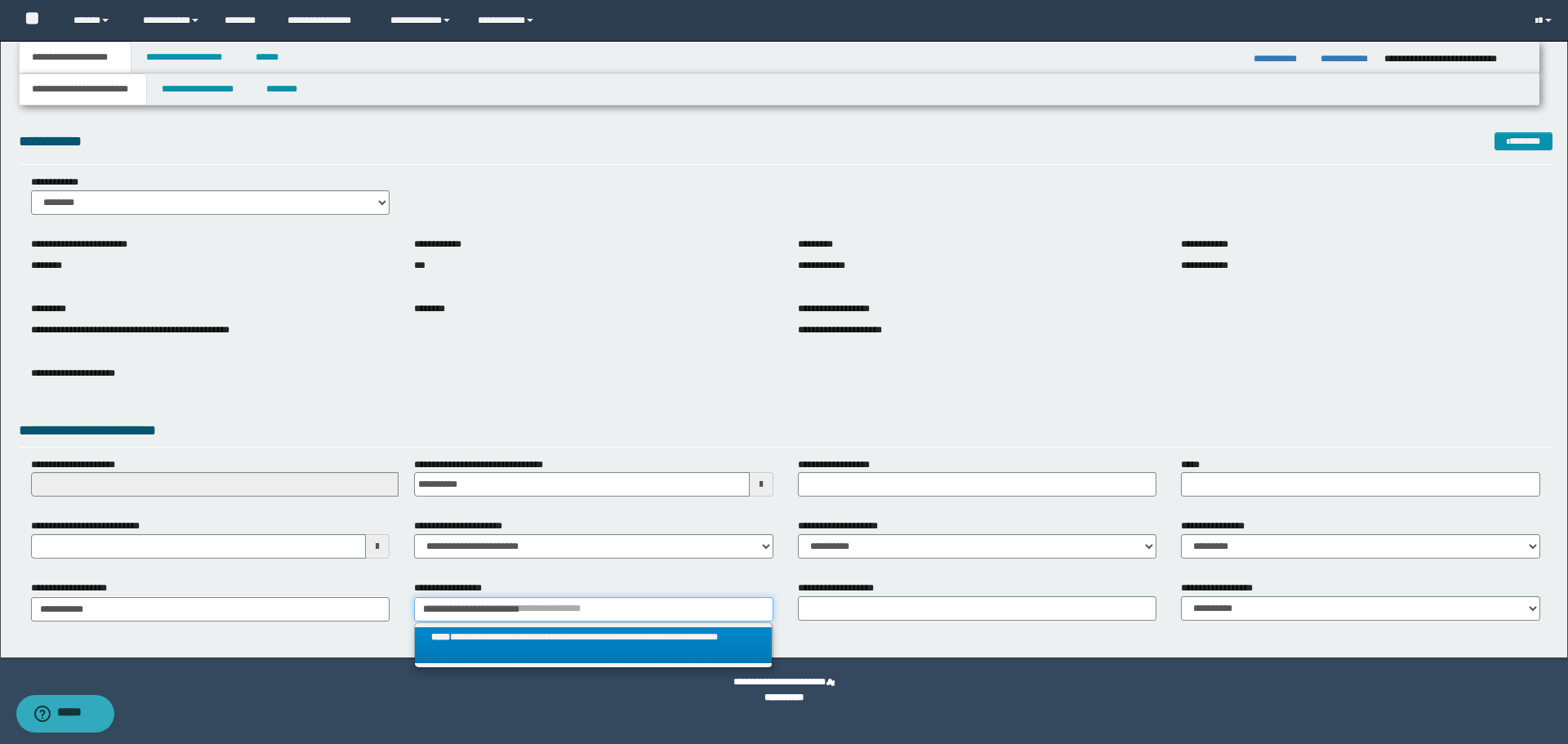type 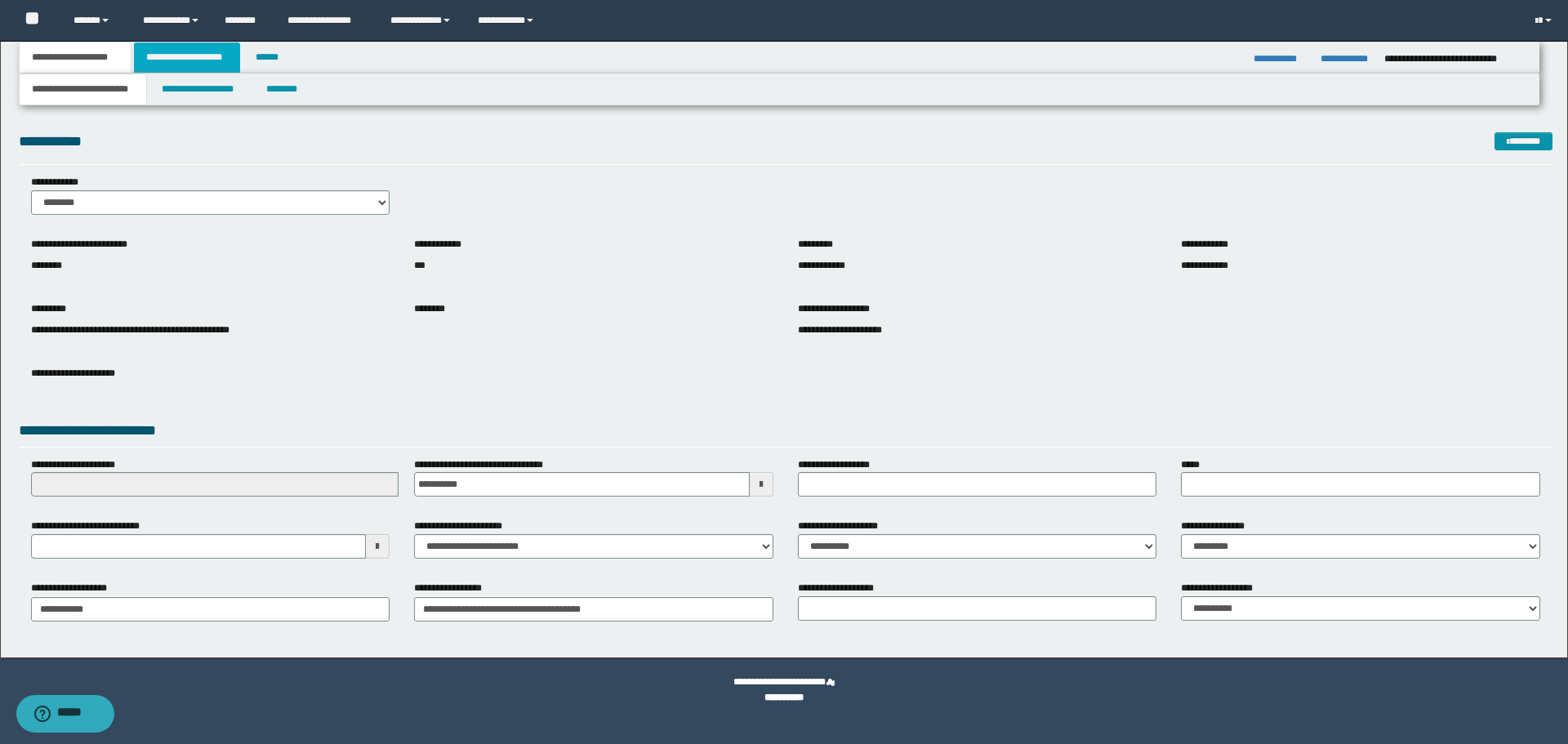click on "**********" at bounding box center (187, 57) 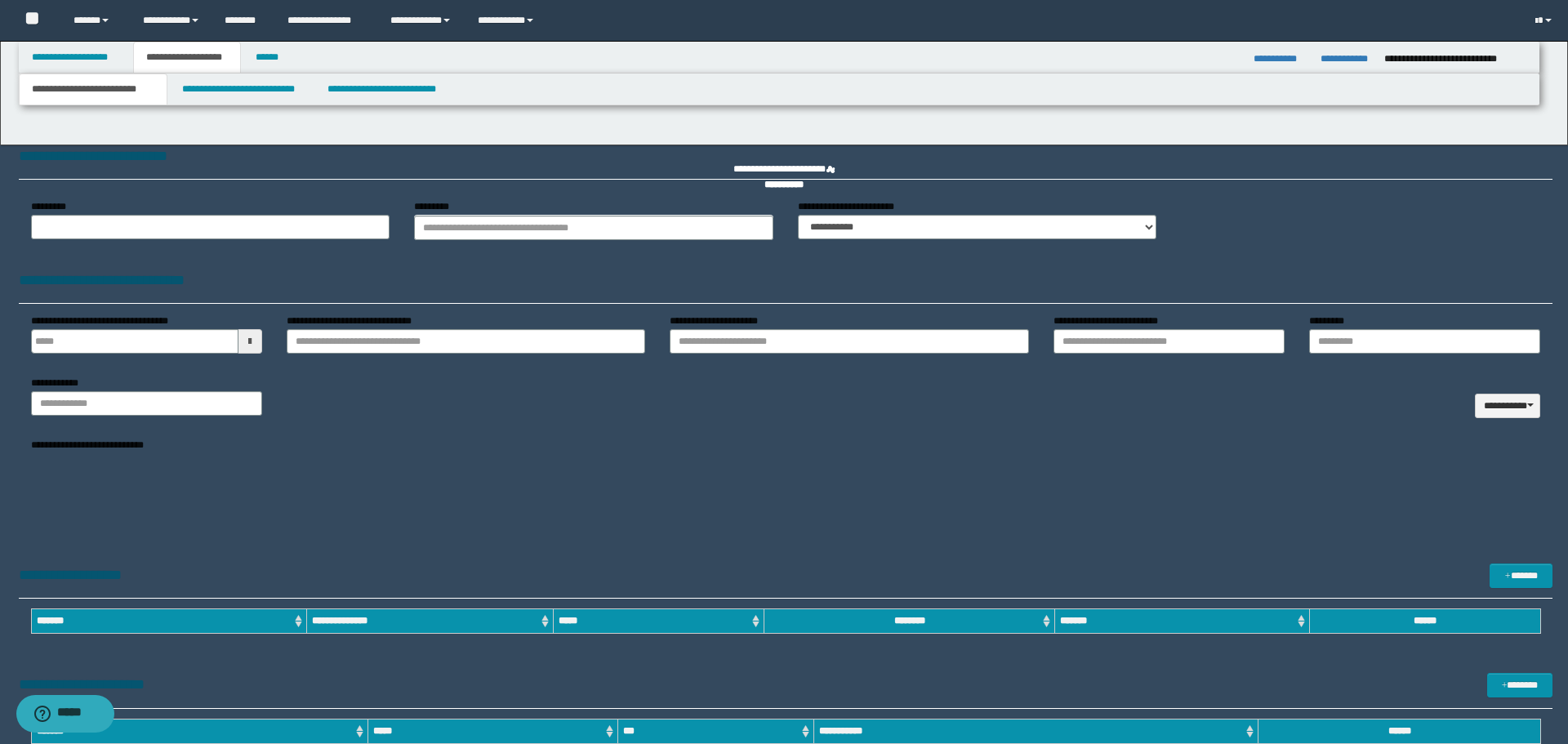 type 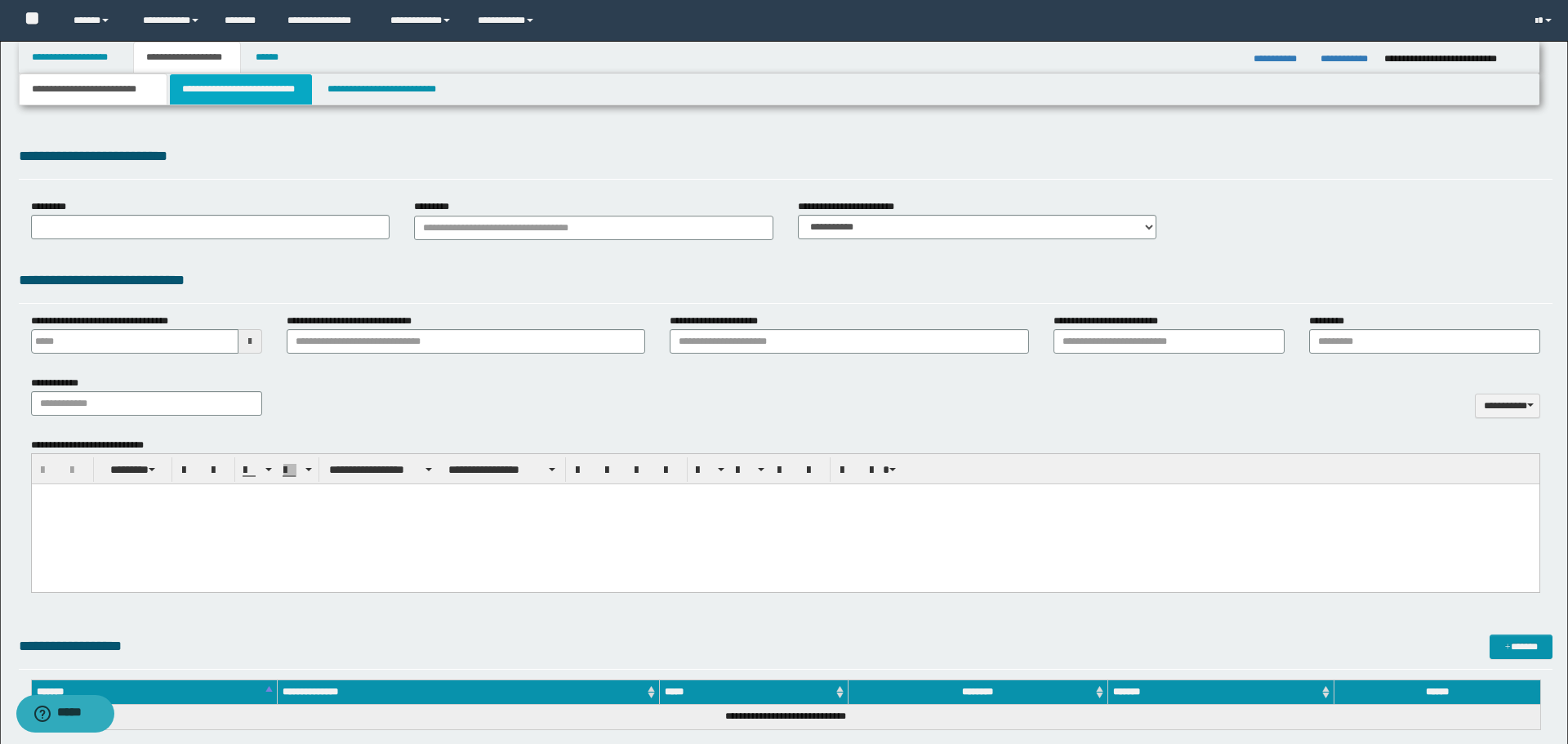 scroll, scrollTop: 0, scrollLeft: 0, axis: both 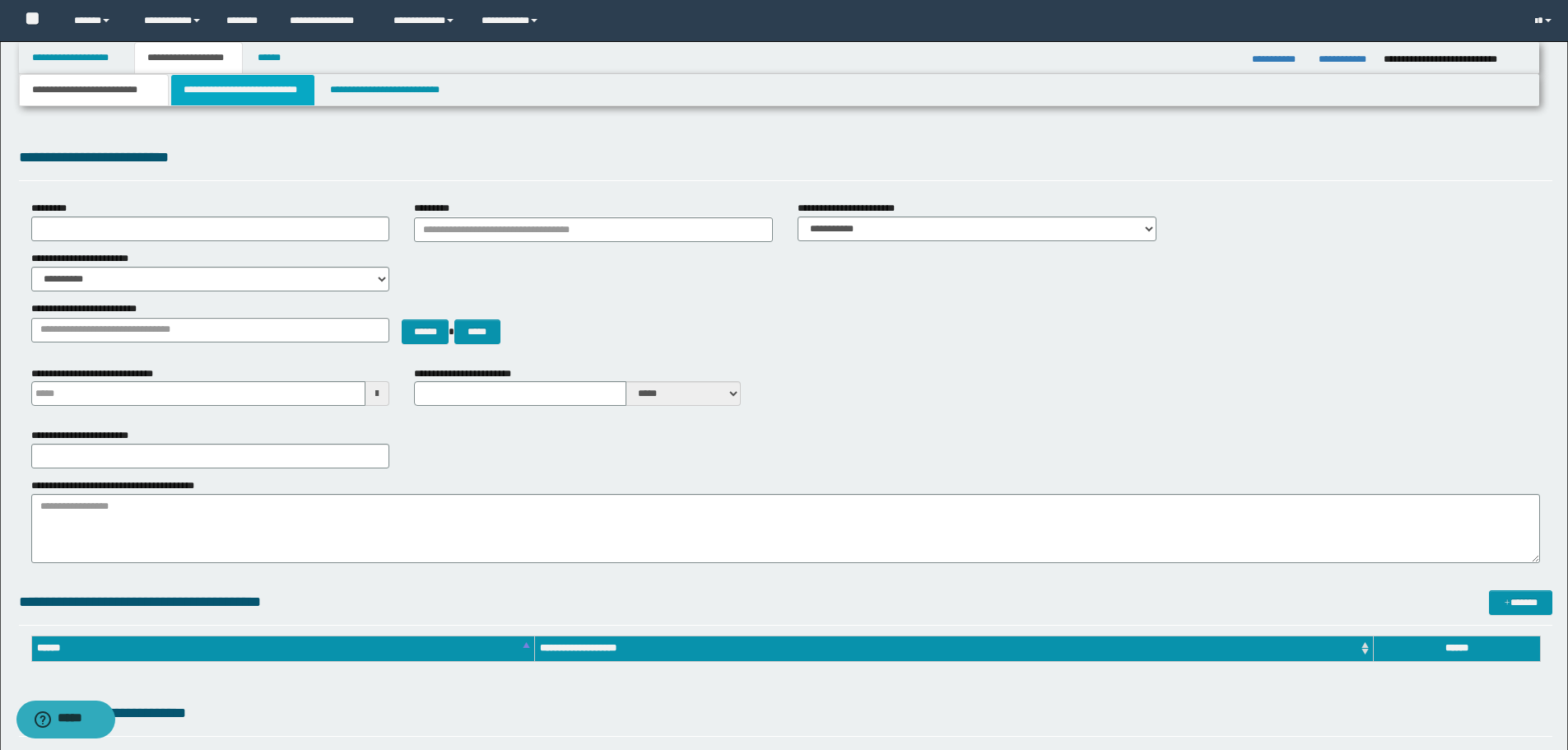 click on "**********" at bounding box center [243, 90] 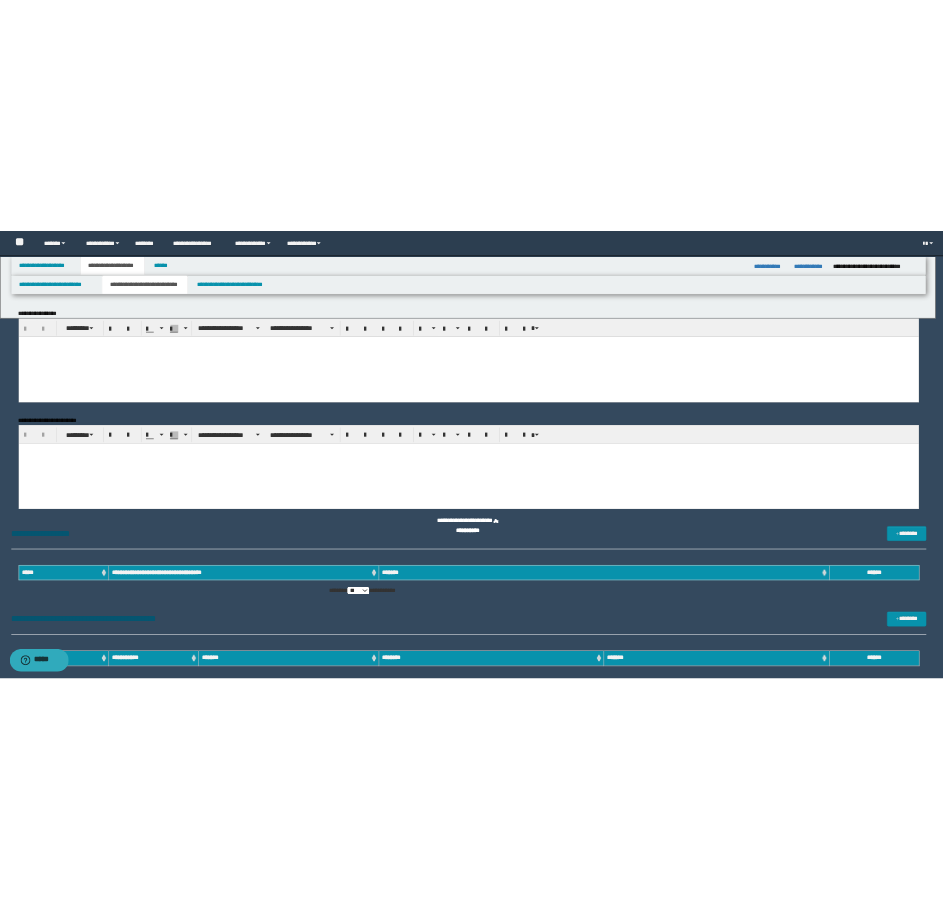 scroll, scrollTop: 0, scrollLeft: 0, axis: both 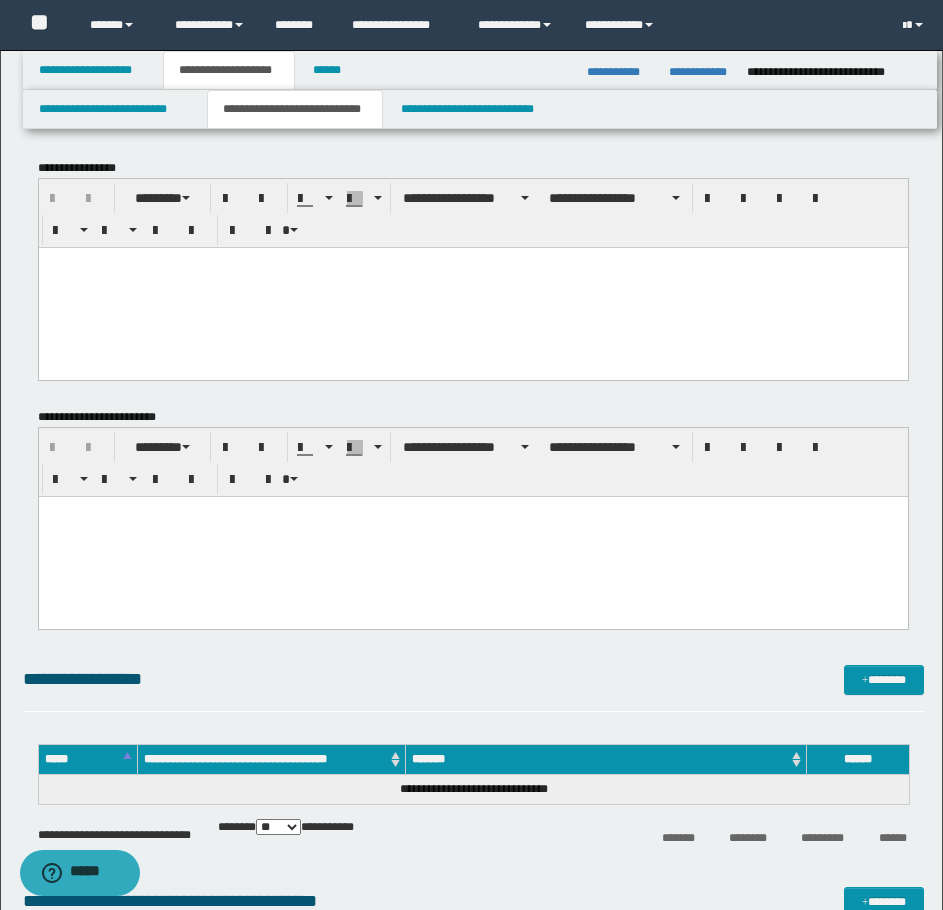 click at bounding box center (472, 287) 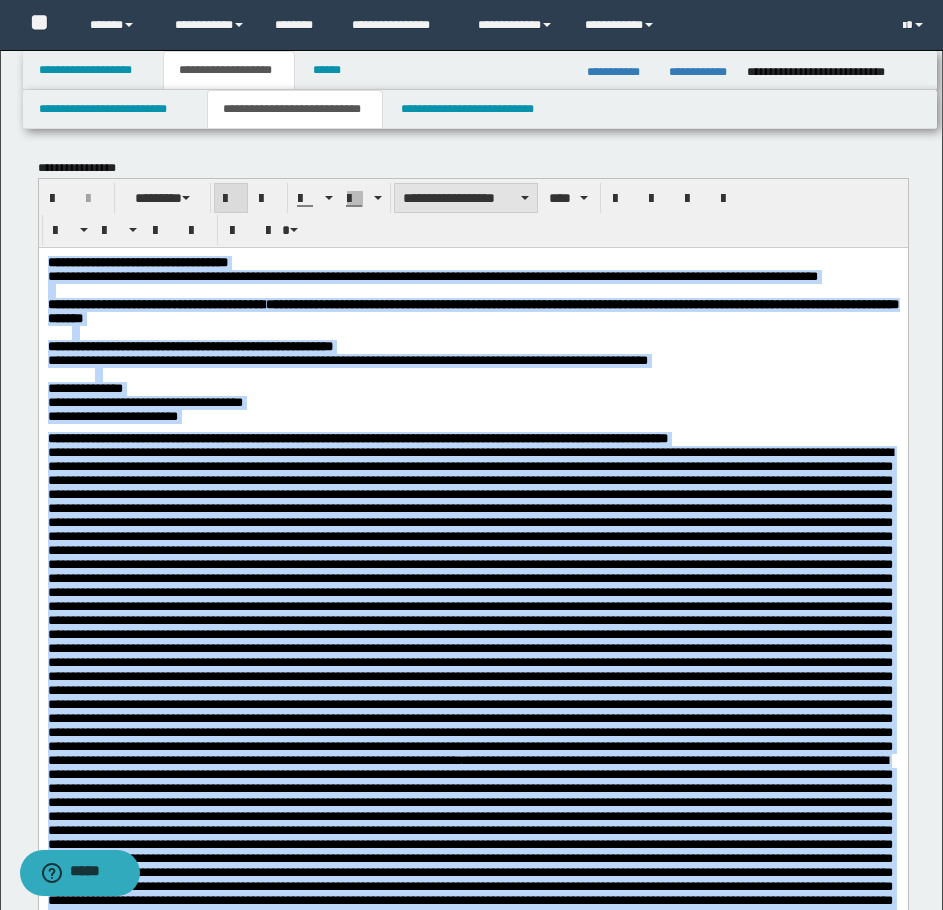 click on "**********" at bounding box center [466, 198] 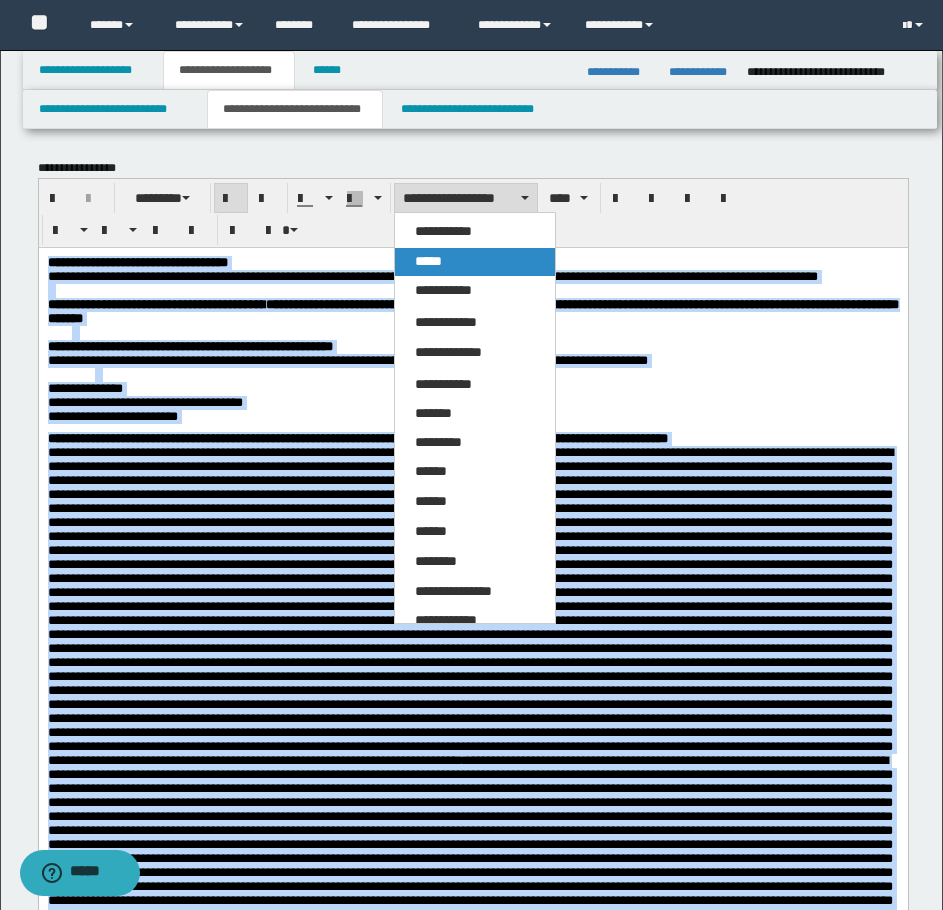 click on "*****" at bounding box center [475, 262] 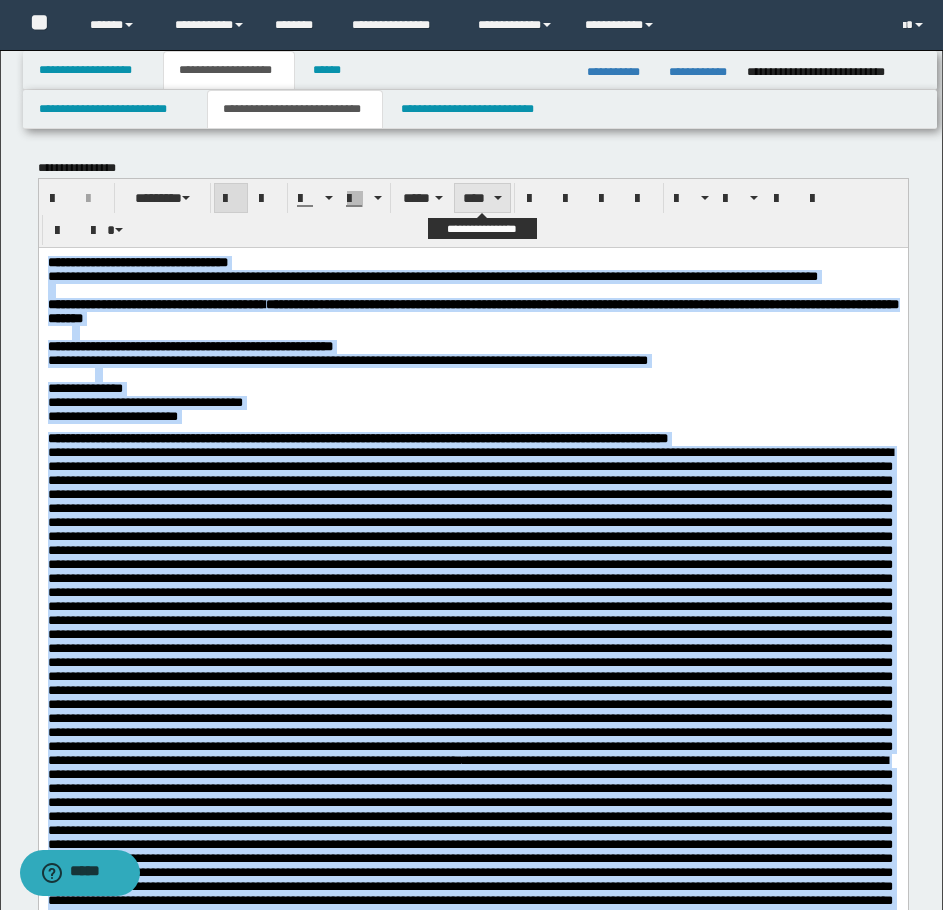 click on "****" at bounding box center [482, 198] 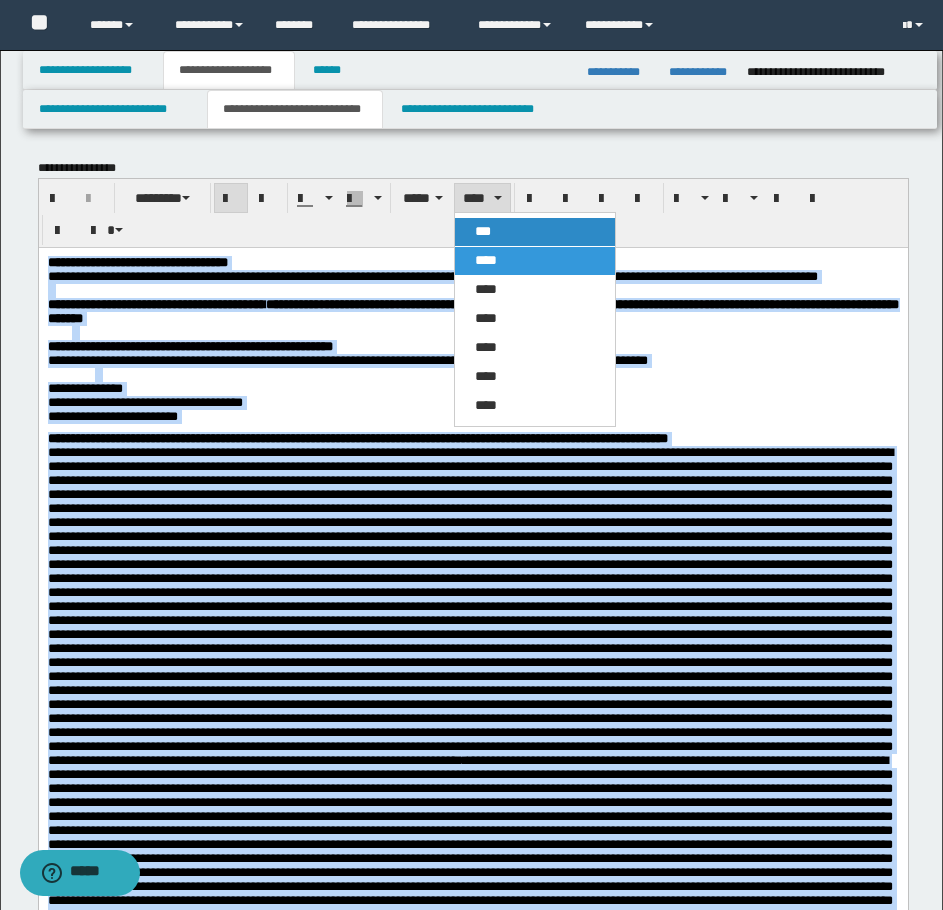 click on "***" at bounding box center (535, 232) 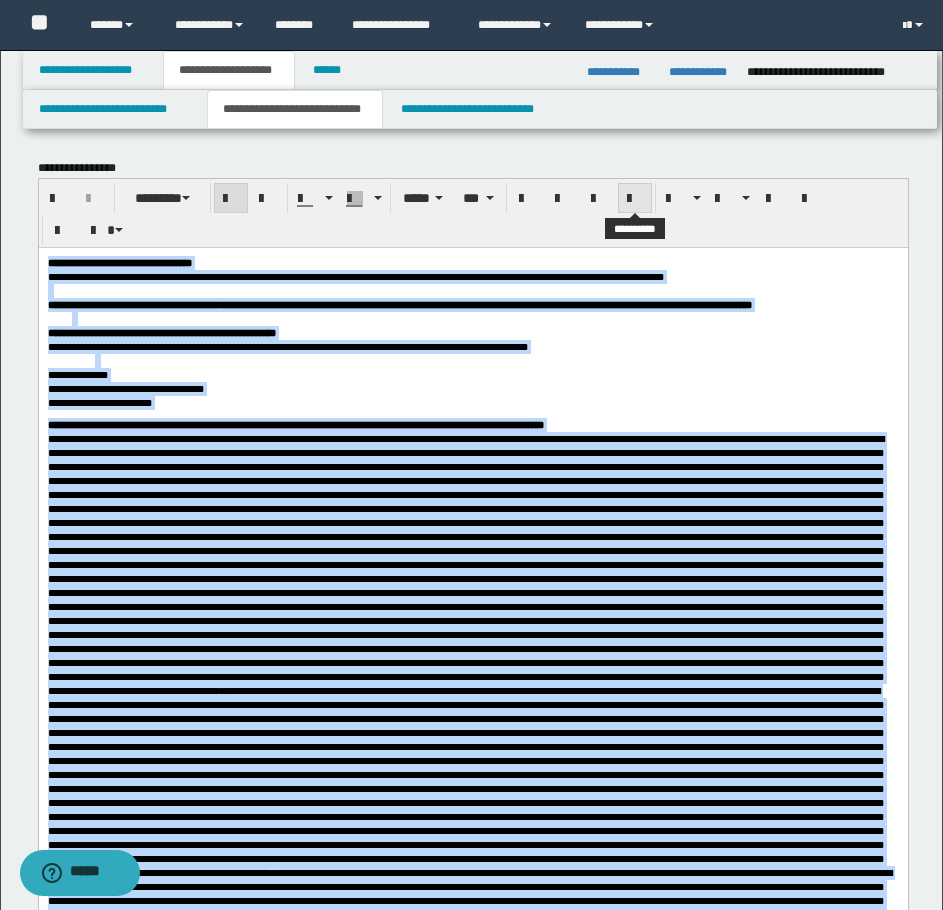 click at bounding box center (635, 198) 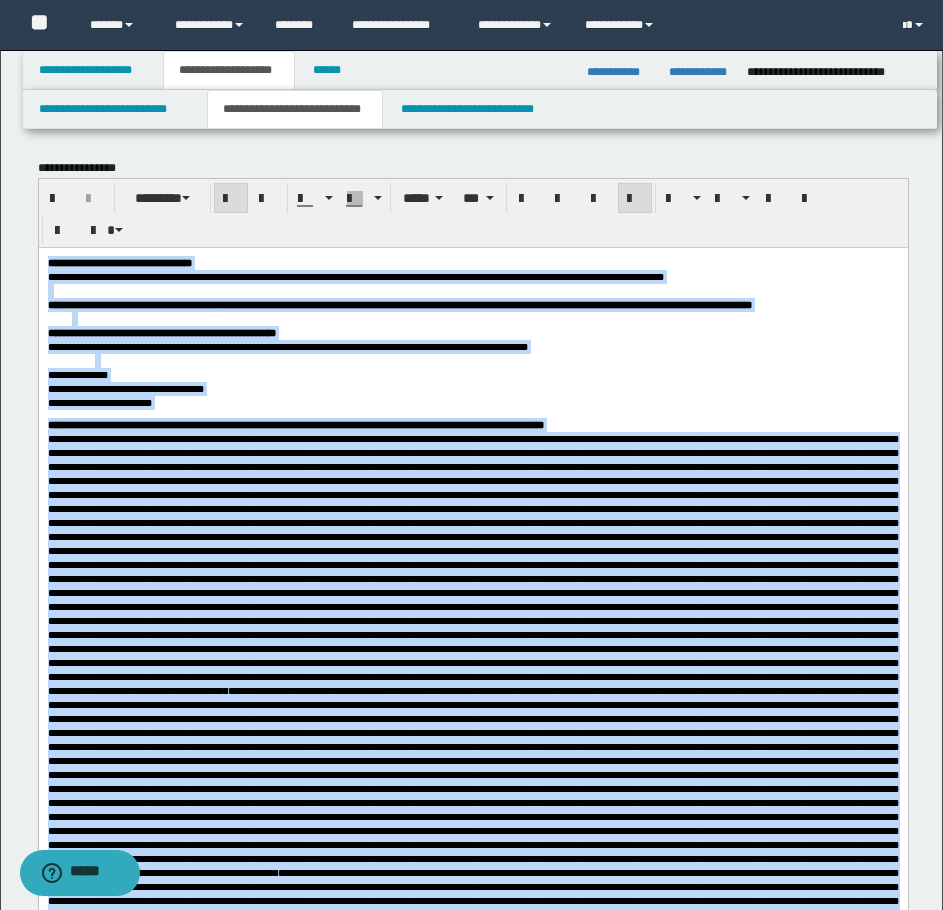 click on "**********" at bounding box center [472, 388] 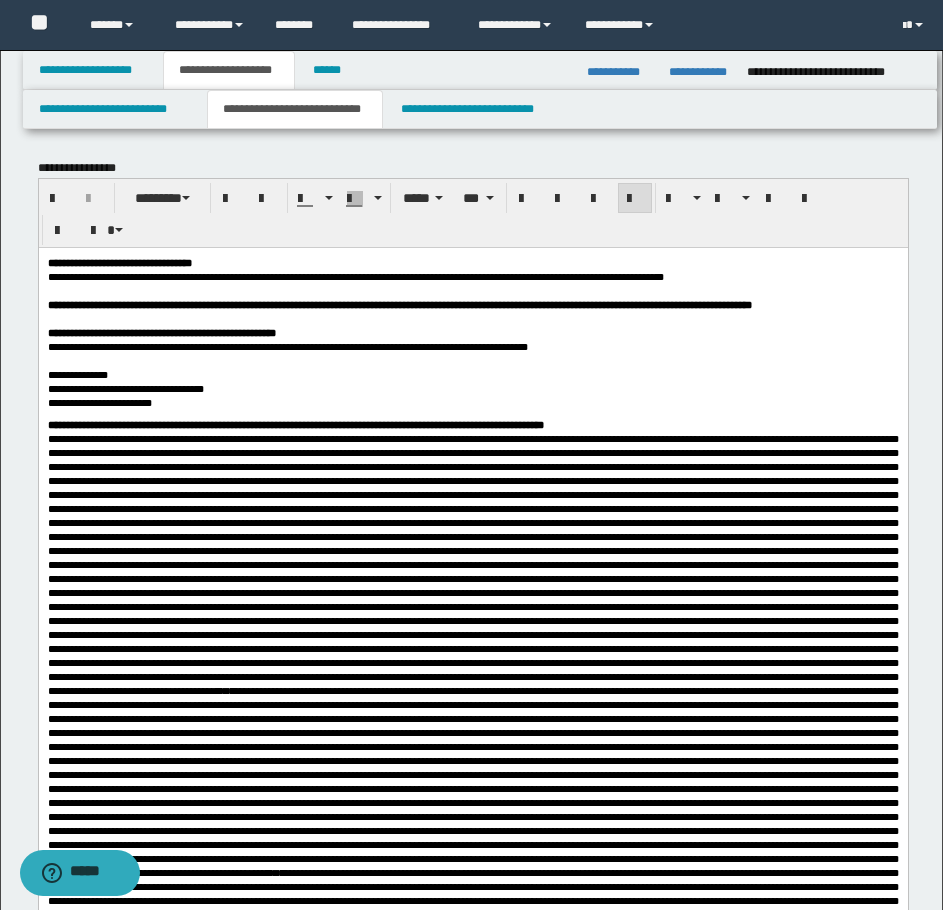 click on "**********" at bounding box center [125, 388] 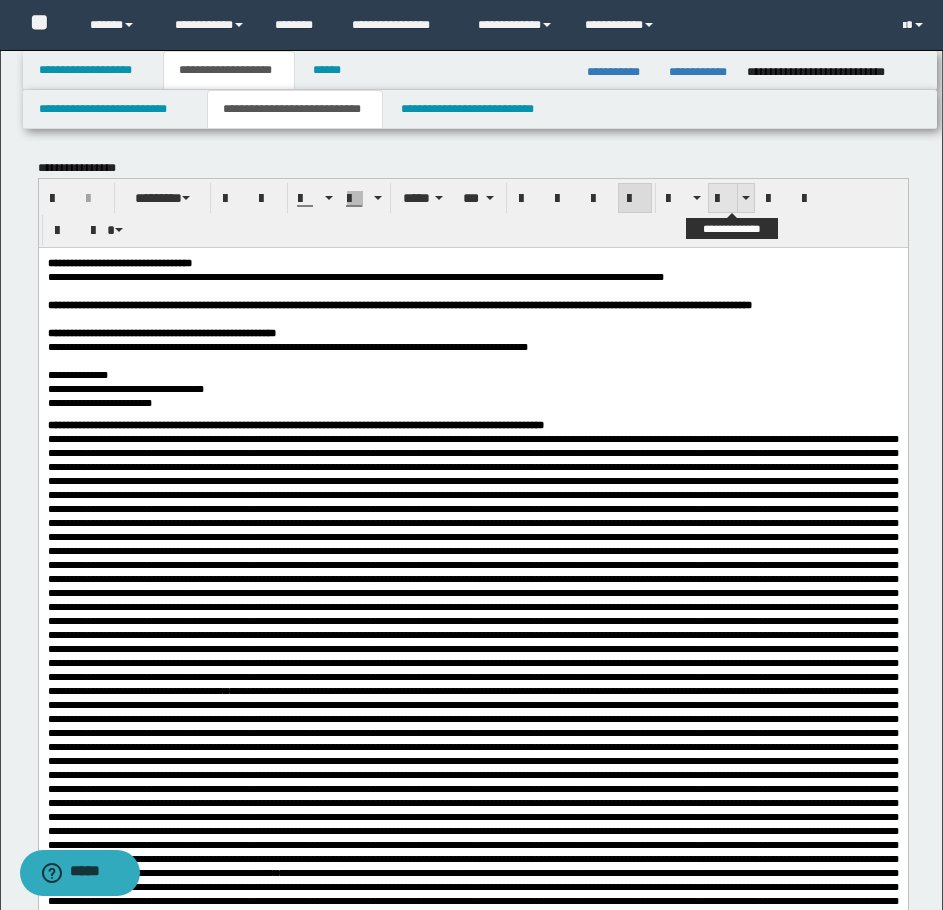 click at bounding box center [723, 198] 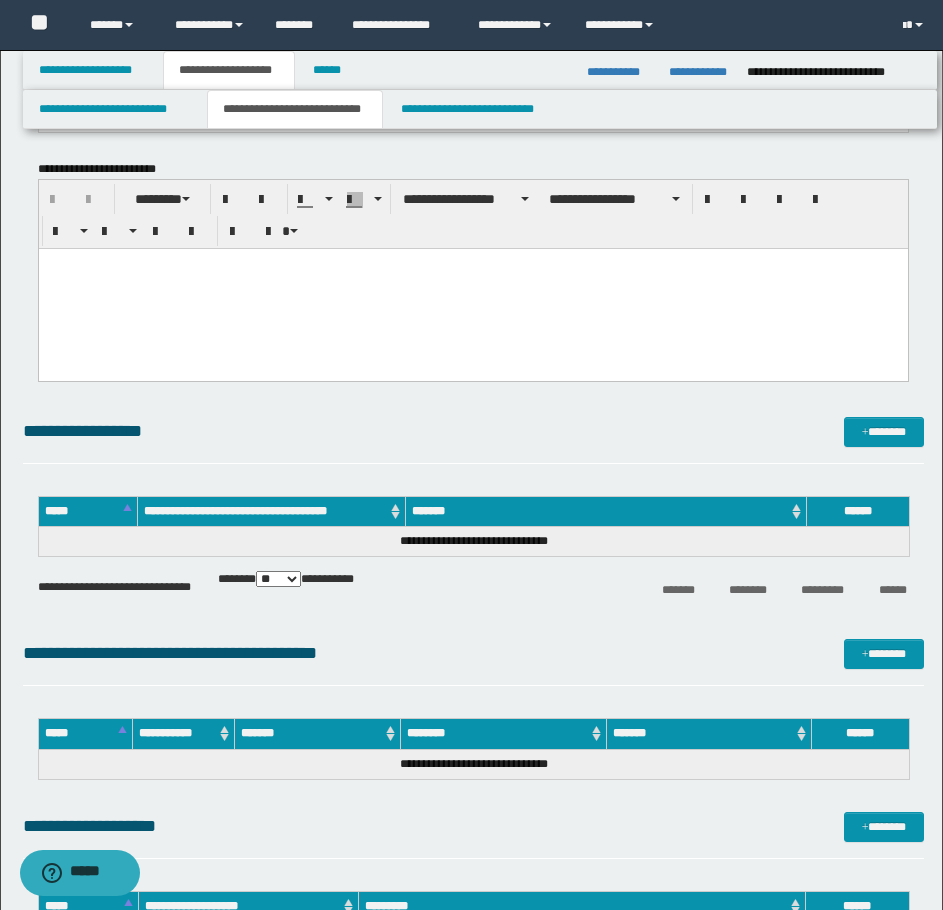 scroll, scrollTop: 1900, scrollLeft: 0, axis: vertical 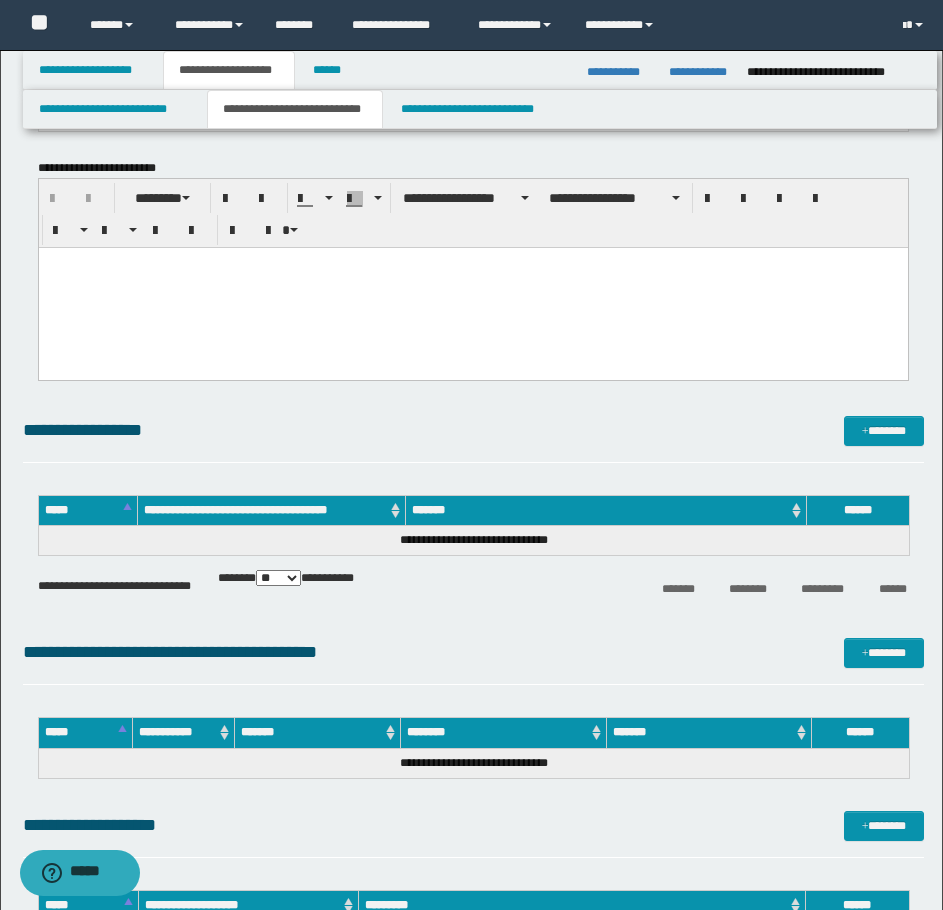 click at bounding box center (472, 287) 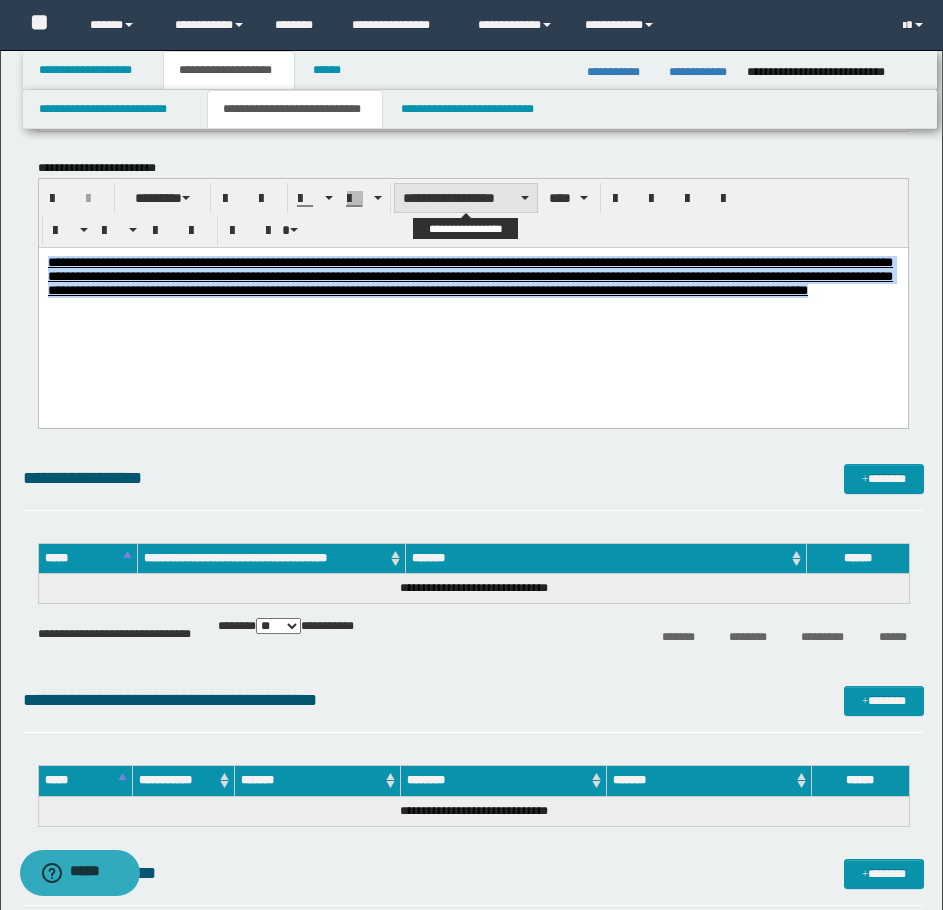 click on "**********" at bounding box center [466, 198] 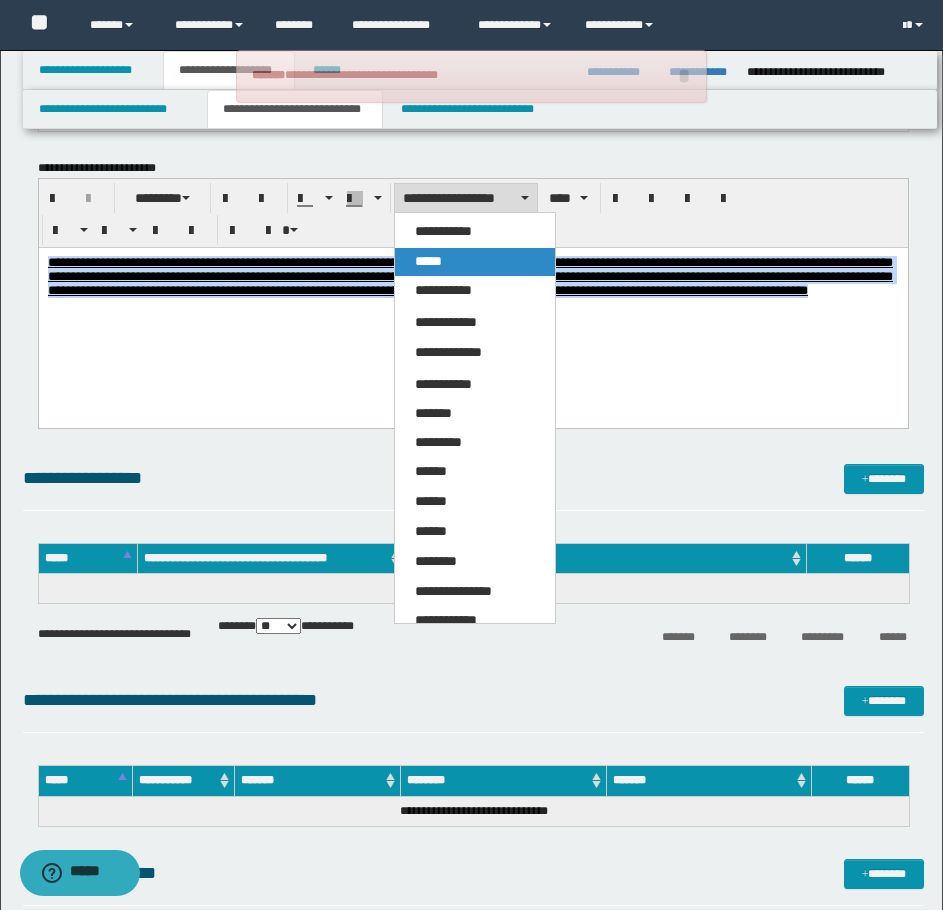 click on "*****" at bounding box center (475, 262) 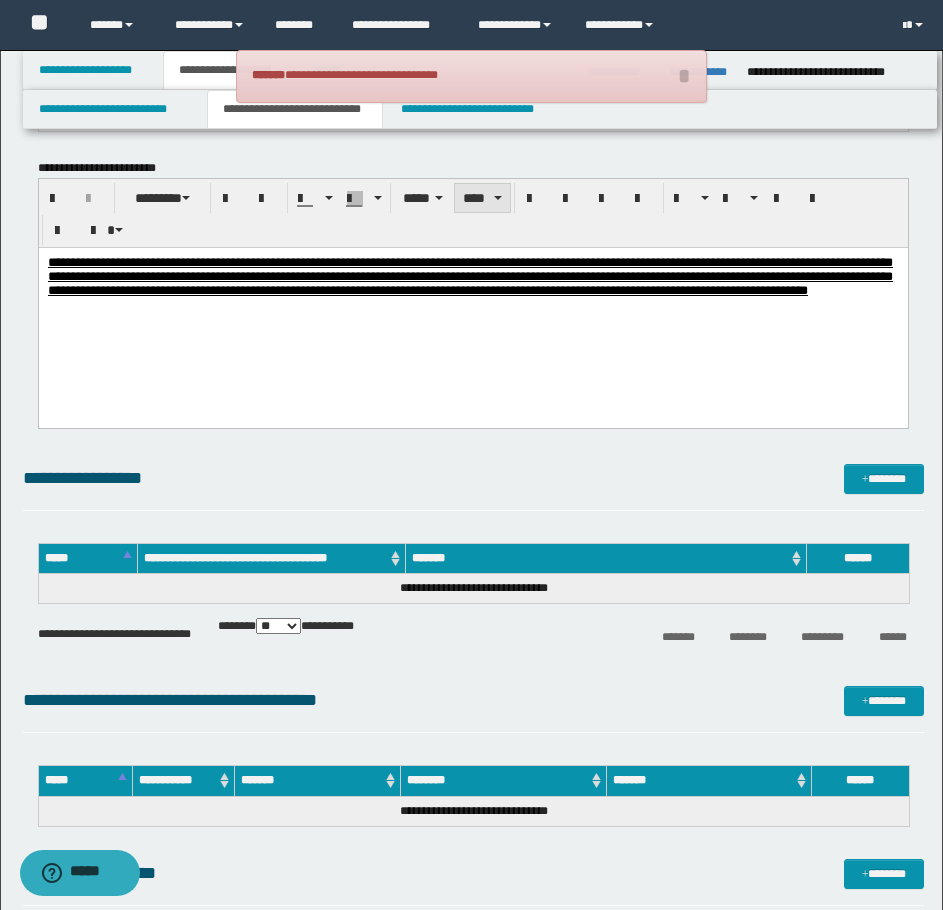 click on "****" at bounding box center (482, 198) 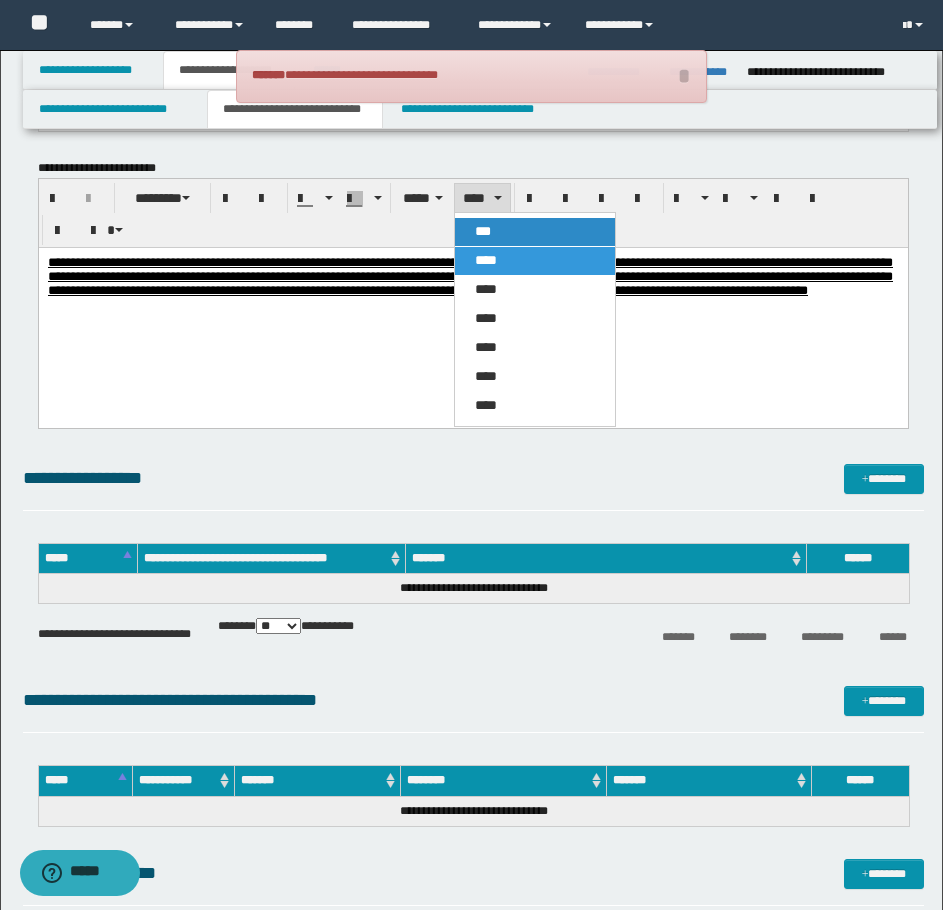 click on "***" at bounding box center [483, 231] 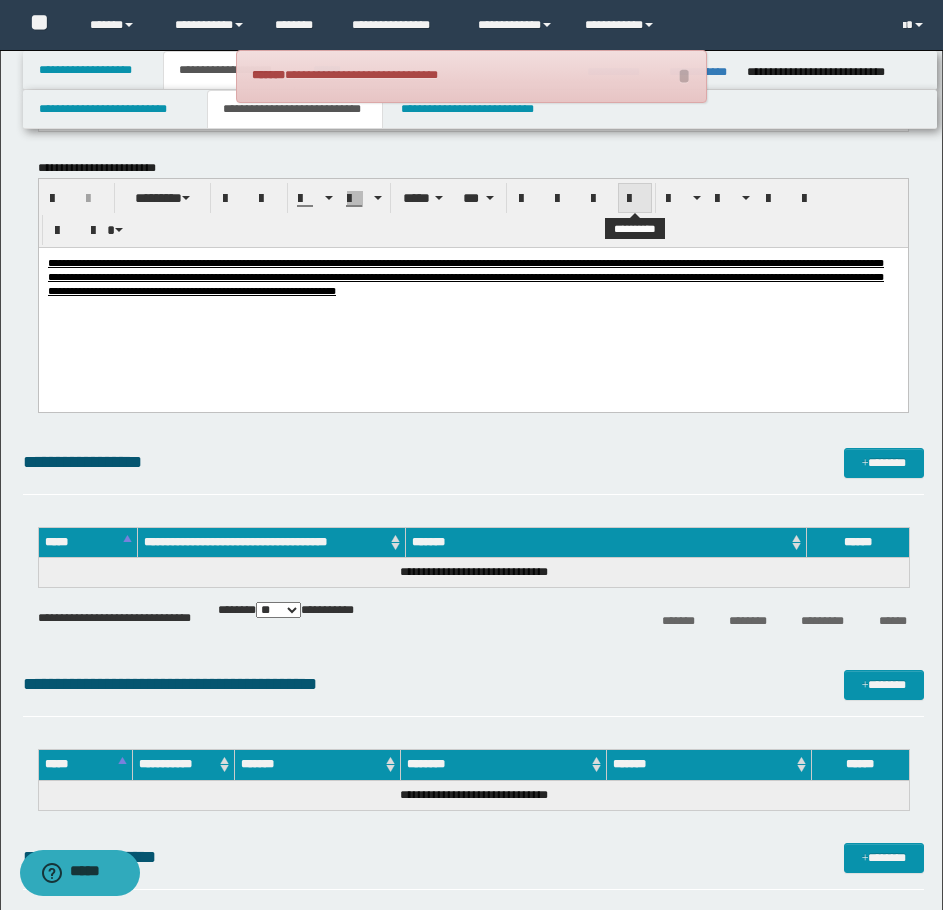 click at bounding box center (635, 199) 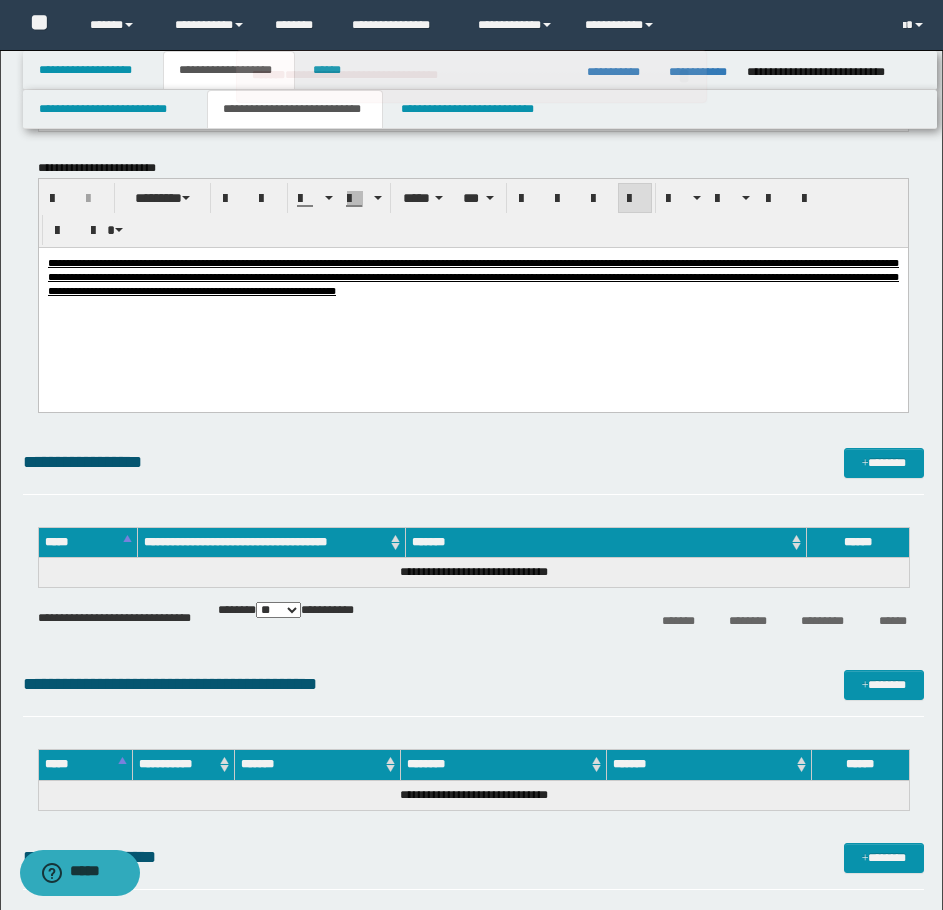 click on "**********" at bounding box center (472, 301) 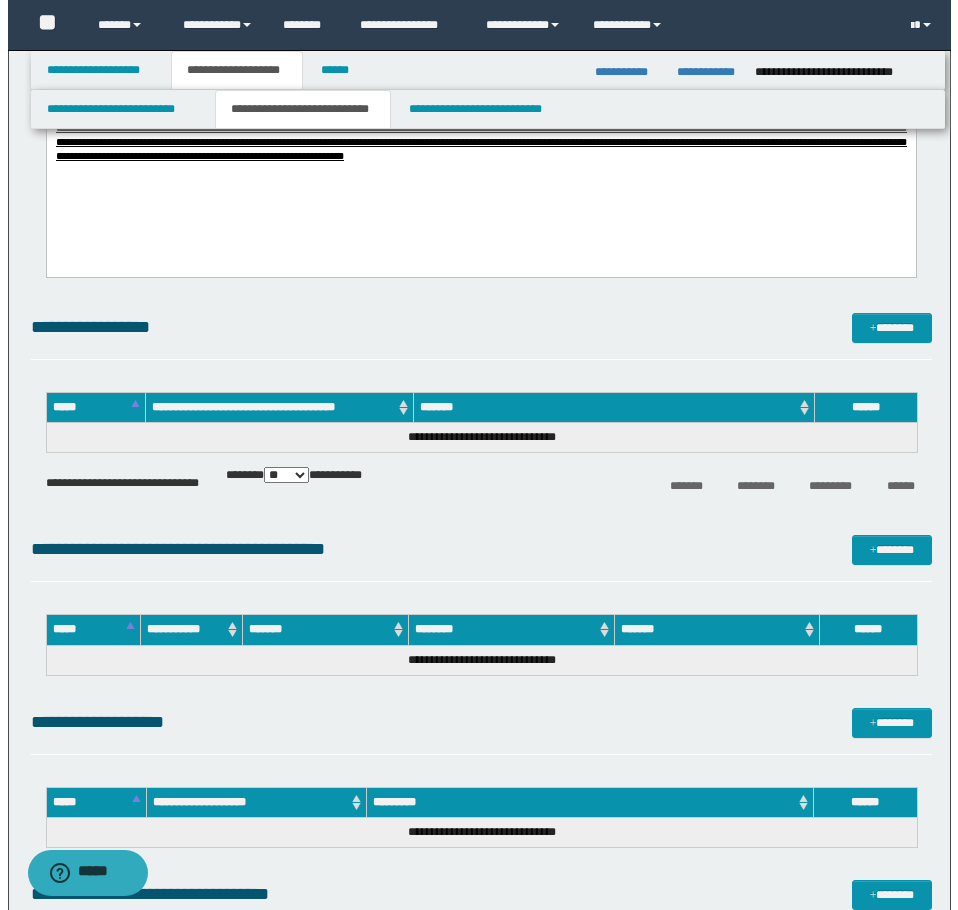 scroll, scrollTop: 2100, scrollLeft: 0, axis: vertical 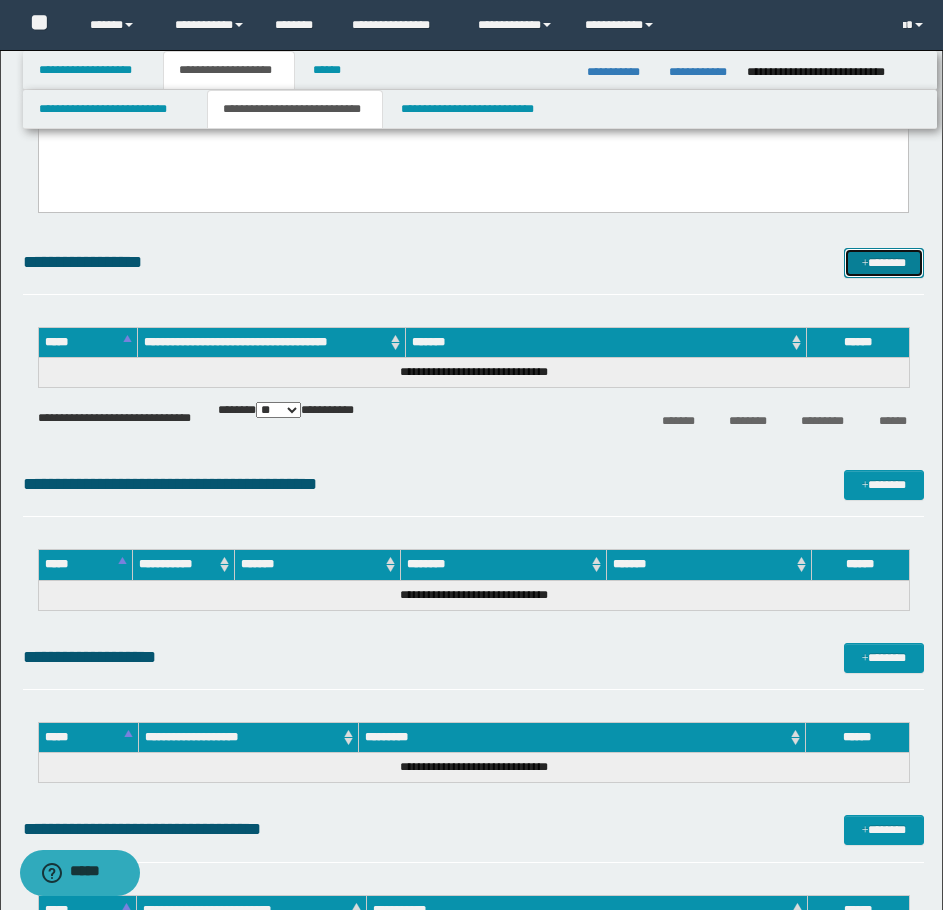 click on "*******" at bounding box center (884, 263) 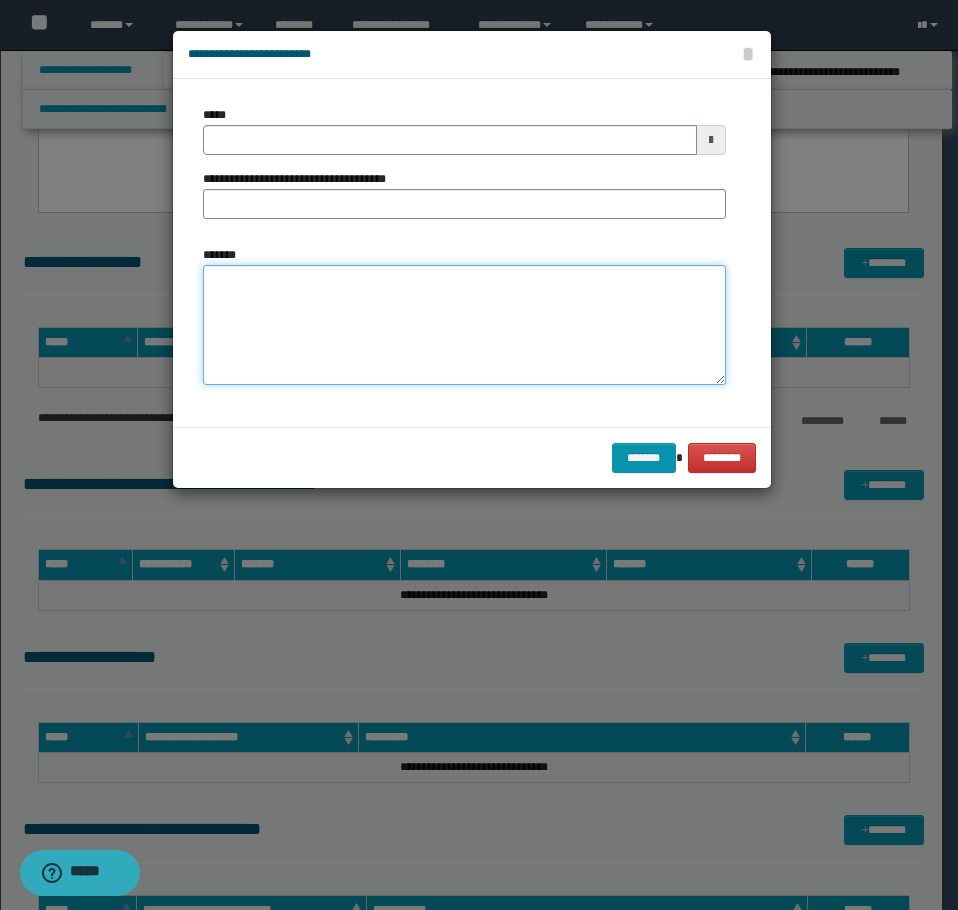 click on "*******" at bounding box center [464, 325] 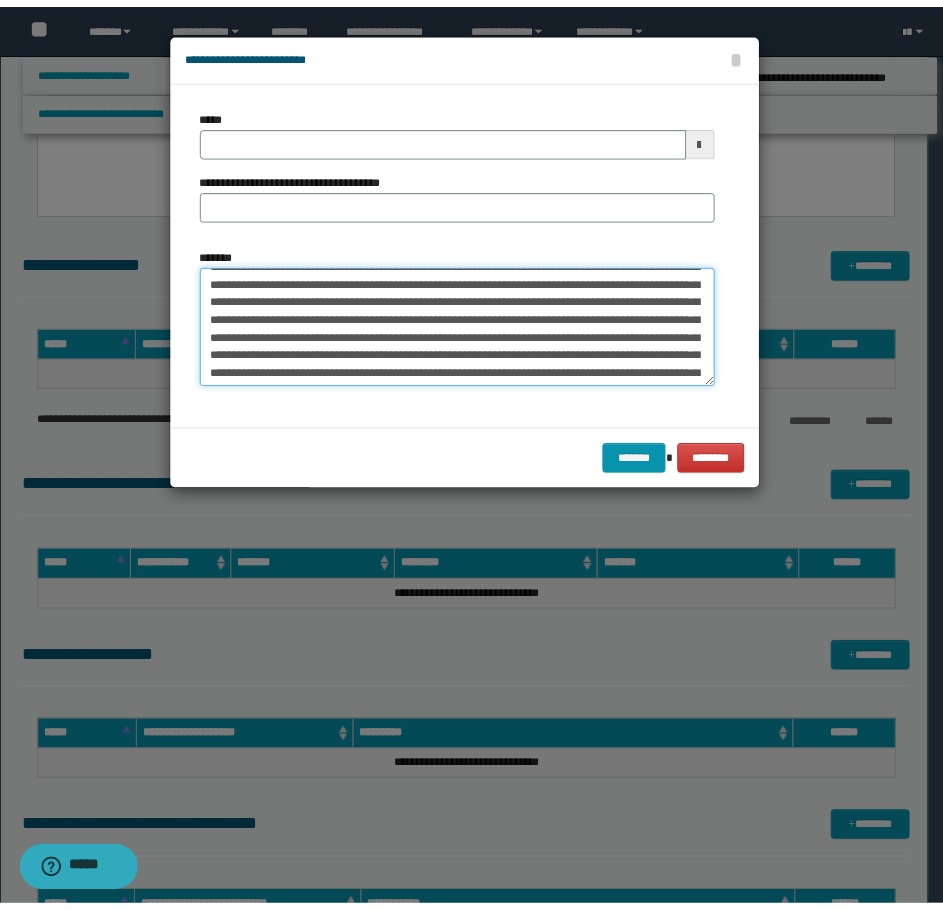 scroll, scrollTop: 0, scrollLeft: 0, axis: both 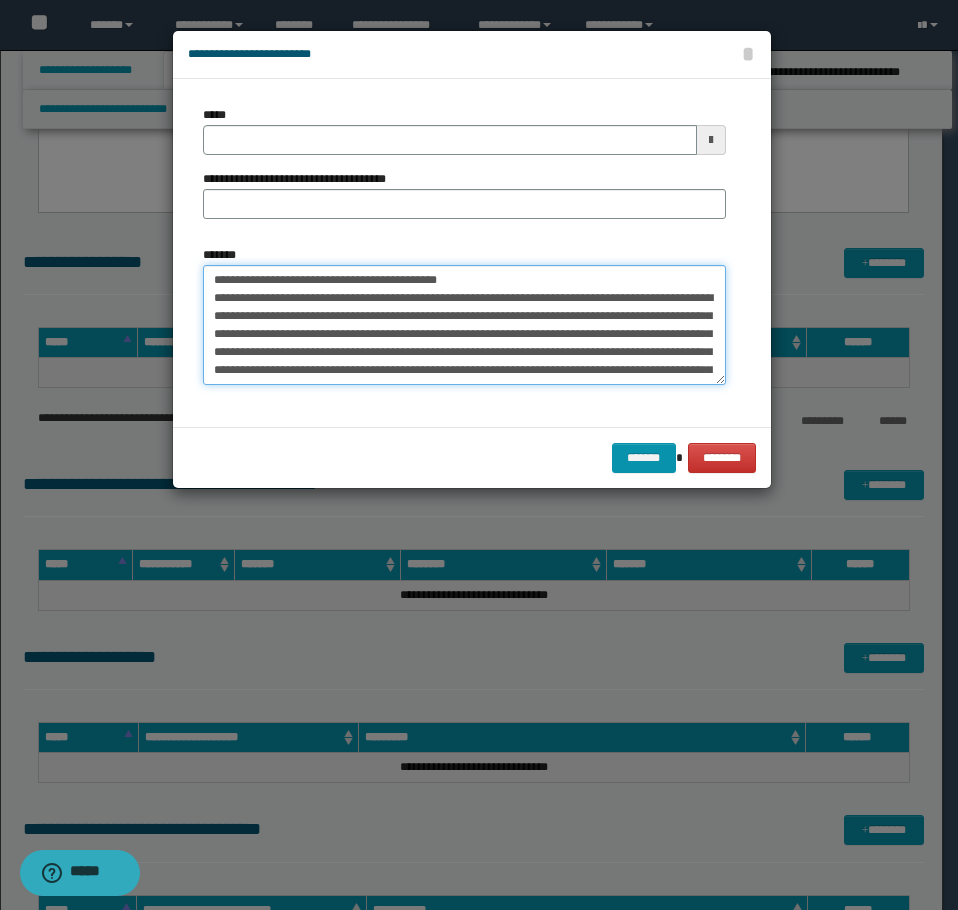 drag, startPoint x: 462, startPoint y: 275, endPoint x: 278, endPoint y: 281, distance: 184.0978 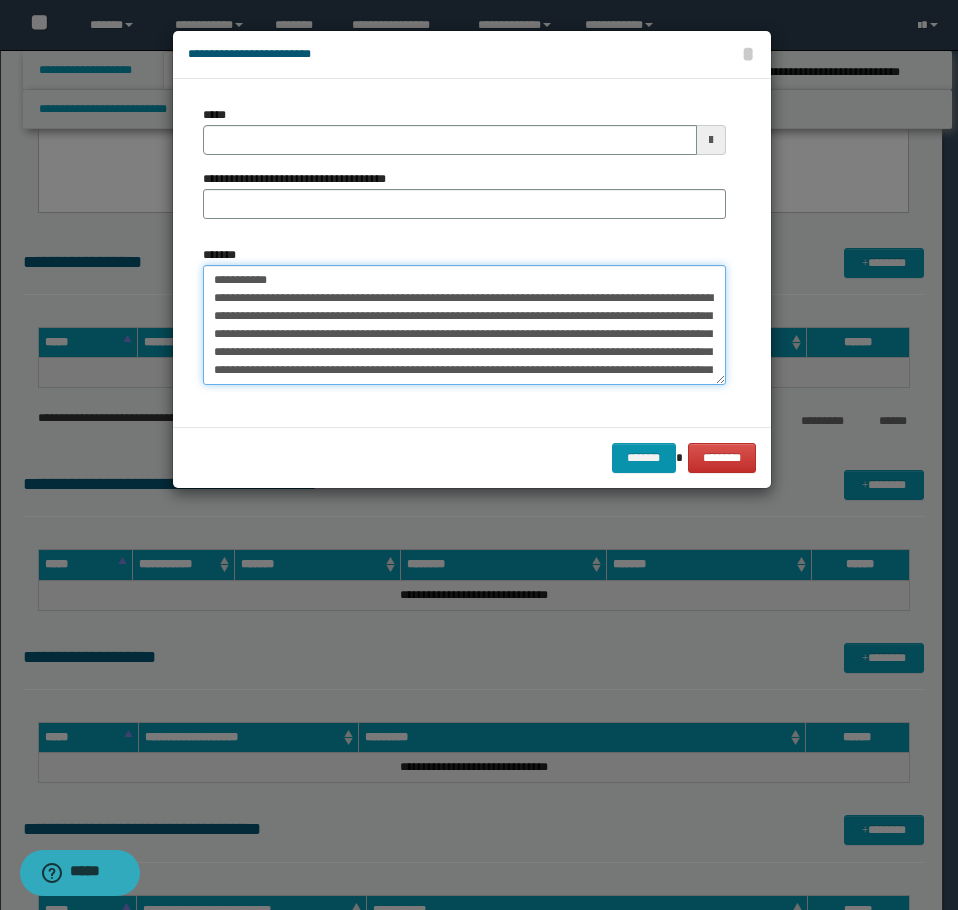 type on "**********" 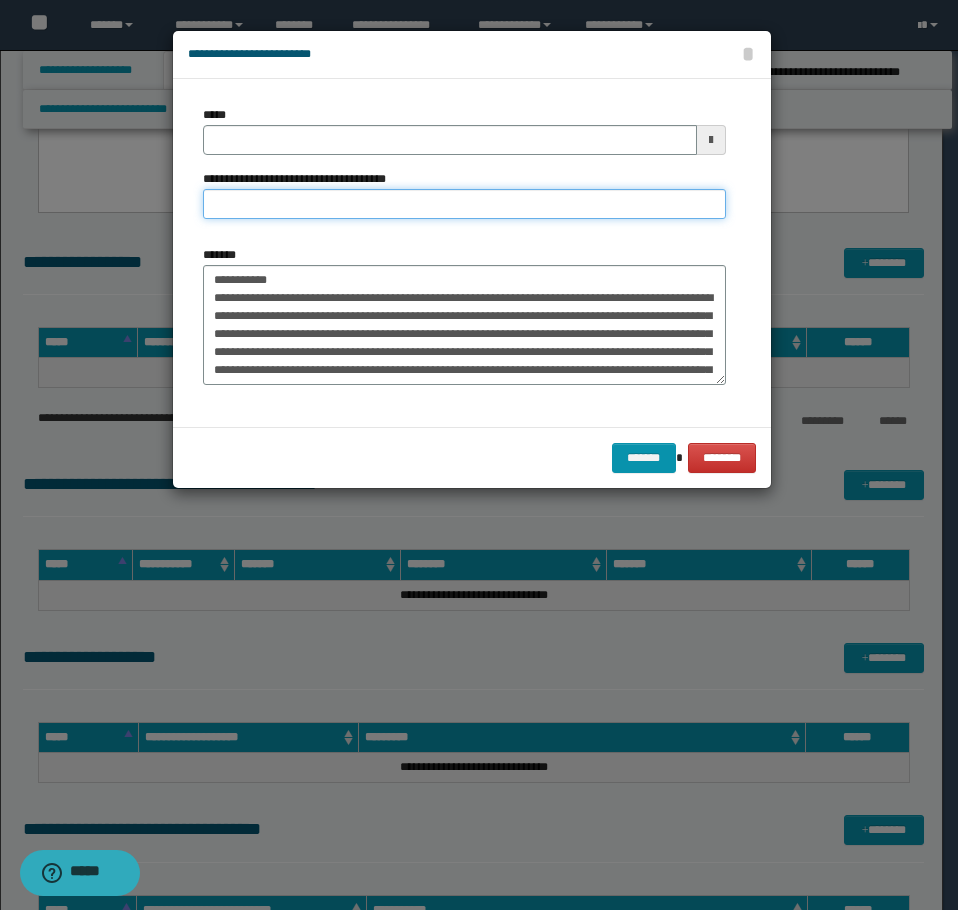 click on "**********" at bounding box center (464, 204) 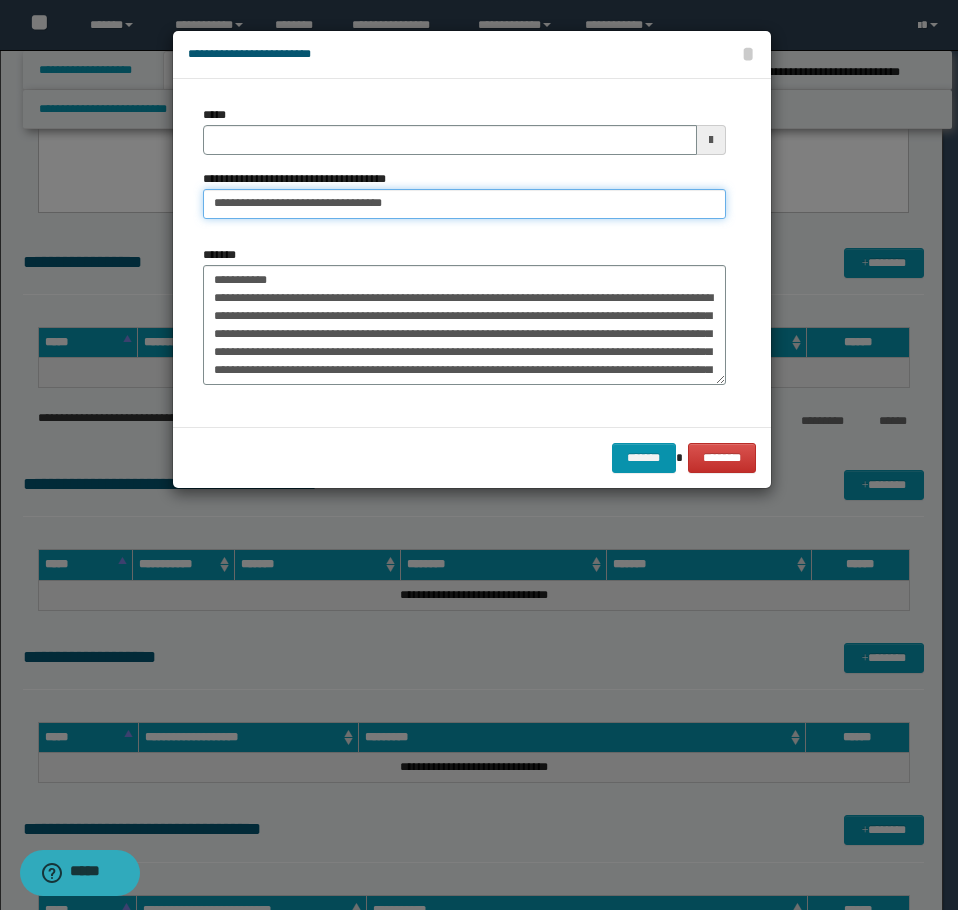 type on "**********" 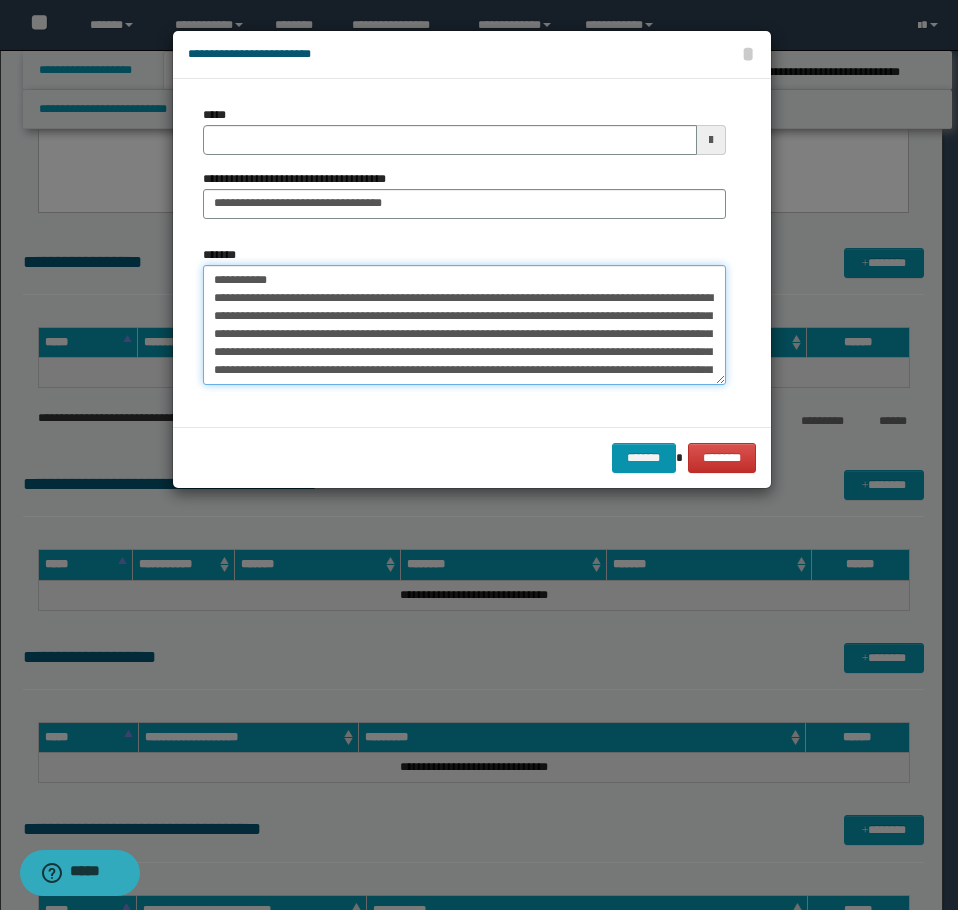 drag, startPoint x: 314, startPoint y: 272, endPoint x: 43, endPoint y: 266, distance: 271.0664 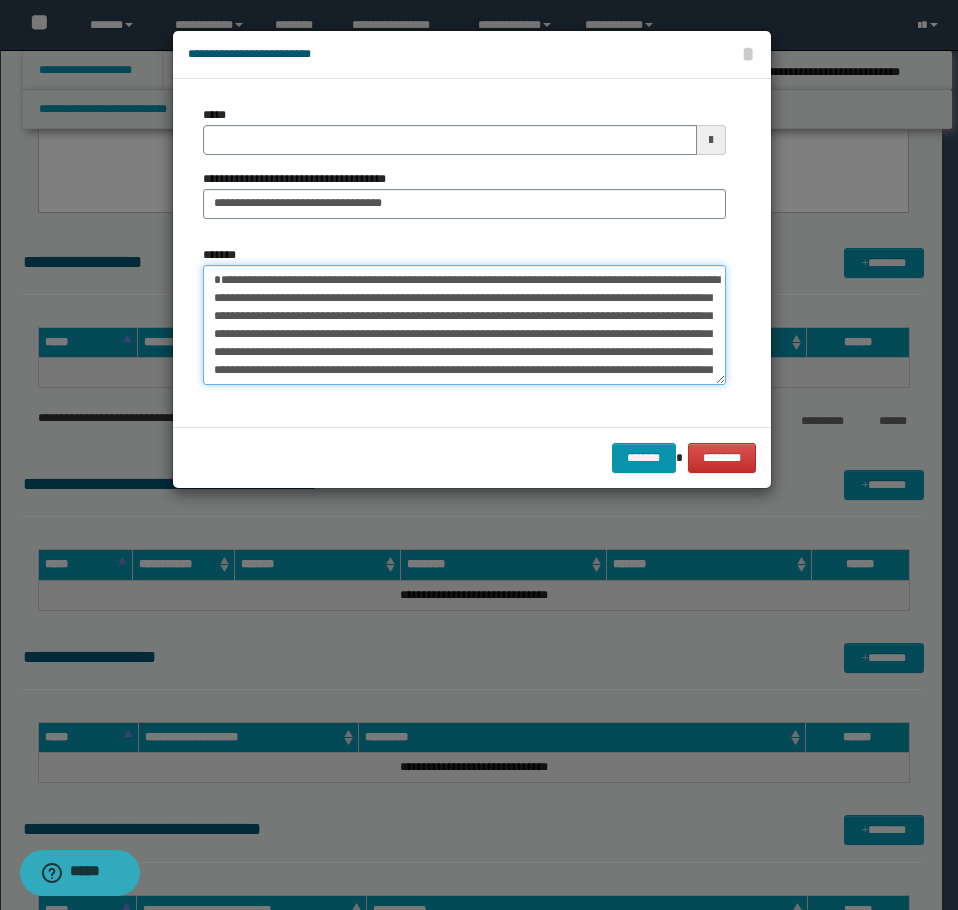 type 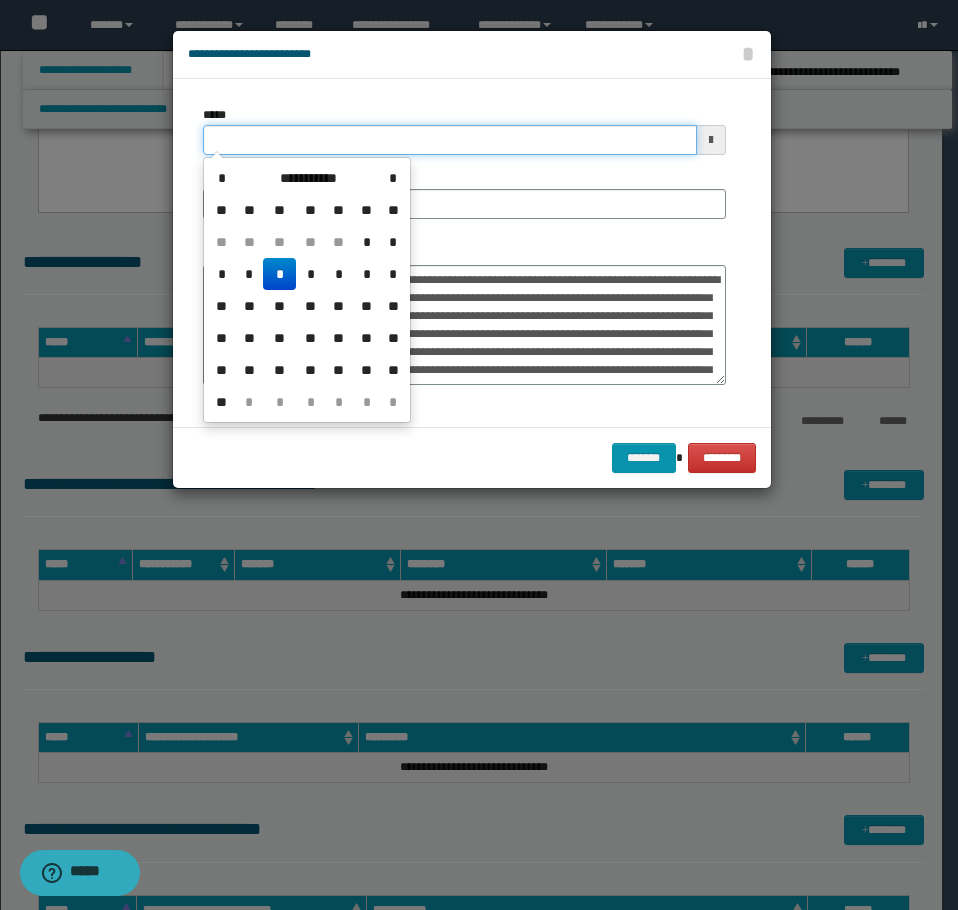 click on "*****" at bounding box center [450, 140] 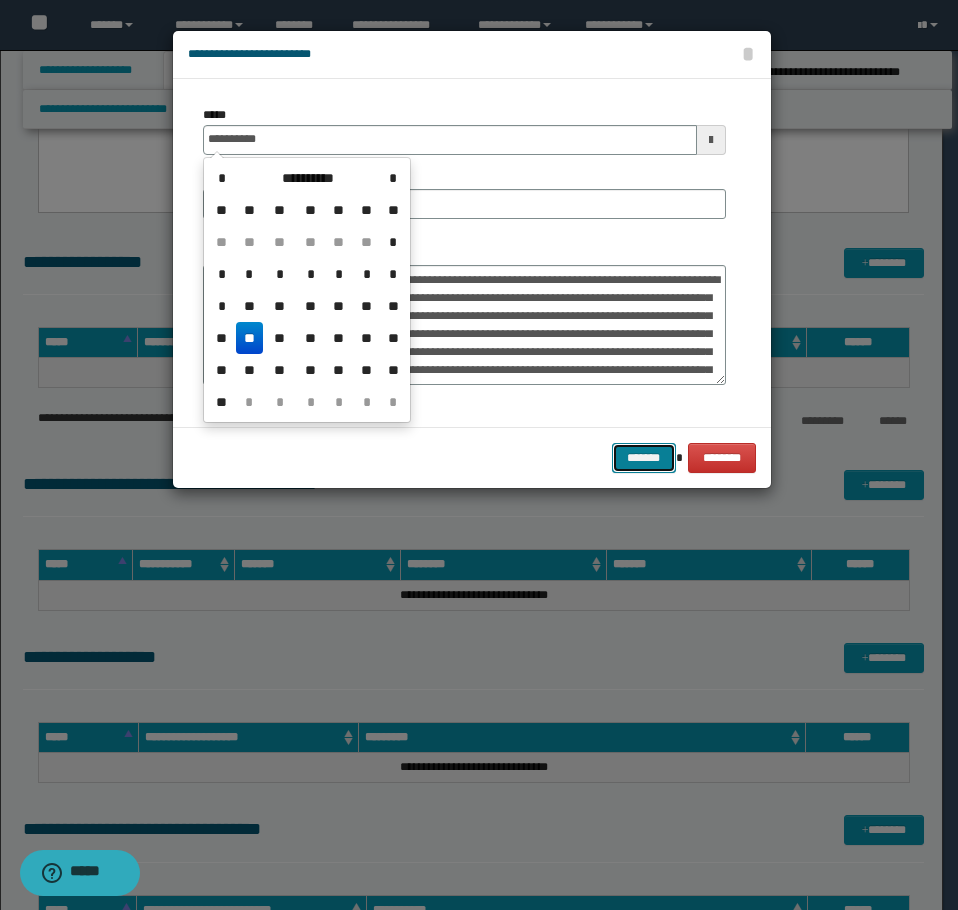 type on "**********" 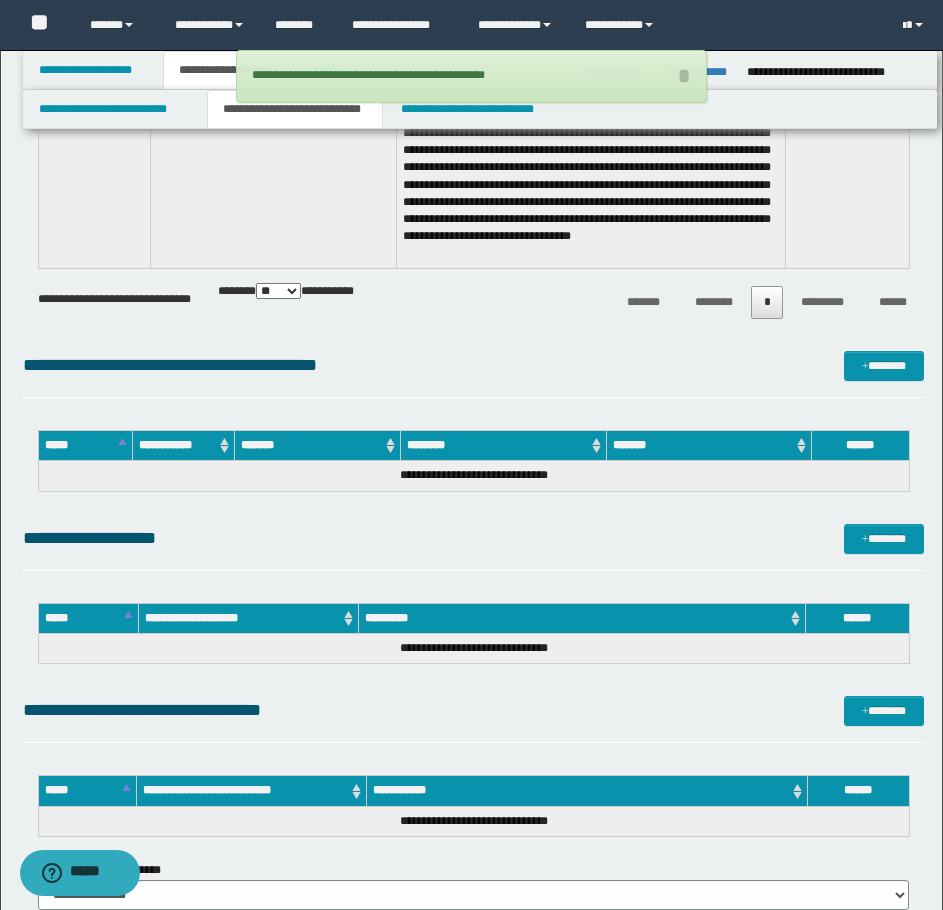 scroll, scrollTop: 2500, scrollLeft: 0, axis: vertical 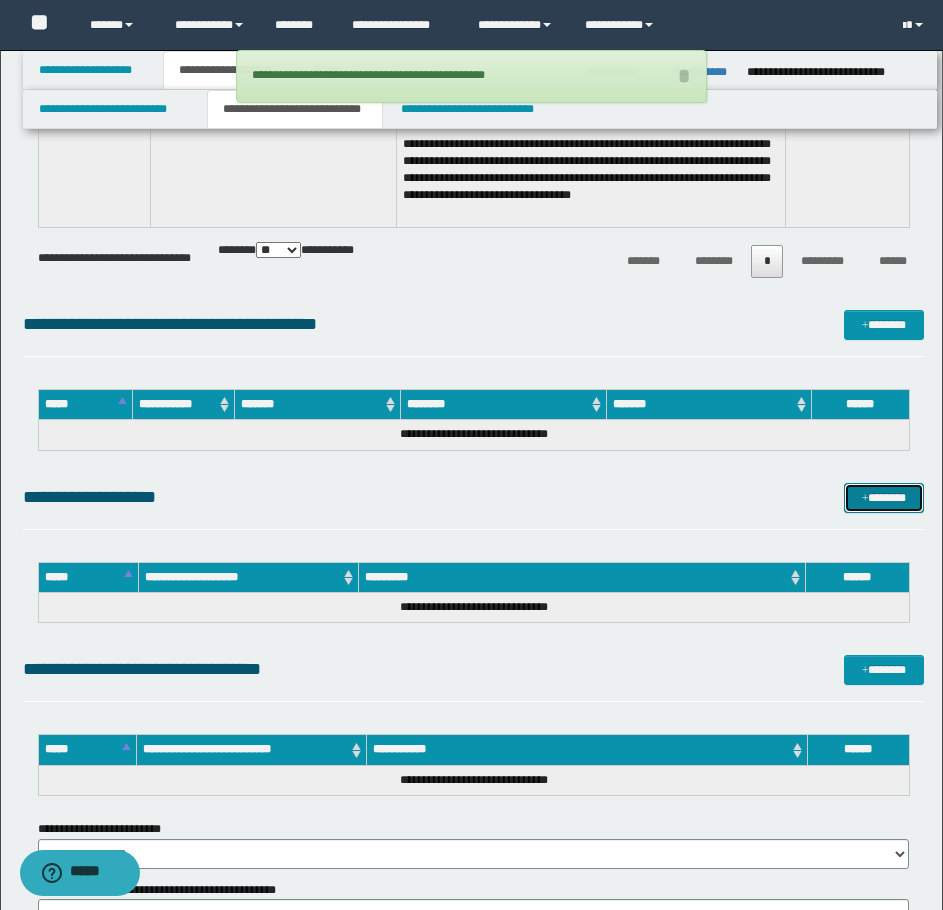 click on "*******" at bounding box center [884, 498] 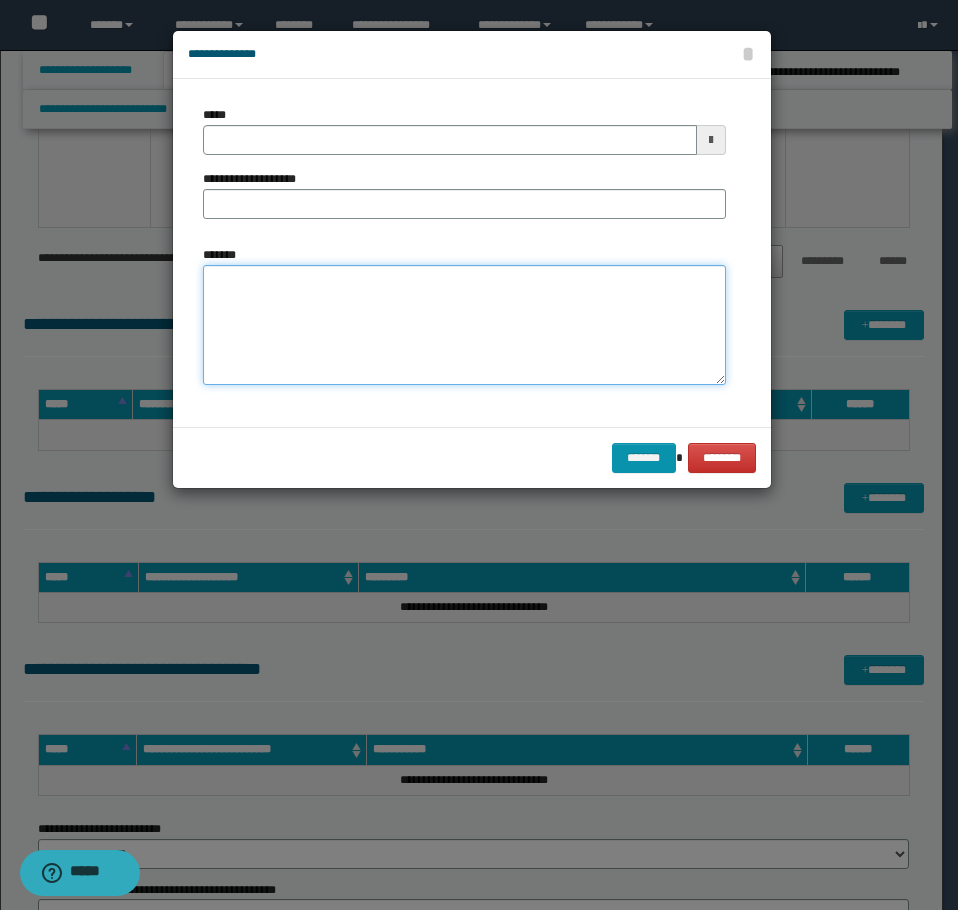 click on "*******" at bounding box center [464, 325] 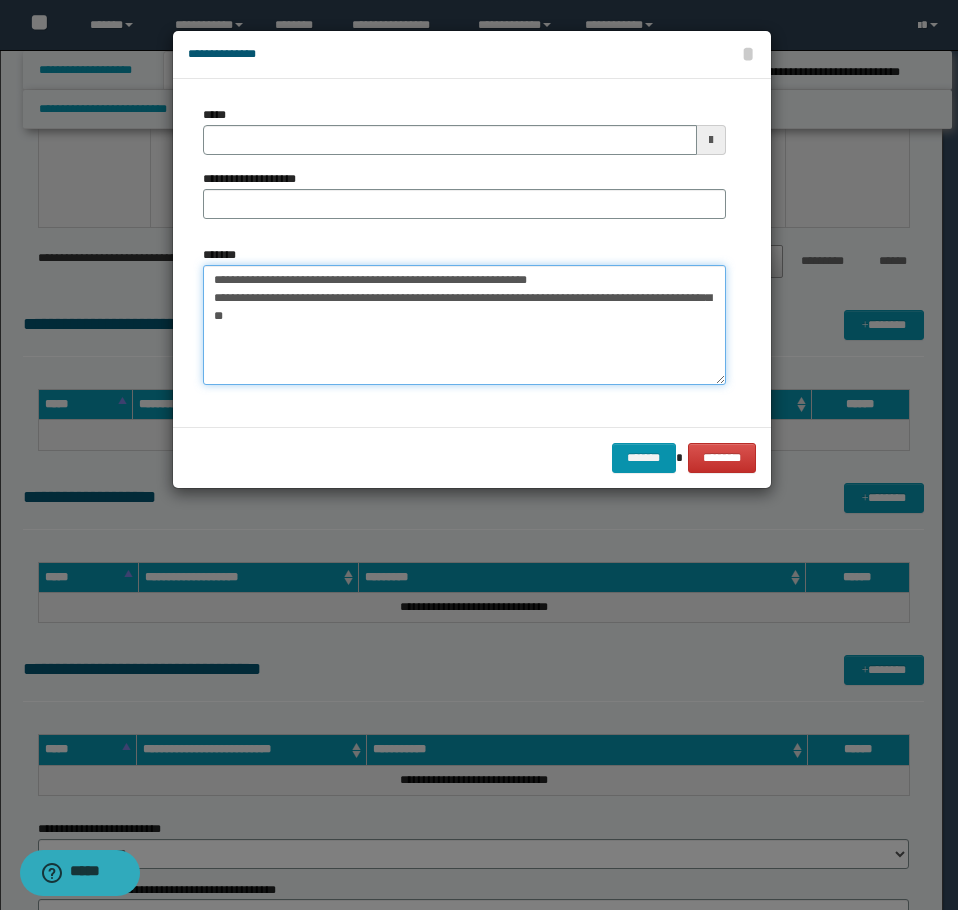 drag, startPoint x: 590, startPoint y: 283, endPoint x: 276, endPoint y: 280, distance: 314.01434 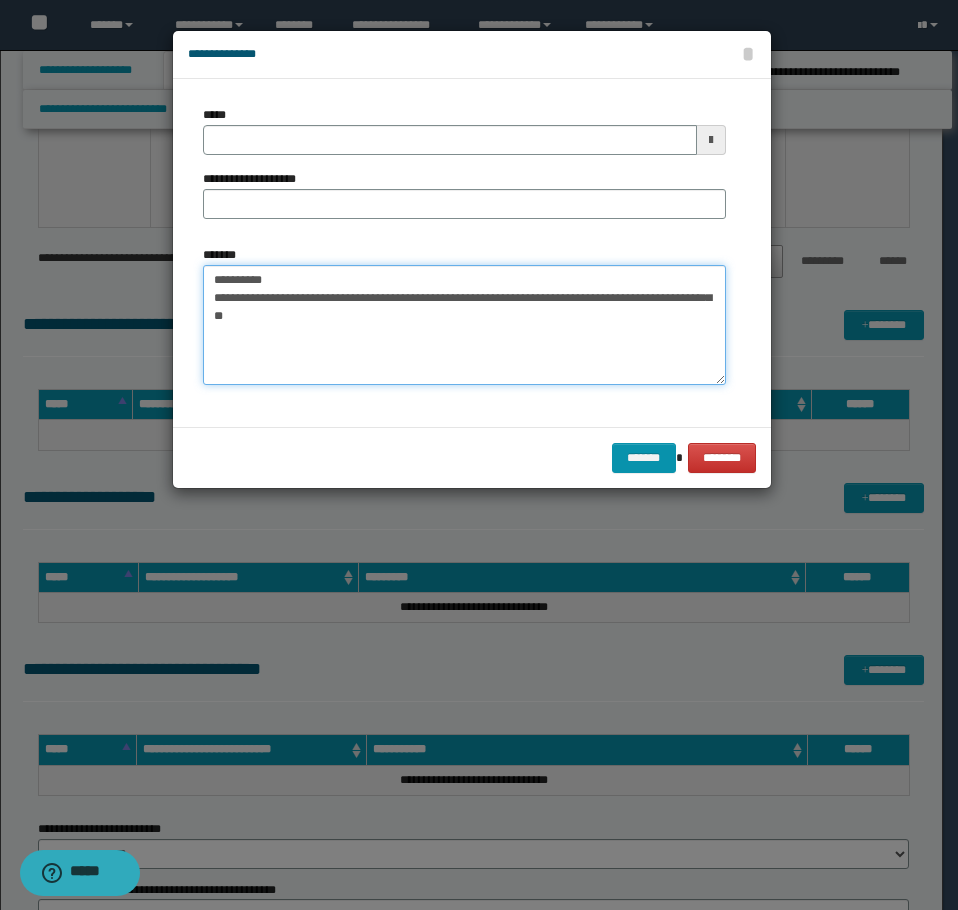 type on "**********" 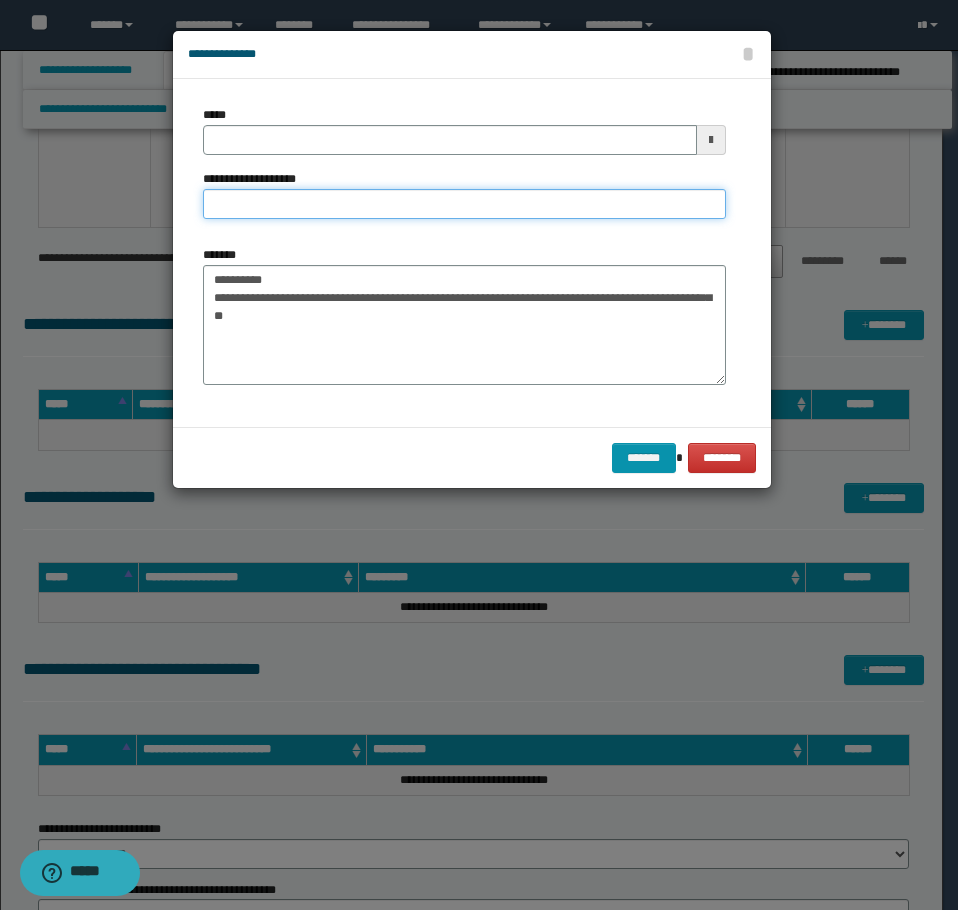 click on "**********" at bounding box center (464, 204) 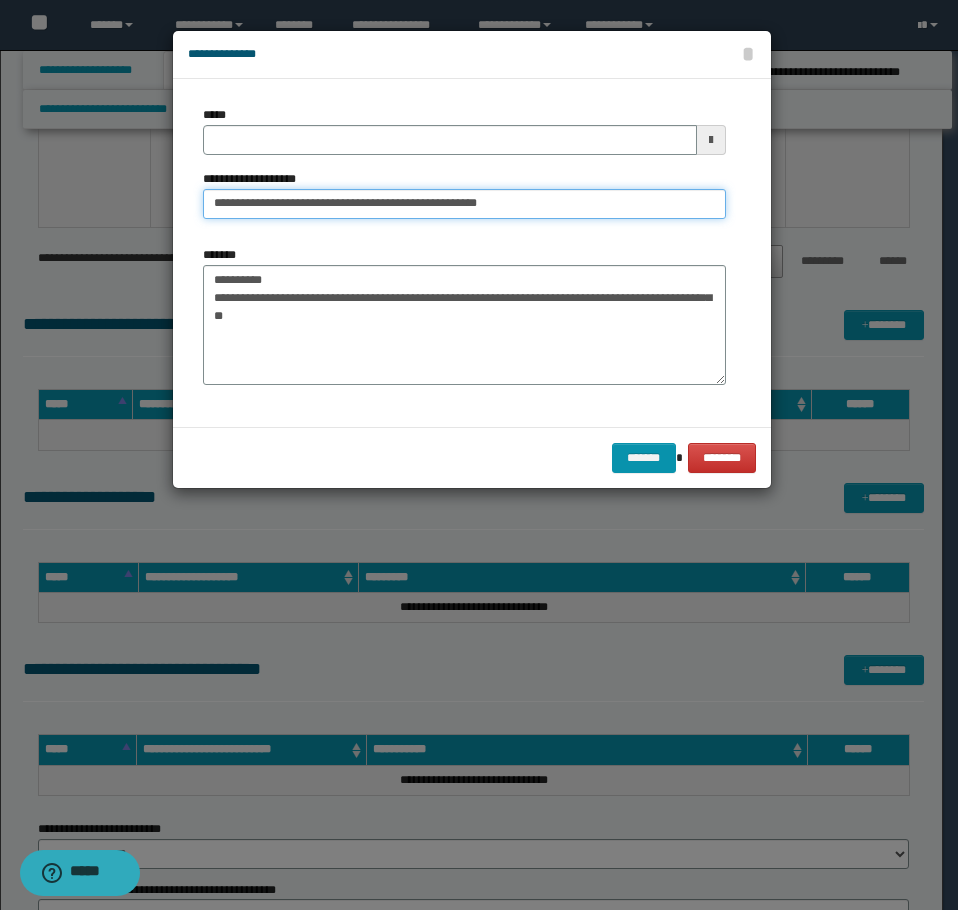 type on "**********" 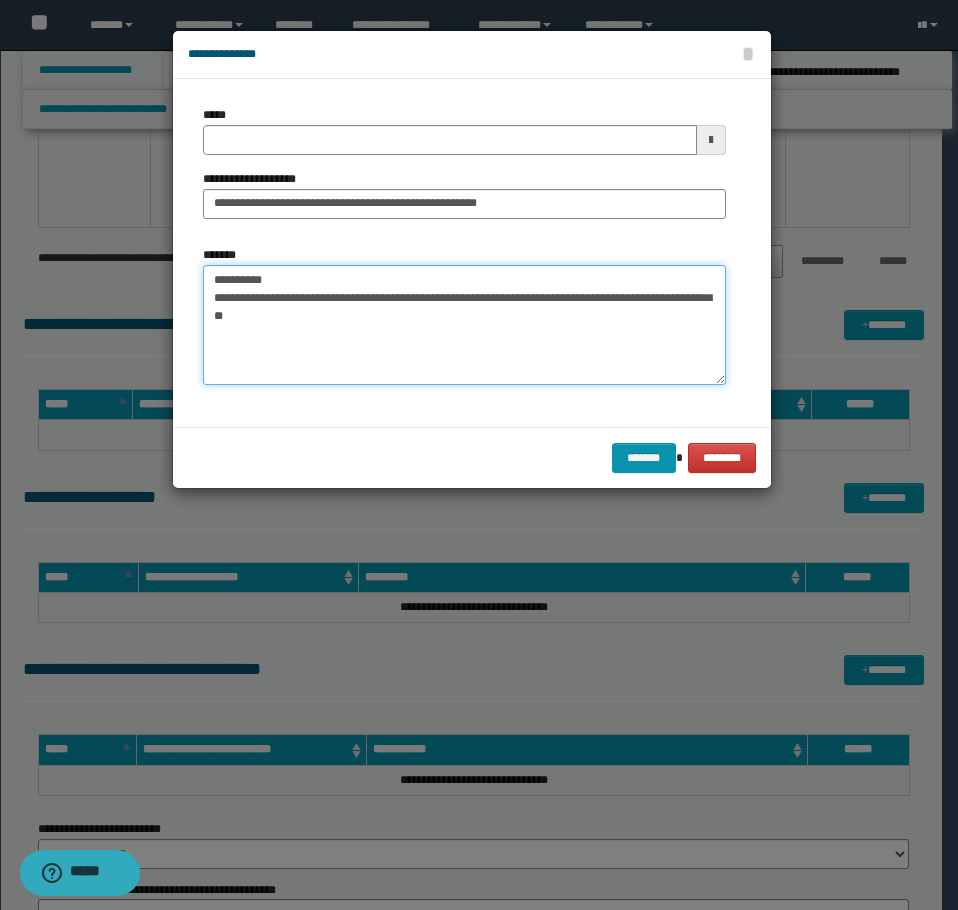 drag, startPoint x: 103, startPoint y: 274, endPoint x: -1, endPoint y: 273, distance: 104.00481 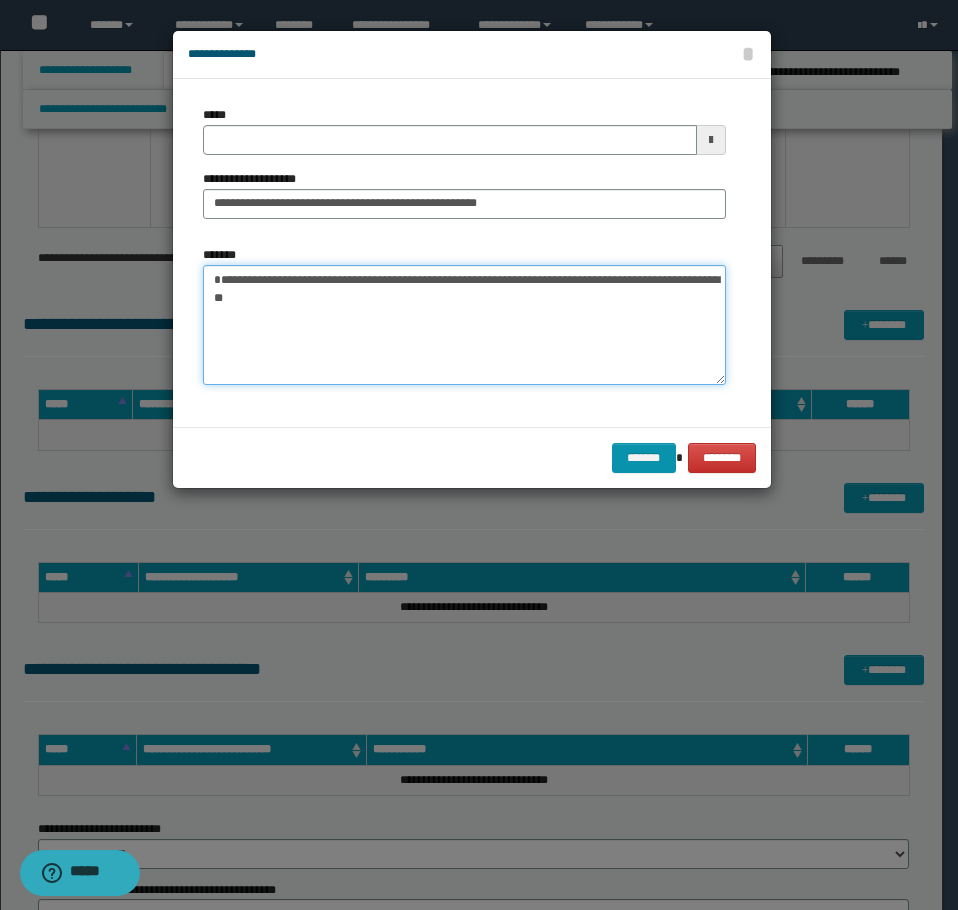 type 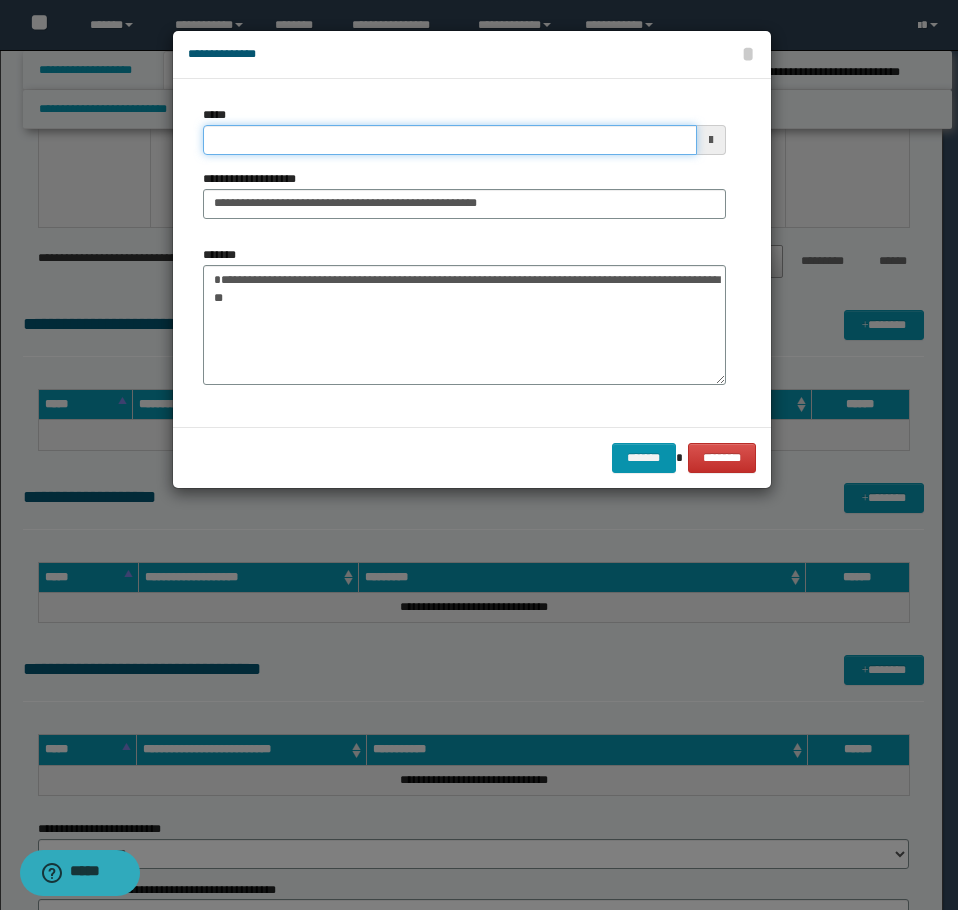 click on "*****" at bounding box center [450, 140] 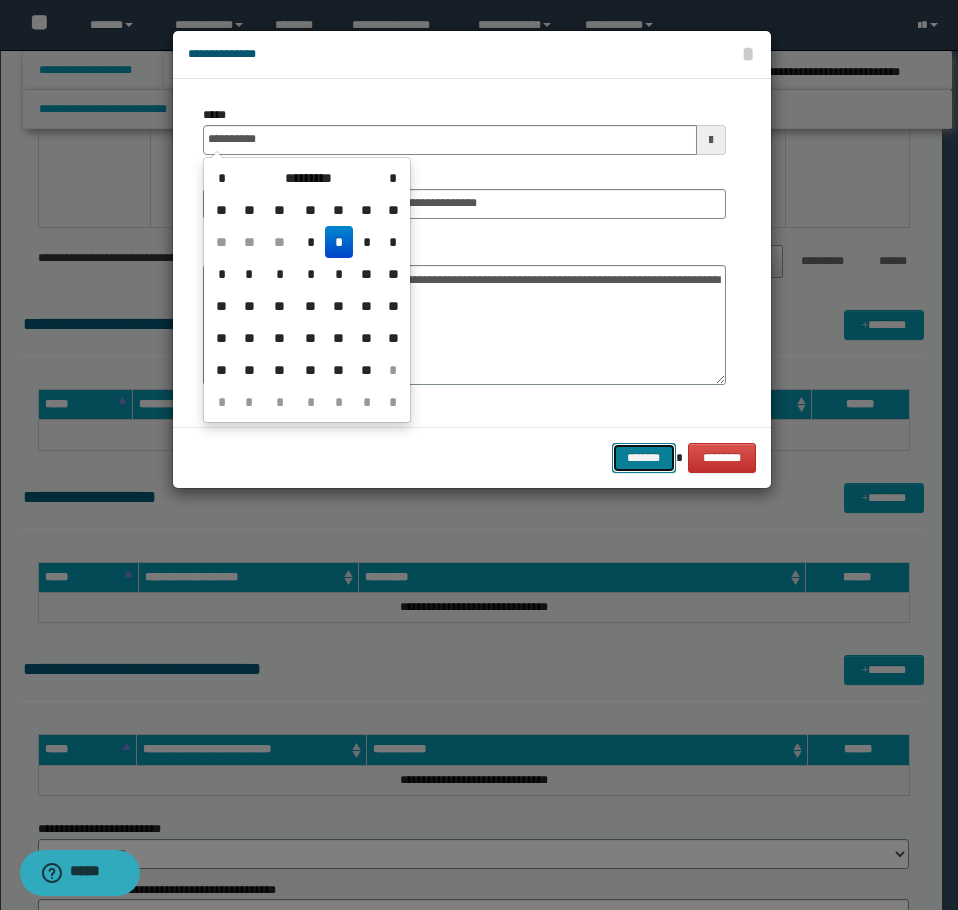 type on "**********" 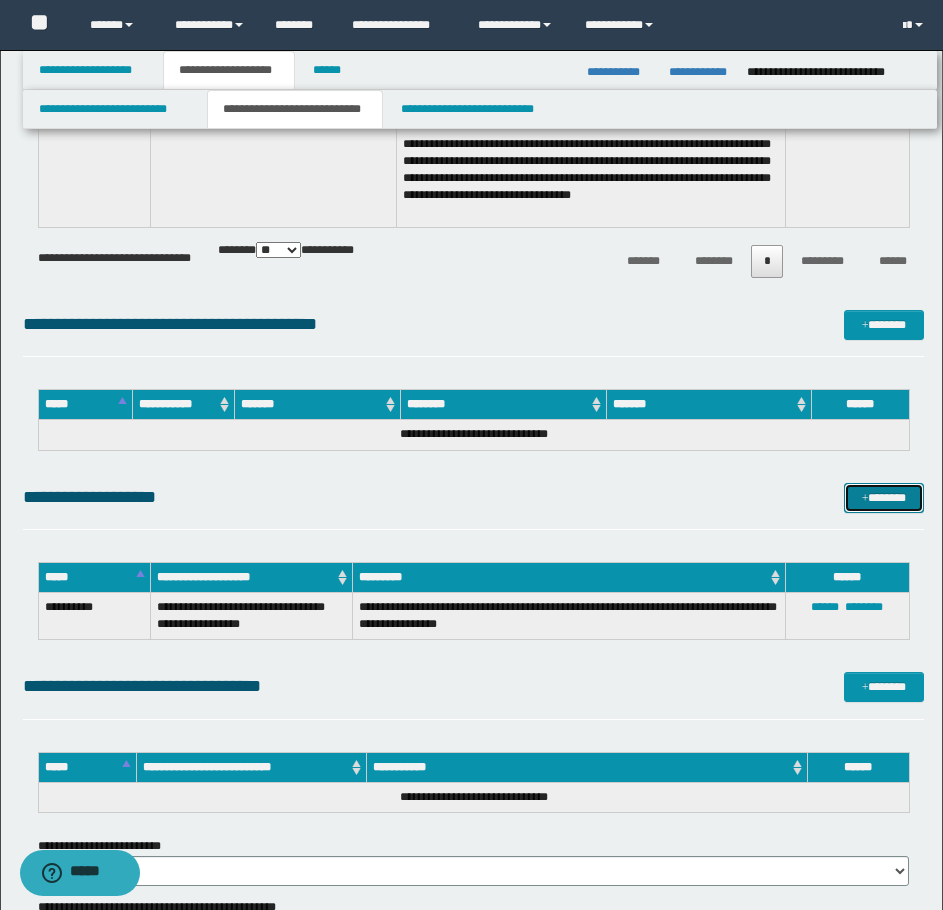 drag, startPoint x: 878, startPoint y: 501, endPoint x: 845, endPoint y: 501, distance: 33 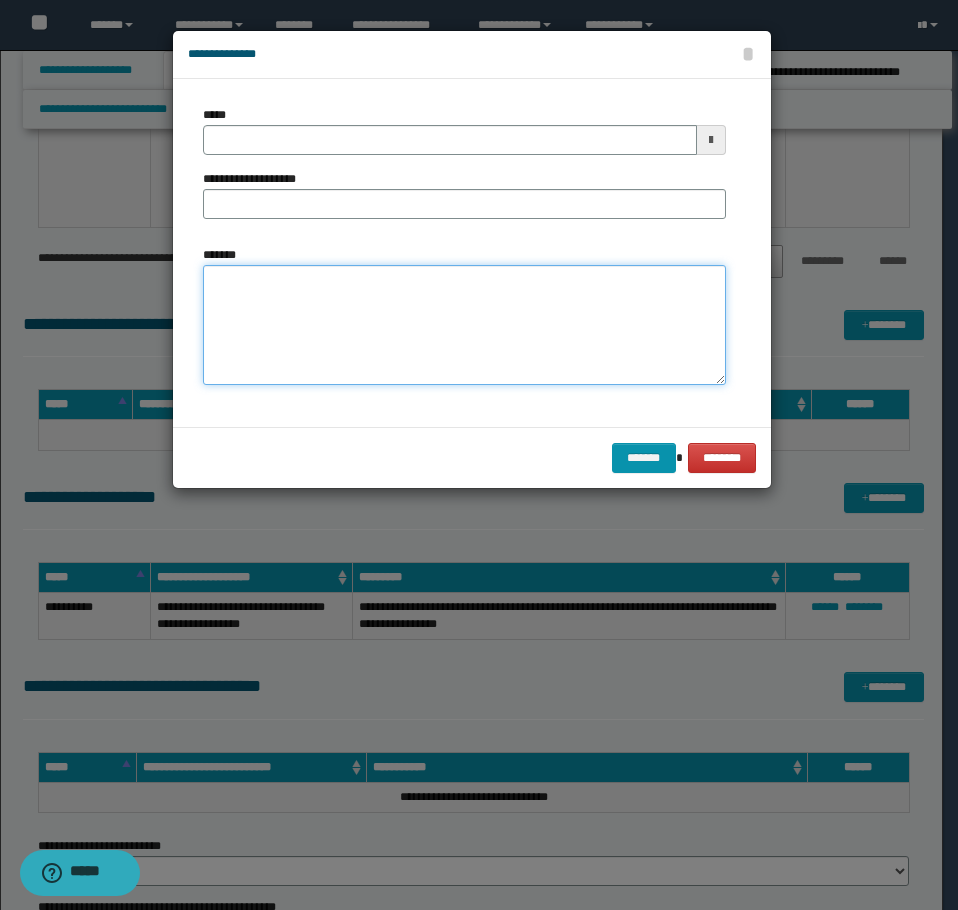 click on "*******" at bounding box center (464, 325) 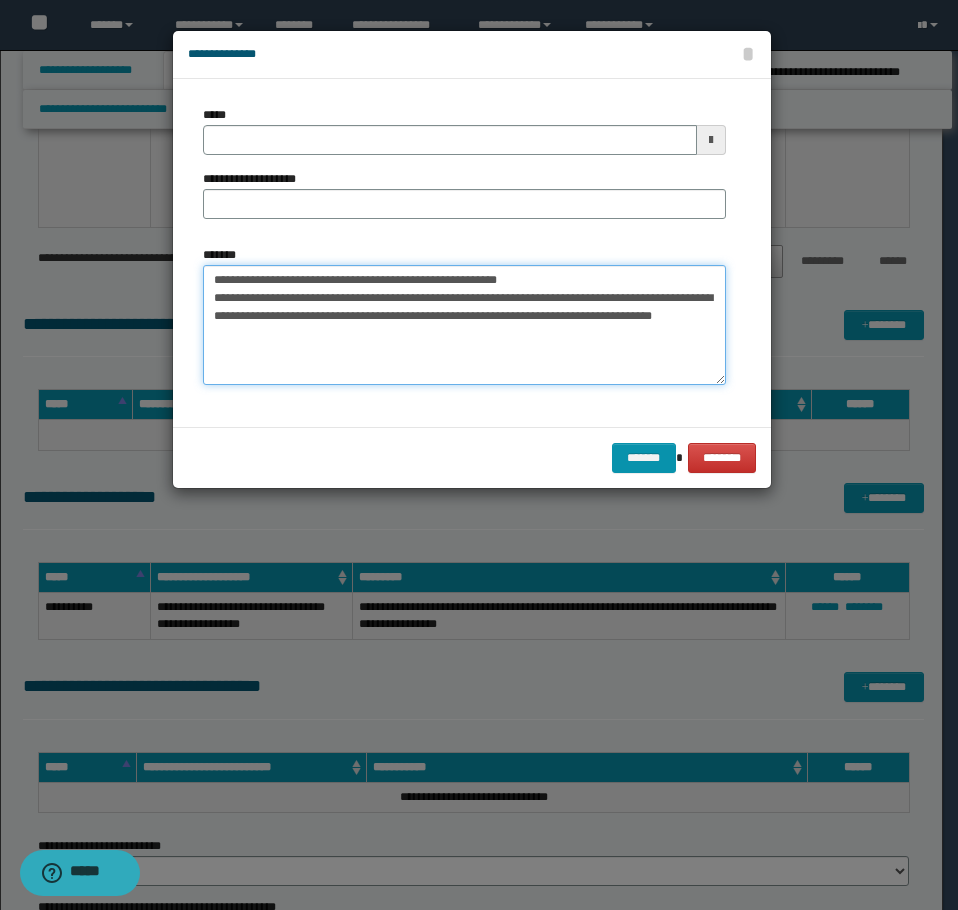 drag, startPoint x: 561, startPoint y: 281, endPoint x: 276, endPoint y: 275, distance: 285.06314 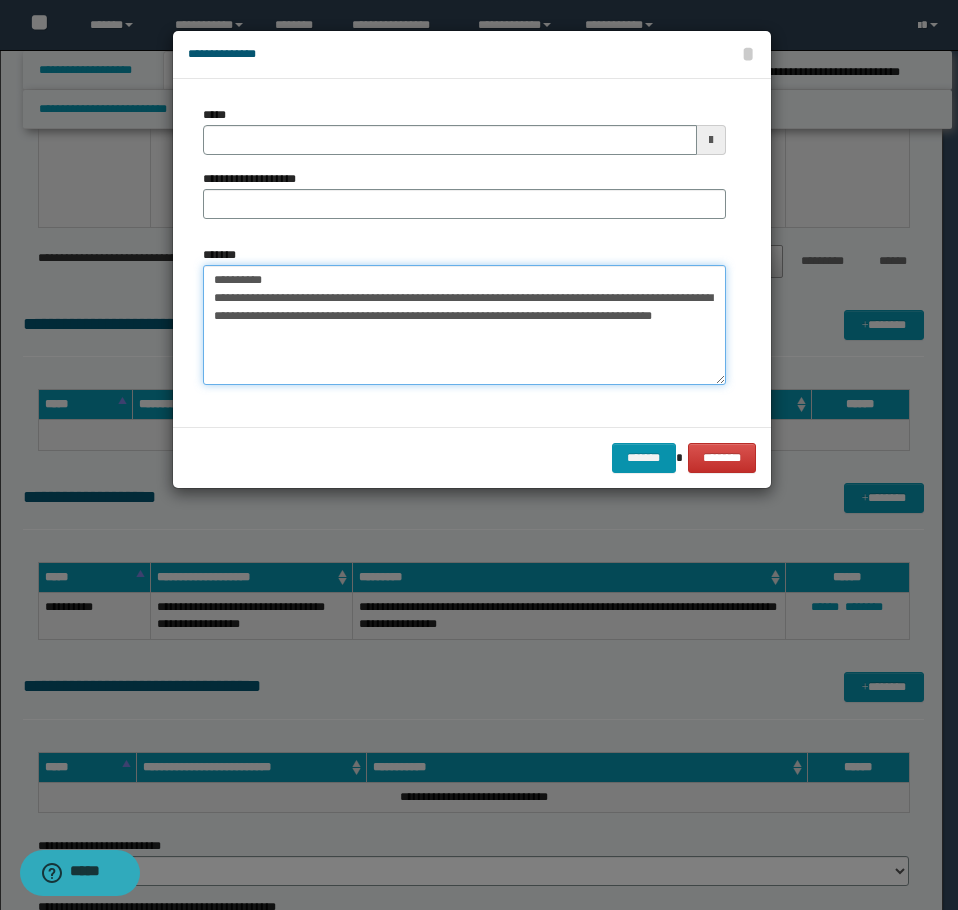 type on "**********" 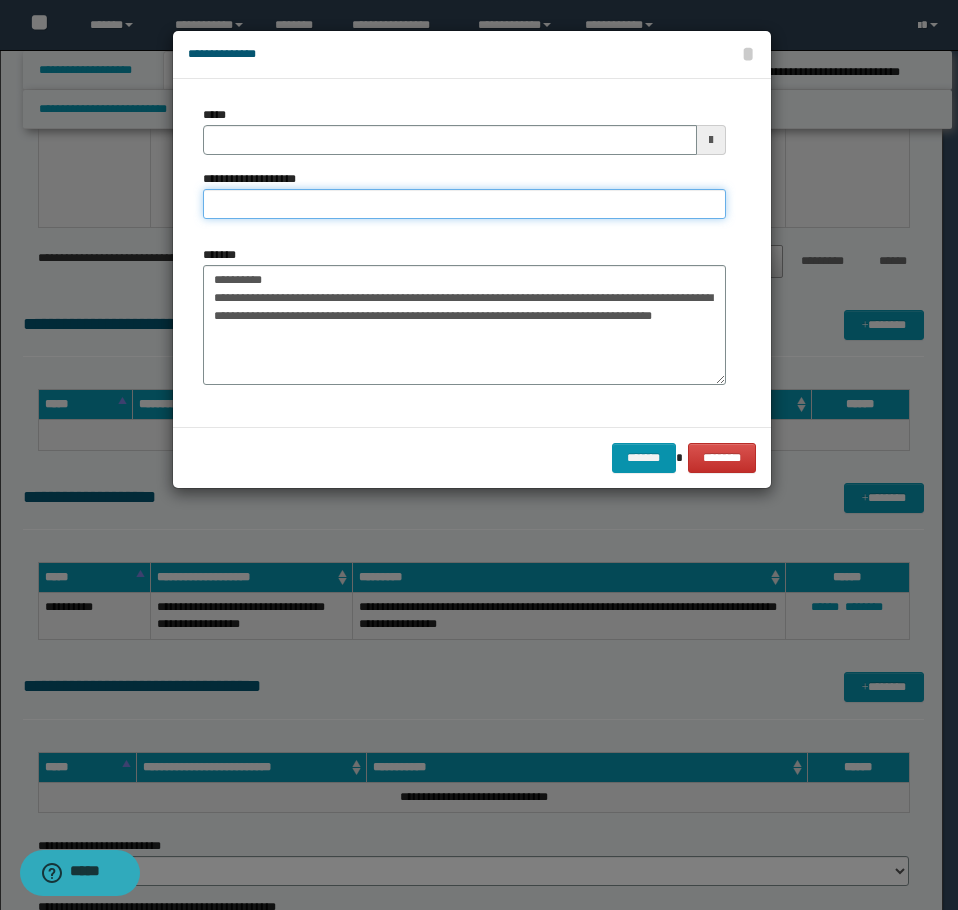 click on "**********" at bounding box center [464, 204] 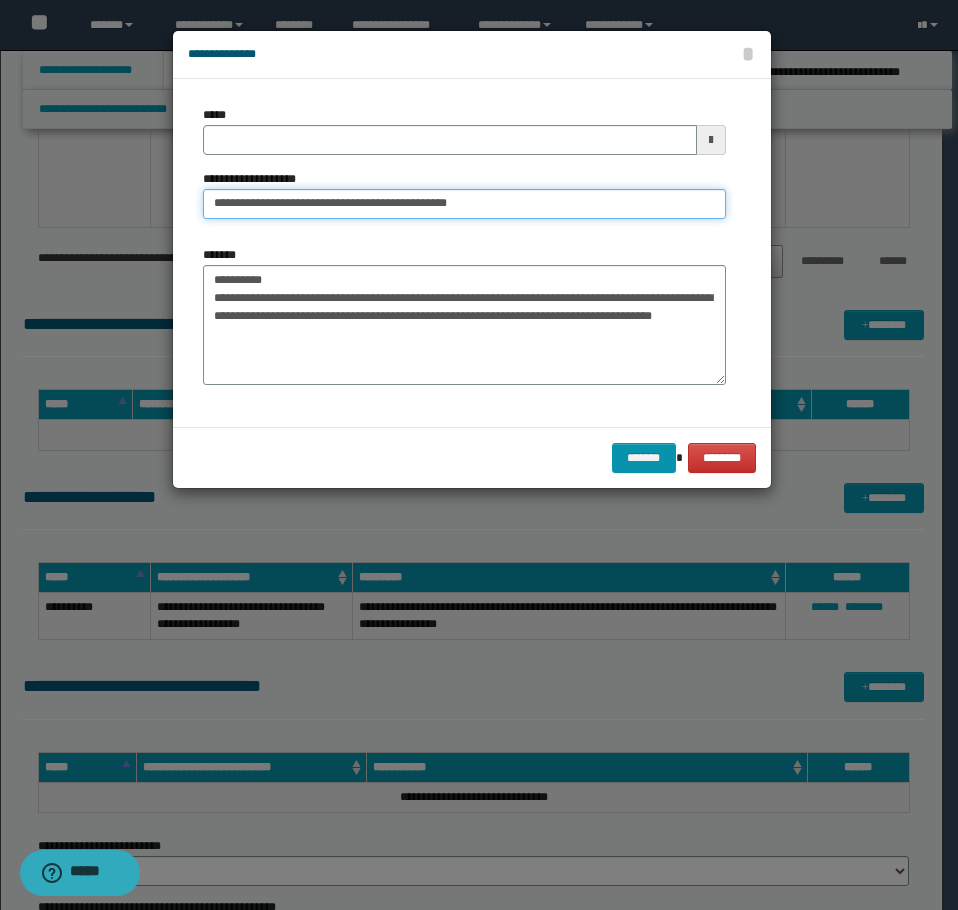 type on "**********" 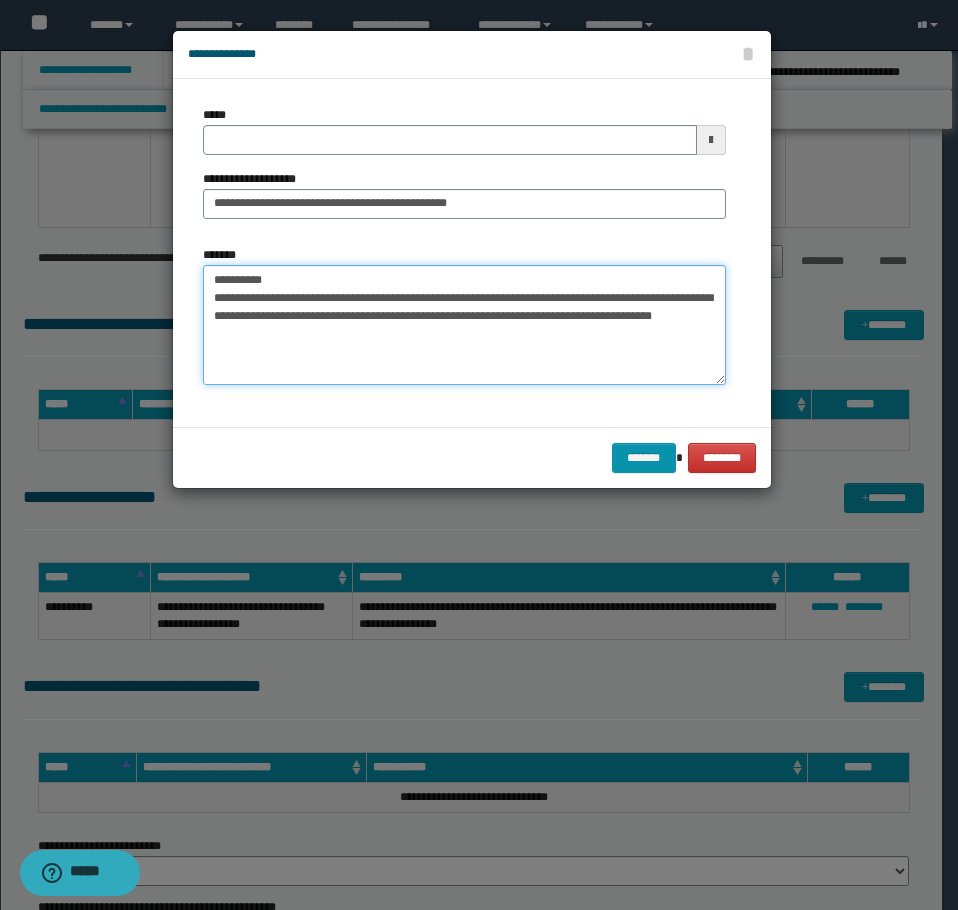 drag, startPoint x: 231, startPoint y: 272, endPoint x: 33, endPoint y: 268, distance: 198.0404 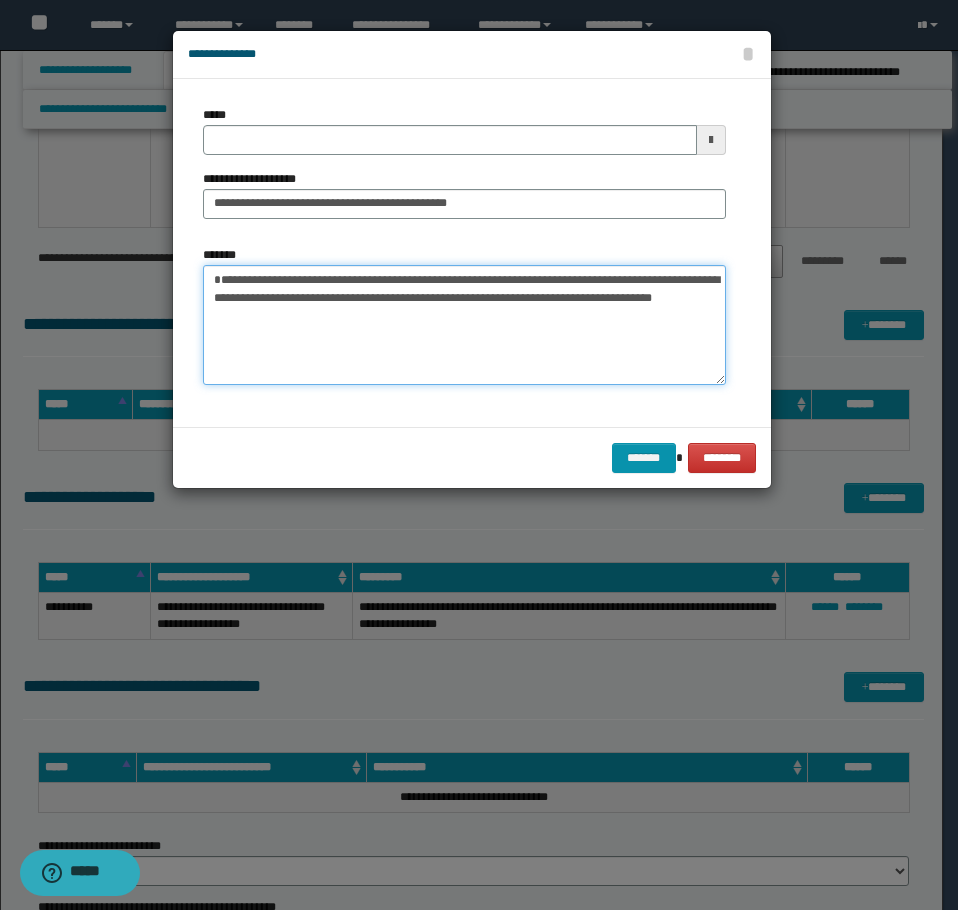 type 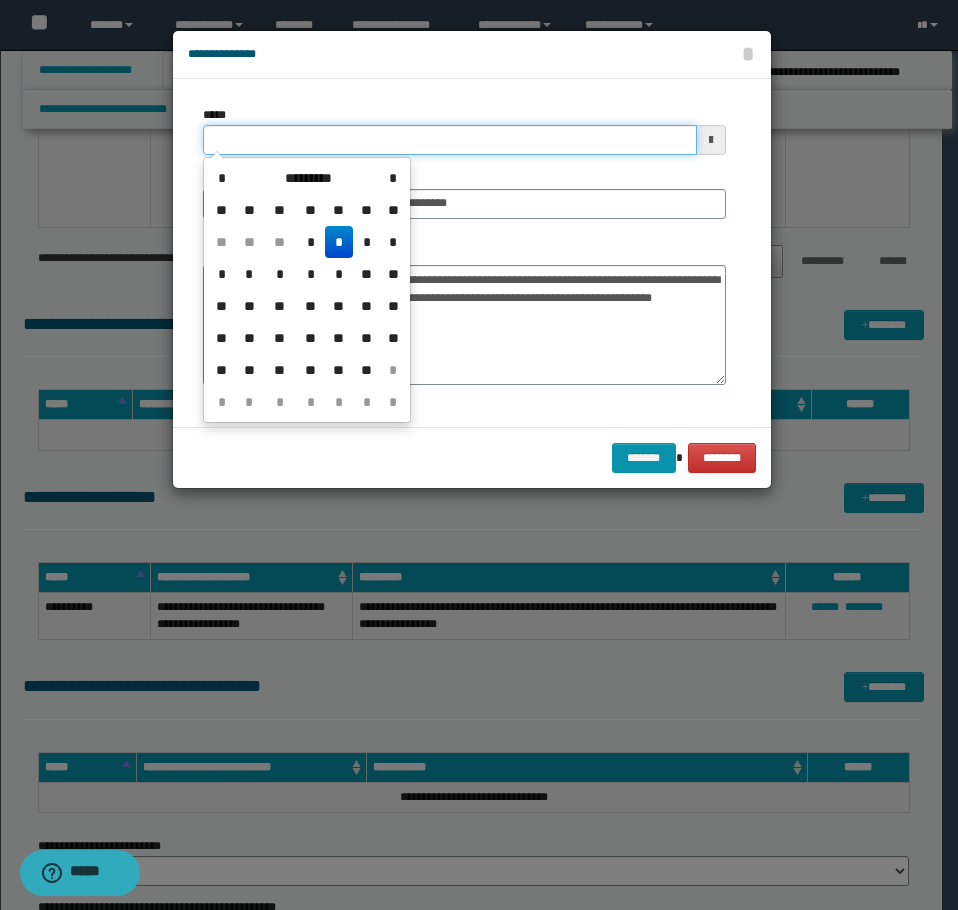 click on "*****" at bounding box center (450, 140) 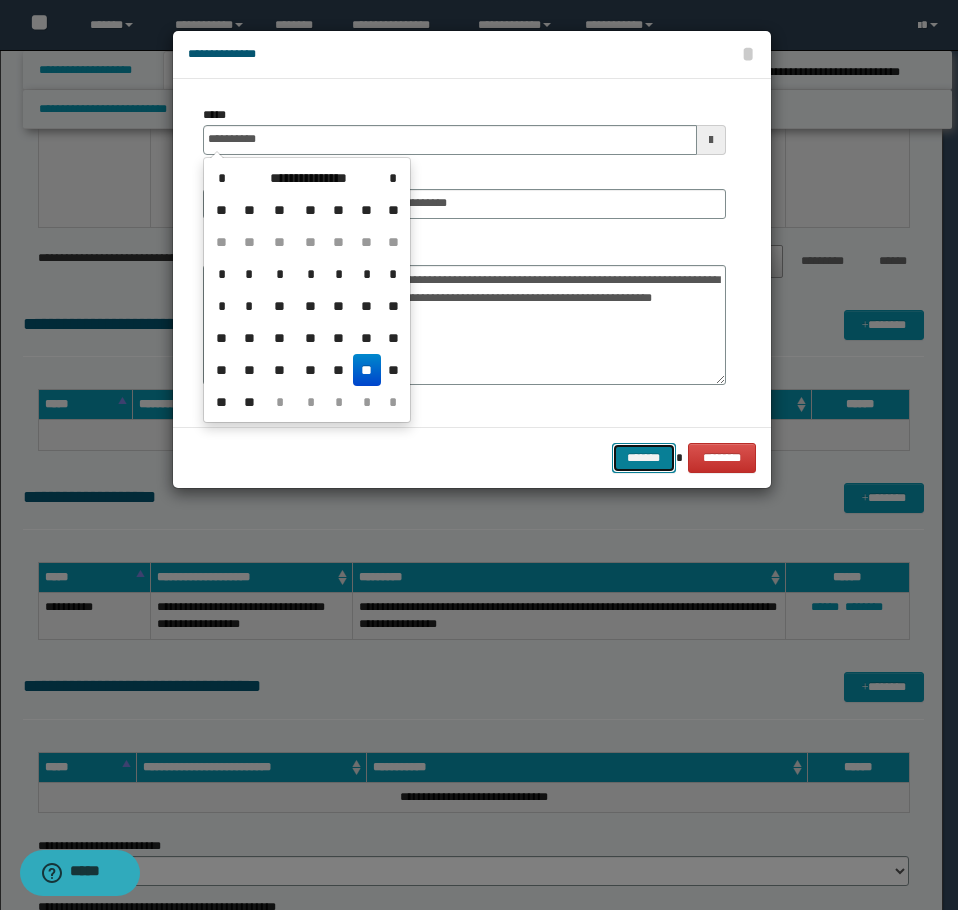 type on "**********" 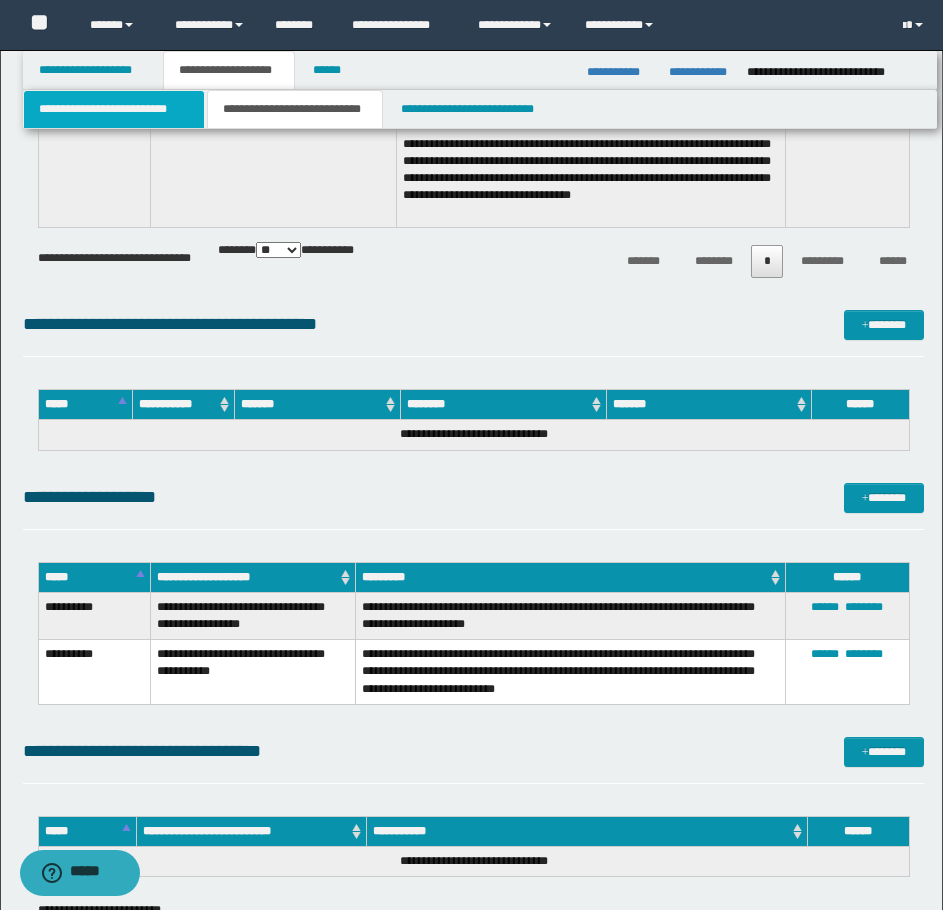 click on "**********" at bounding box center [114, 109] 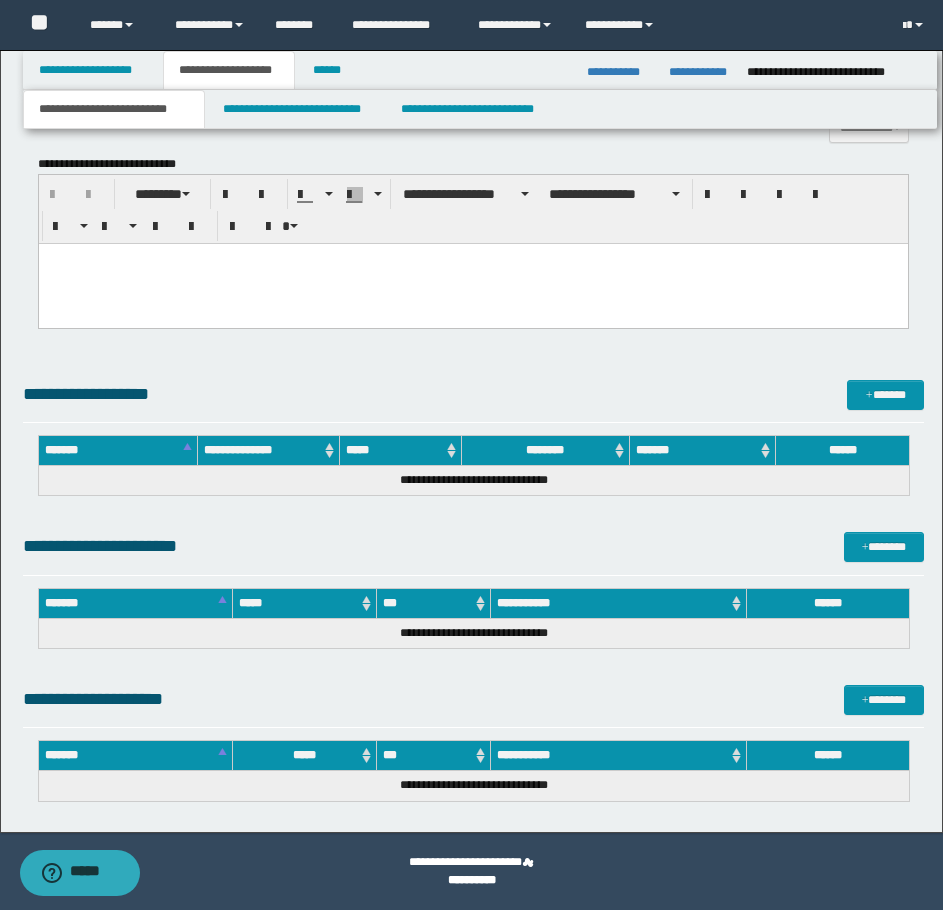scroll, scrollTop: 1454, scrollLeft: 0, axis: vertical 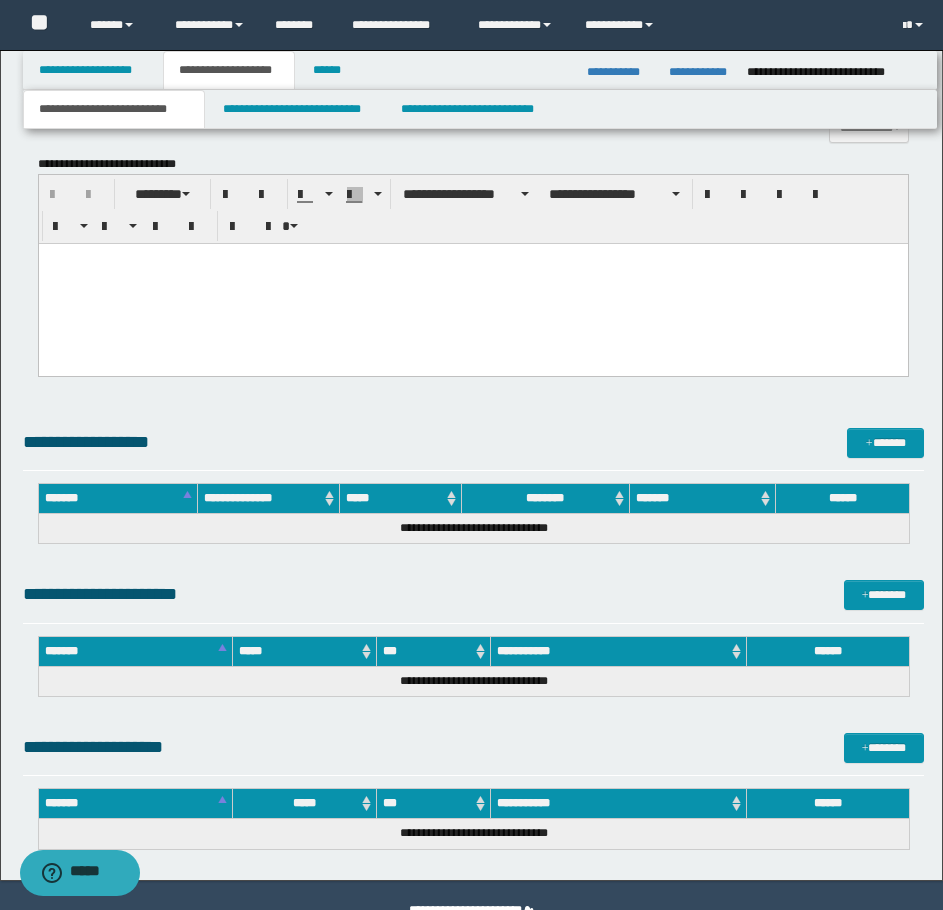 paste 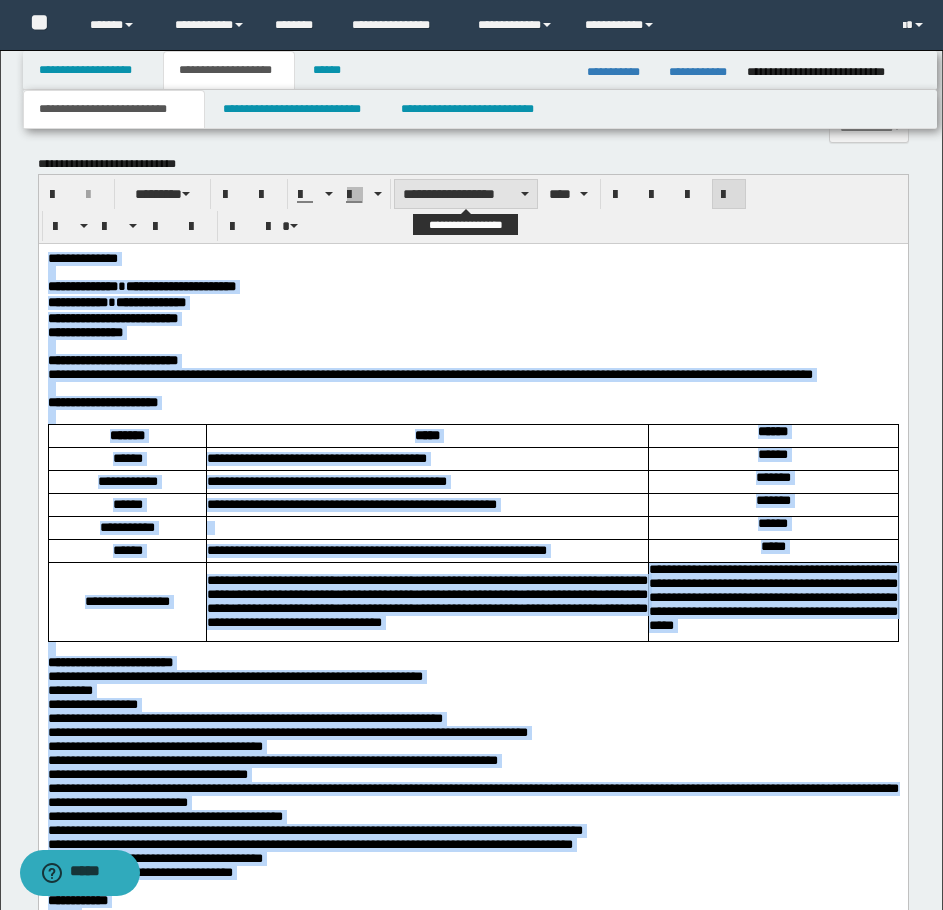 click on "**********" at bounding box center (466, 194) 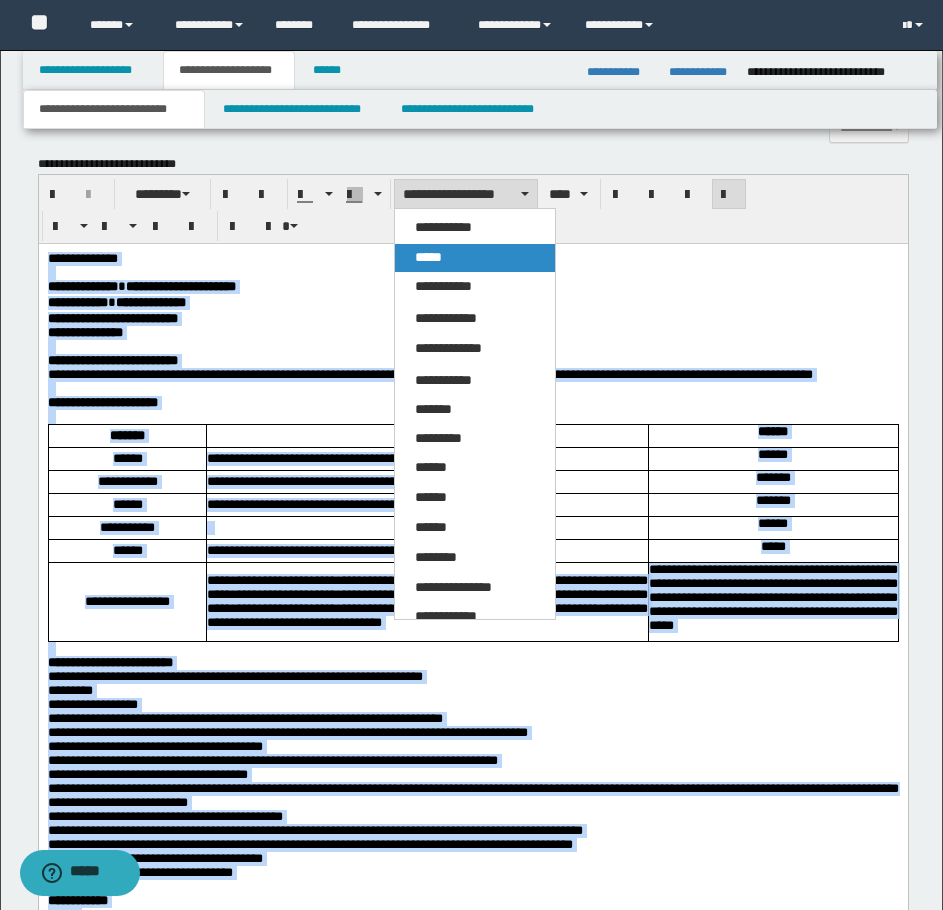 drag, startPoint x: 456, startPoint y: 257, endPoint x: 424, endPoint y: 2, distance: 257 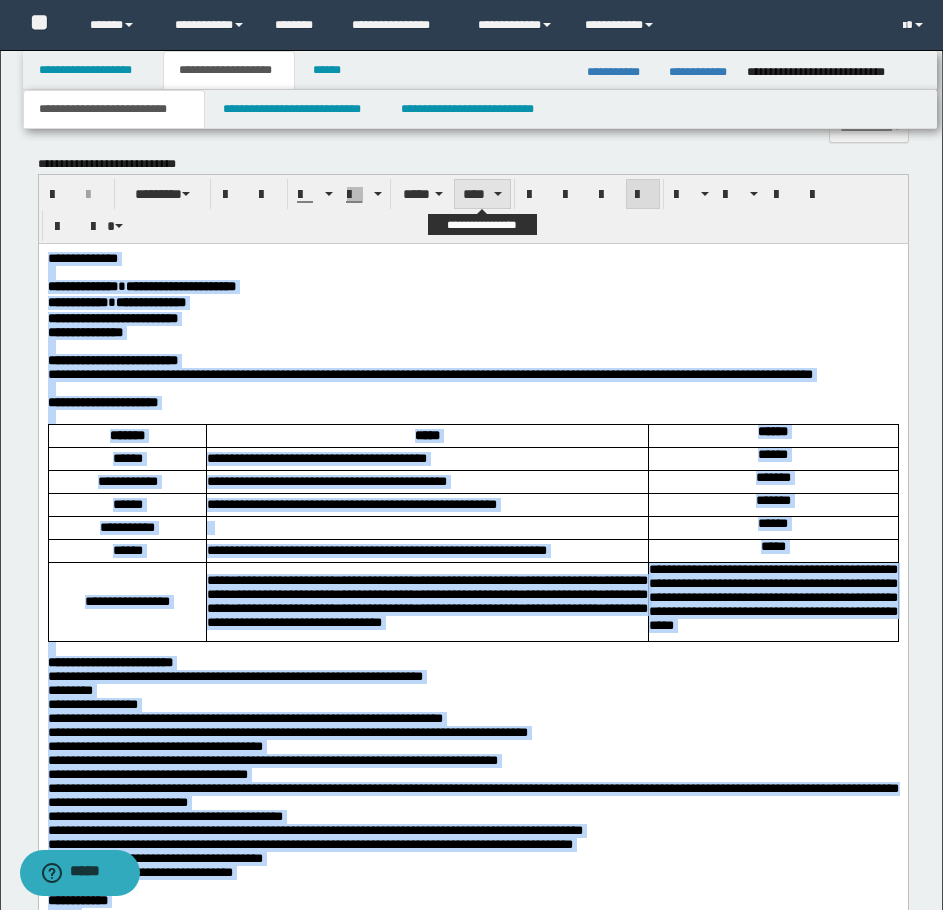 click on "****" at bounding box center (482, 194) 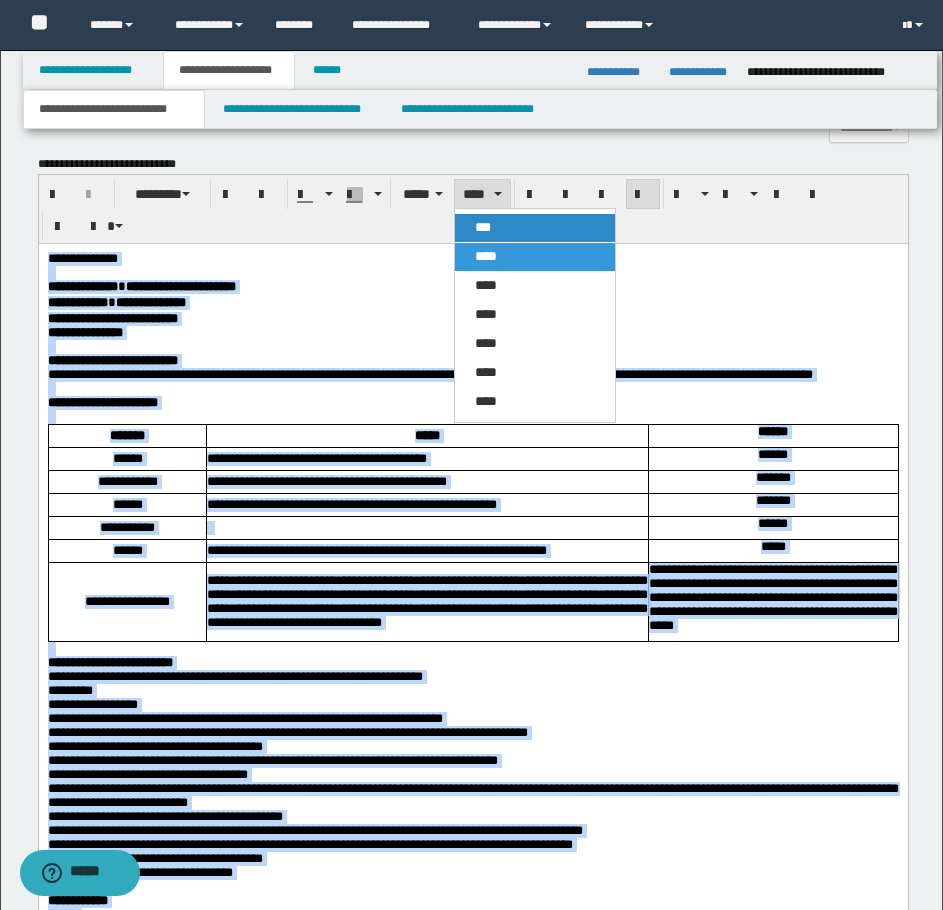 click on "***" at bounding box center [535, 228] 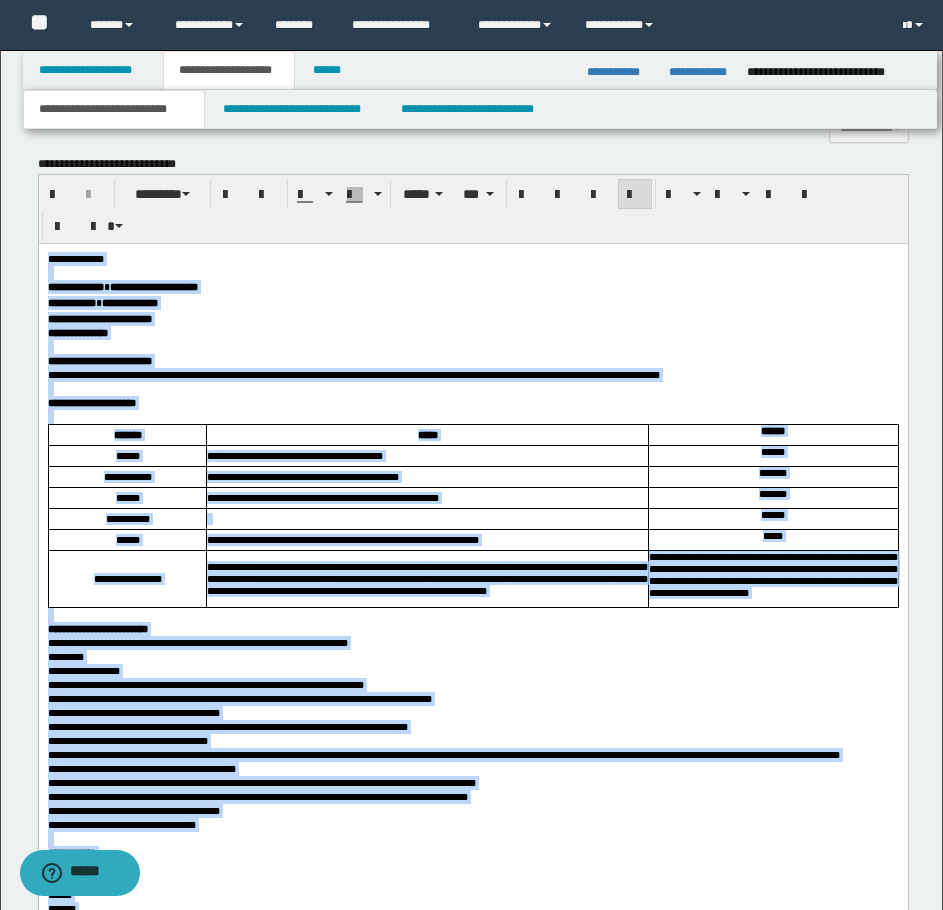 click on "**********" at bounding box center (302, 476) 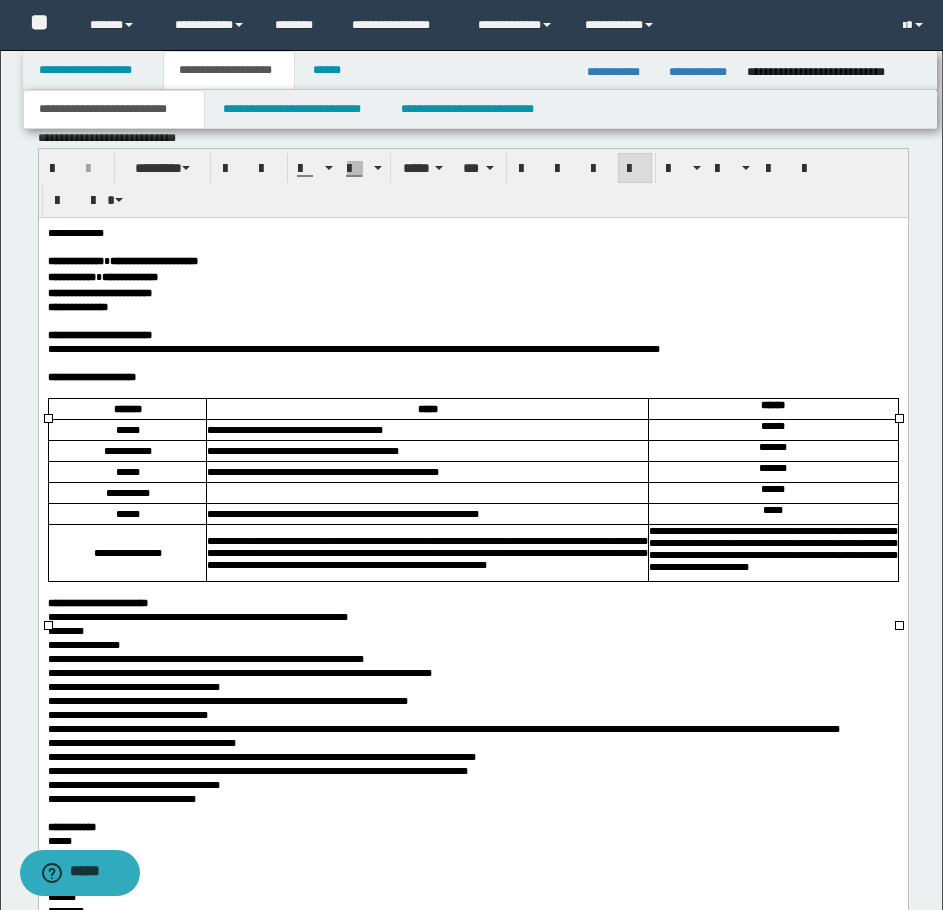 scroll, scrollTop: 1454, scrollLeft: 0, axis: vertical 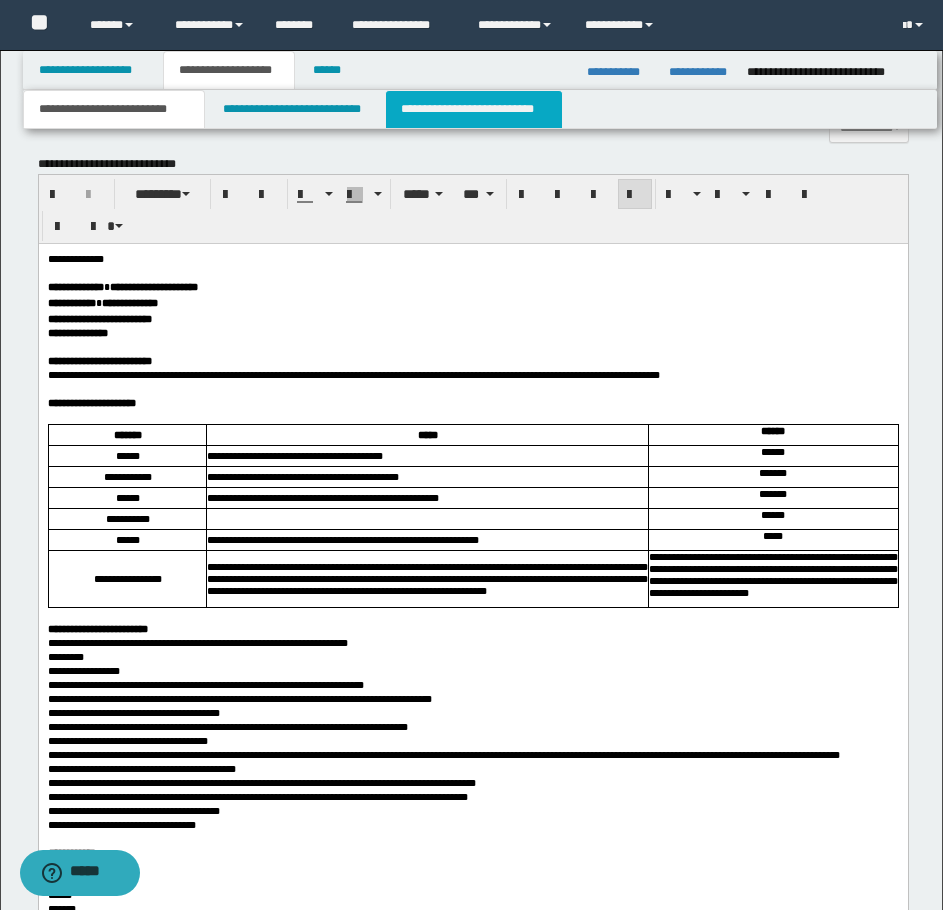 click on "**********" at bounding box center (474, 109) 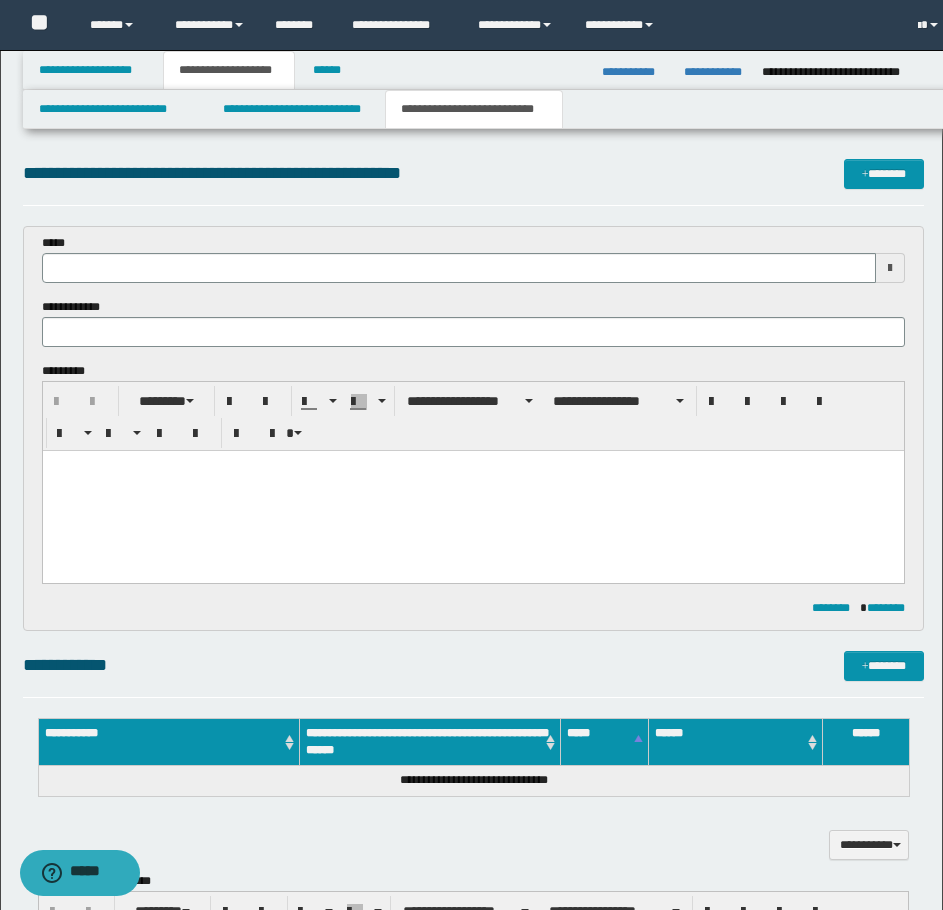 scroll, scrollTop: 0, scrollLeft: 0, axis: both 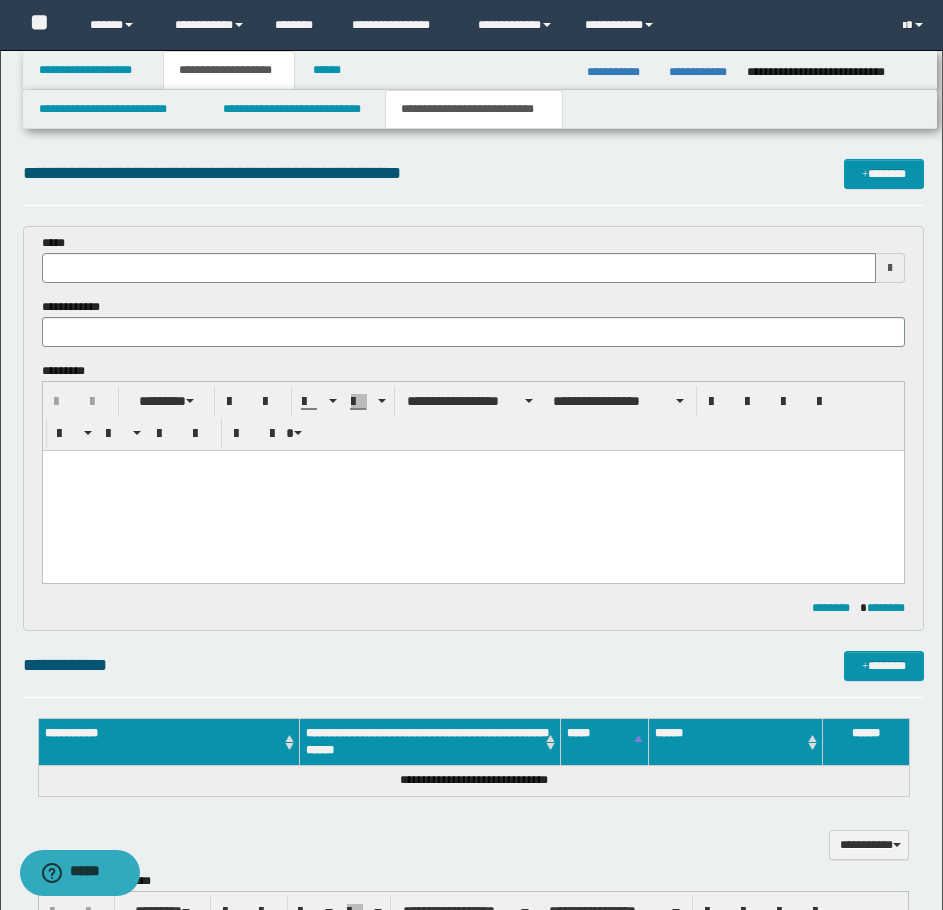 type 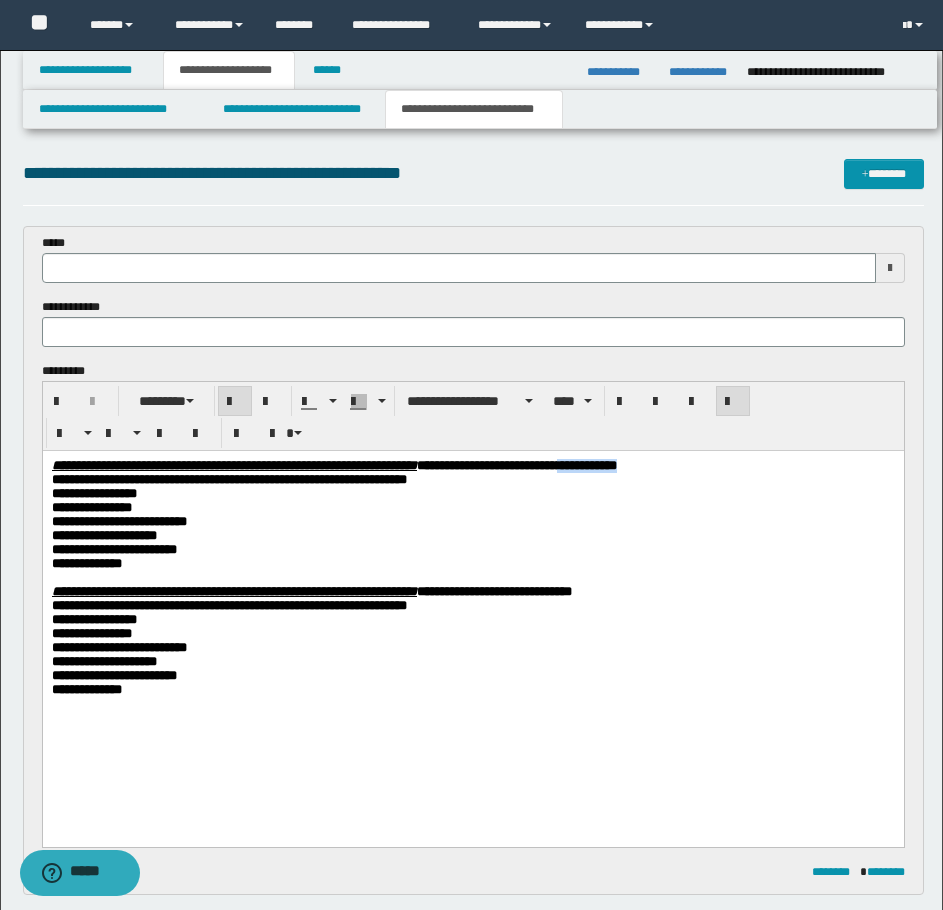 drag, startPoint x: 859, startPoint y: 464, endPoint x: 768, endPoint y: 464, distance: 91 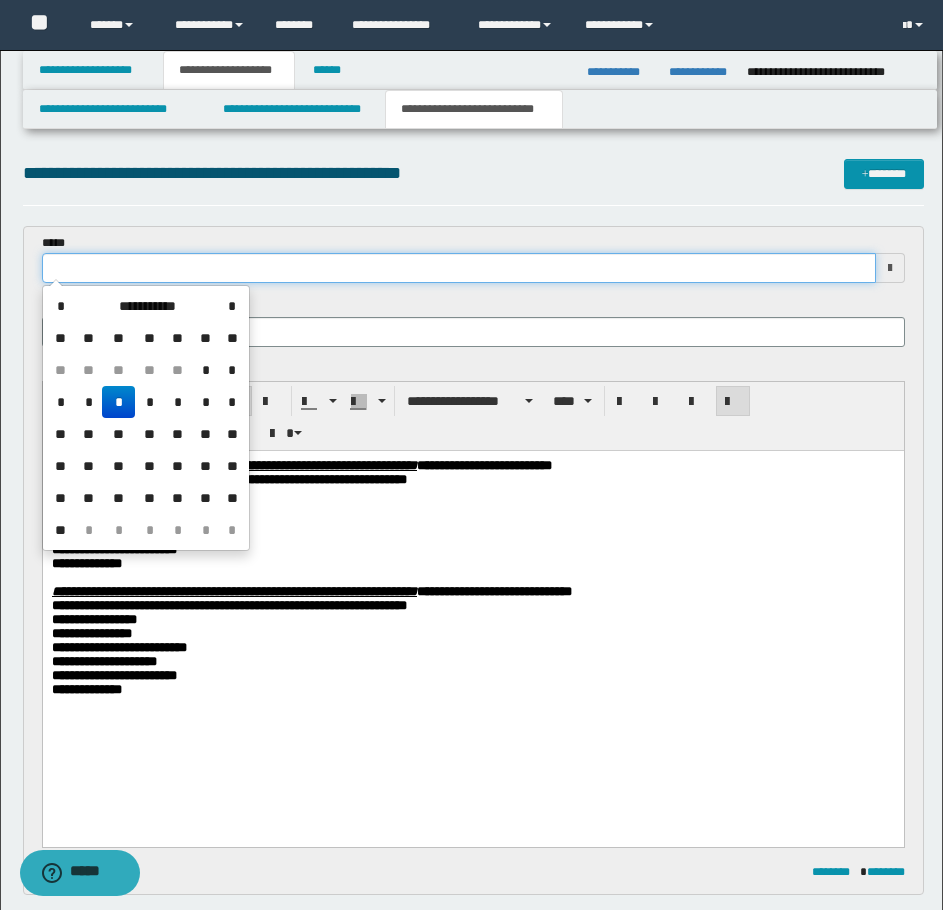 click at bounding box center (459, 268) 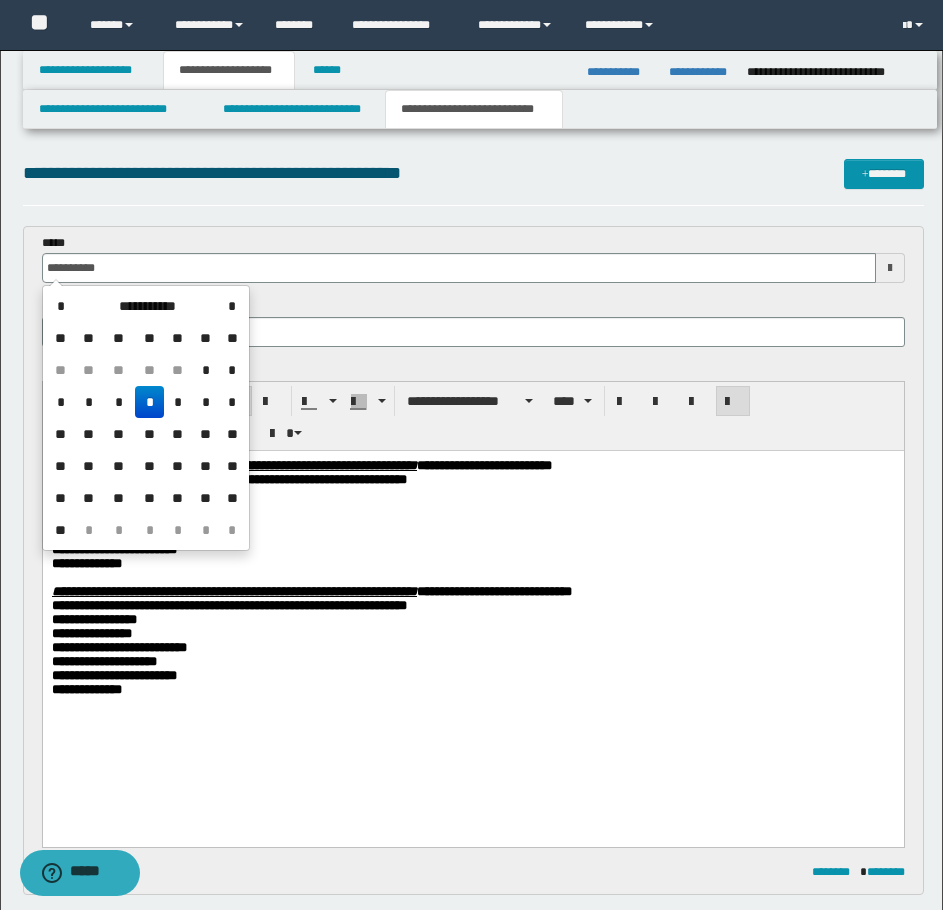 click on "*" at bounding box center [149, 402] 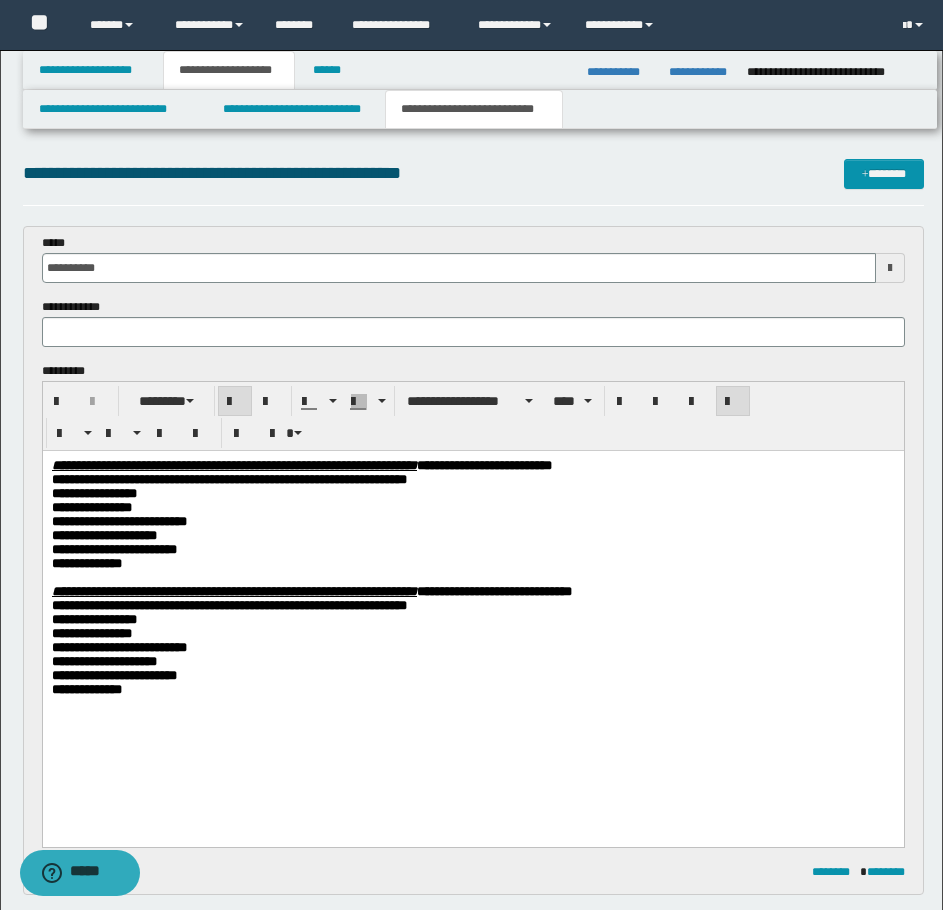 click on "**********" at bounding box center [472, 522] 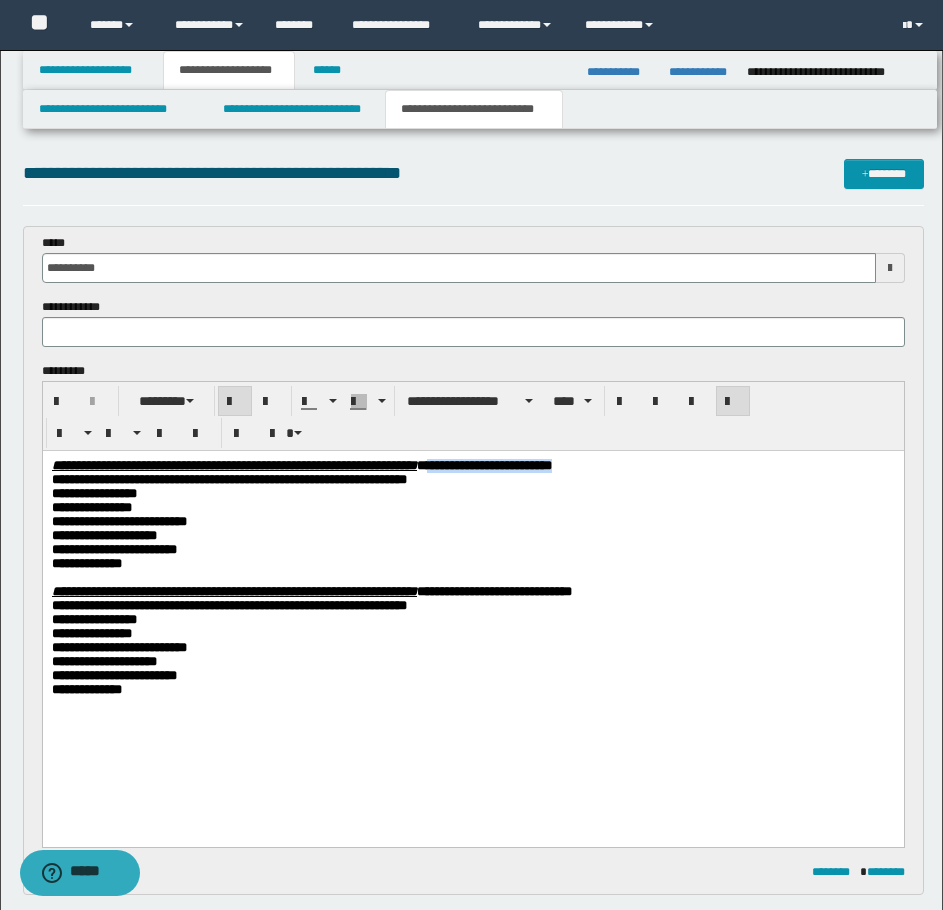 drag, startPoint x: 754, startPoint y: 469, endPoint x: 624, endPoint y: 466, distance: 130.0346 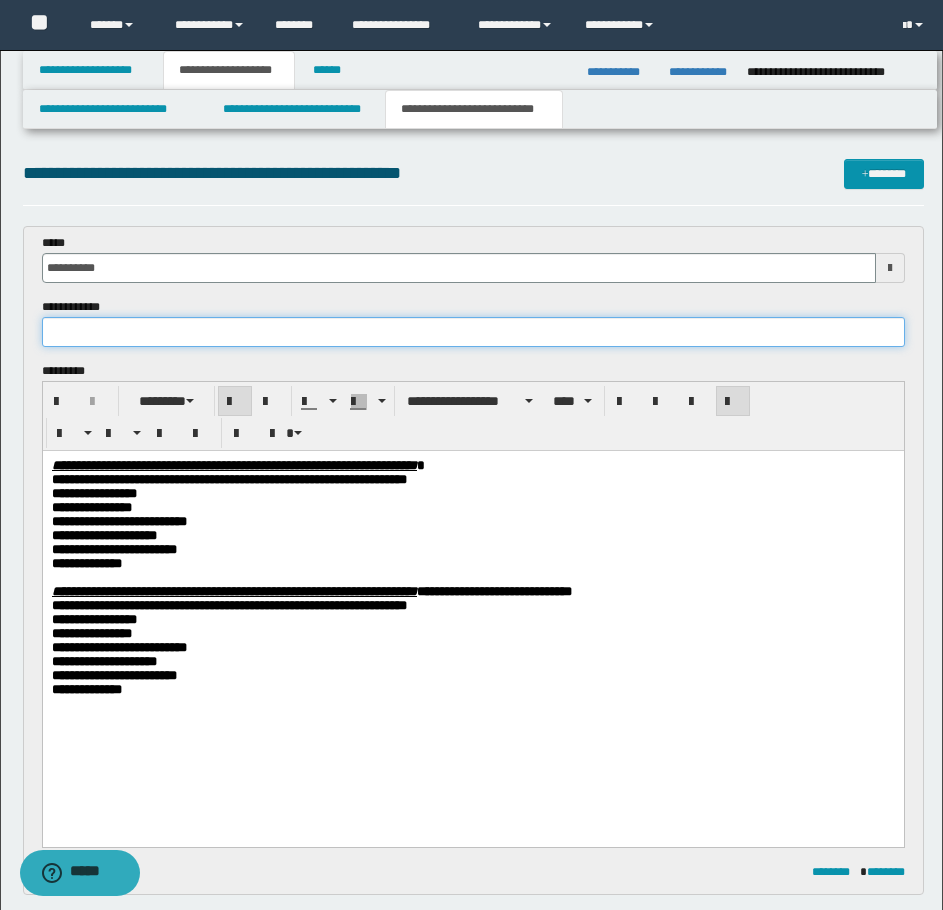 click at bounding box center (473, 332) 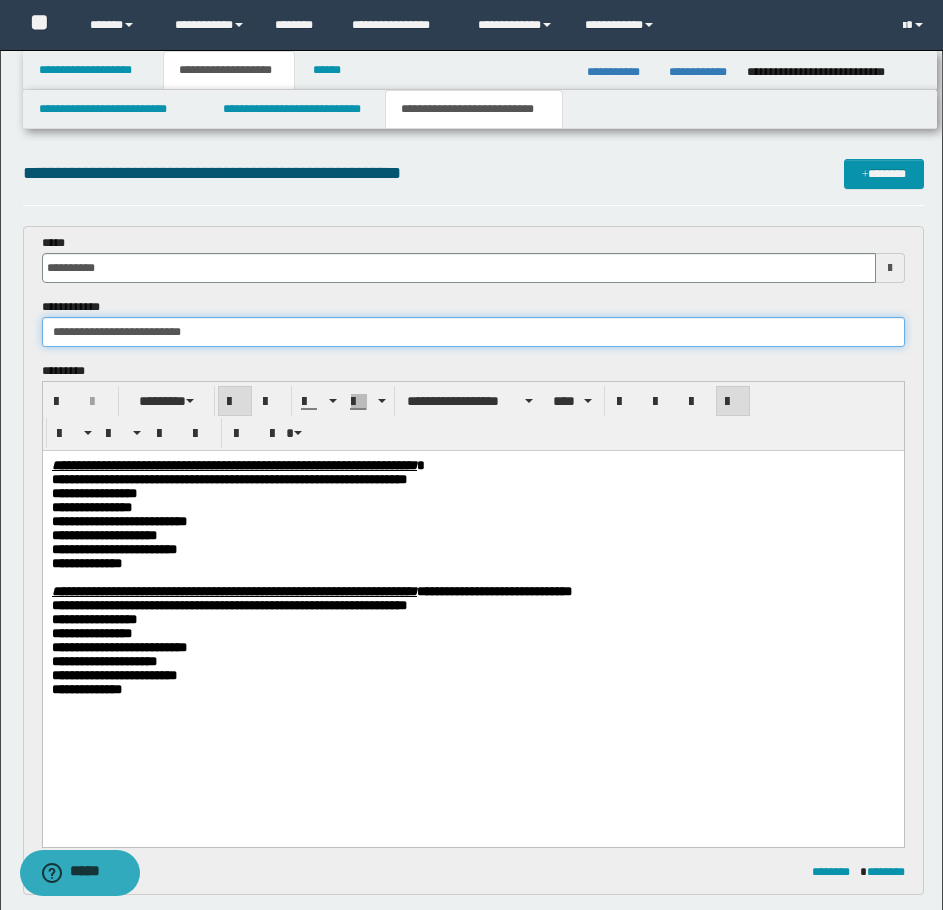 type on "**********" 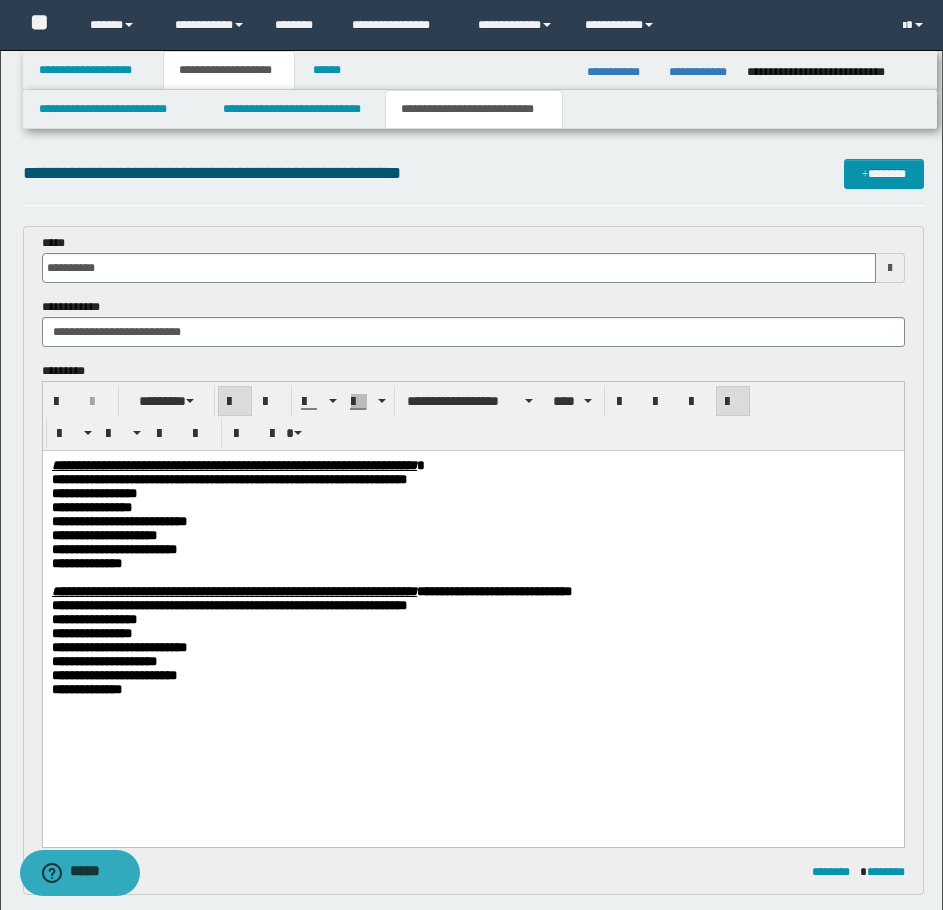 click on "**********" at bounding box center (472, 536) 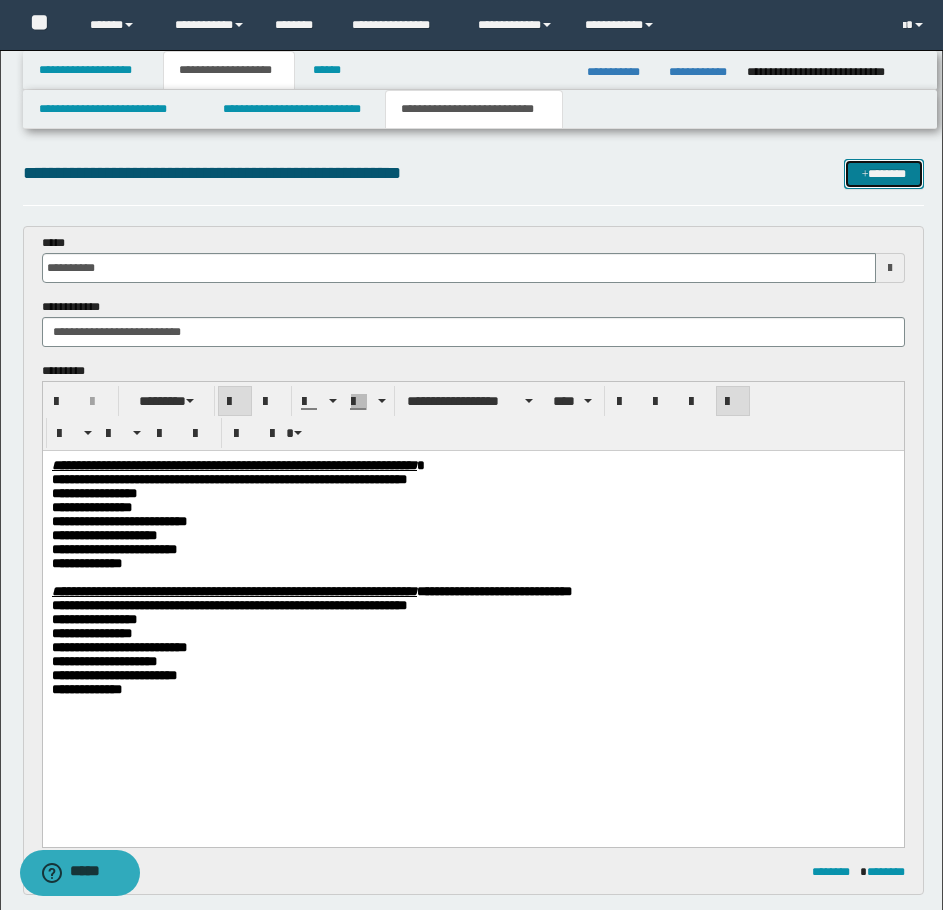 click on "*******" at bounding box center (884, 174) 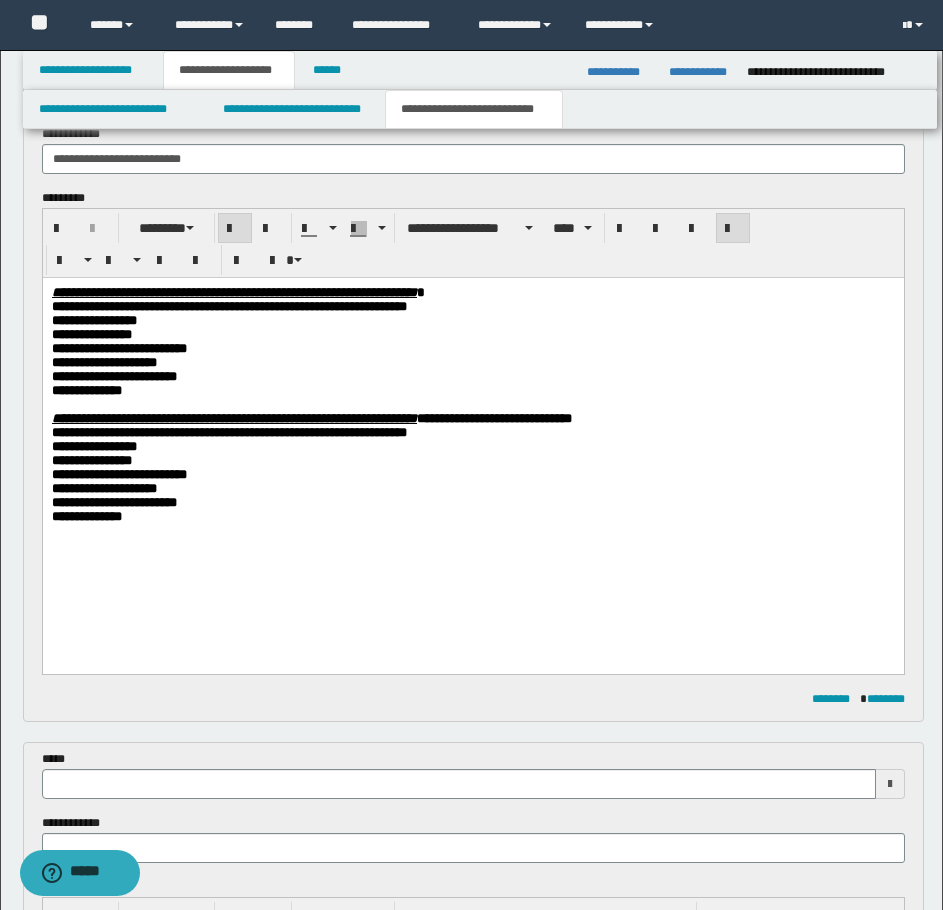 scroll, scrollTop: 142, scrollLeft: 0, axis: vertical 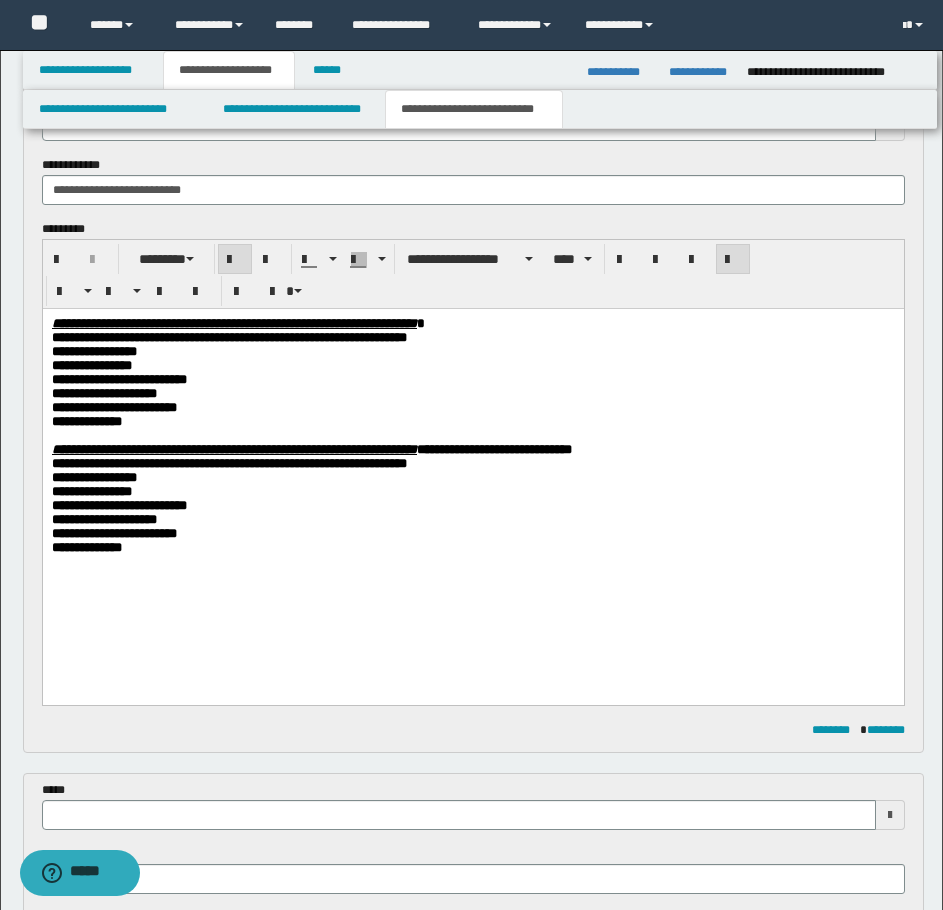 drag, startPoint x: 812, startPoint y: 471, endPoint x: 723, endPoint y: 471, distance: 89 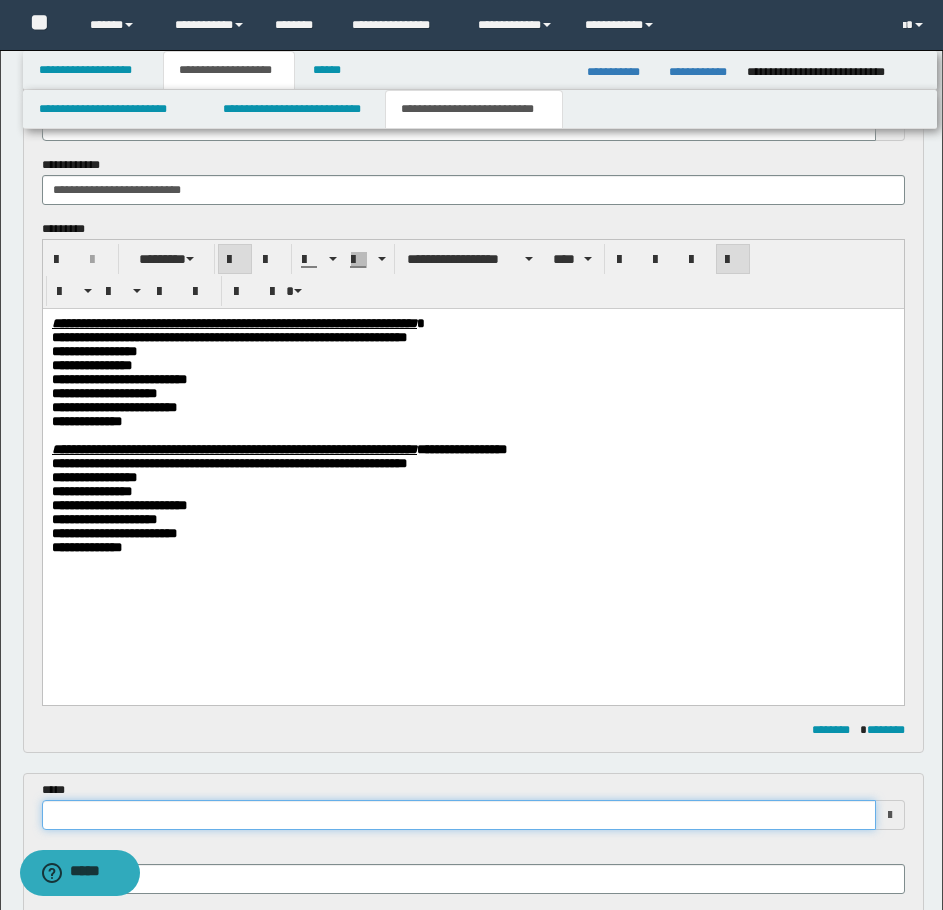 click at bounding box center [459, 815] 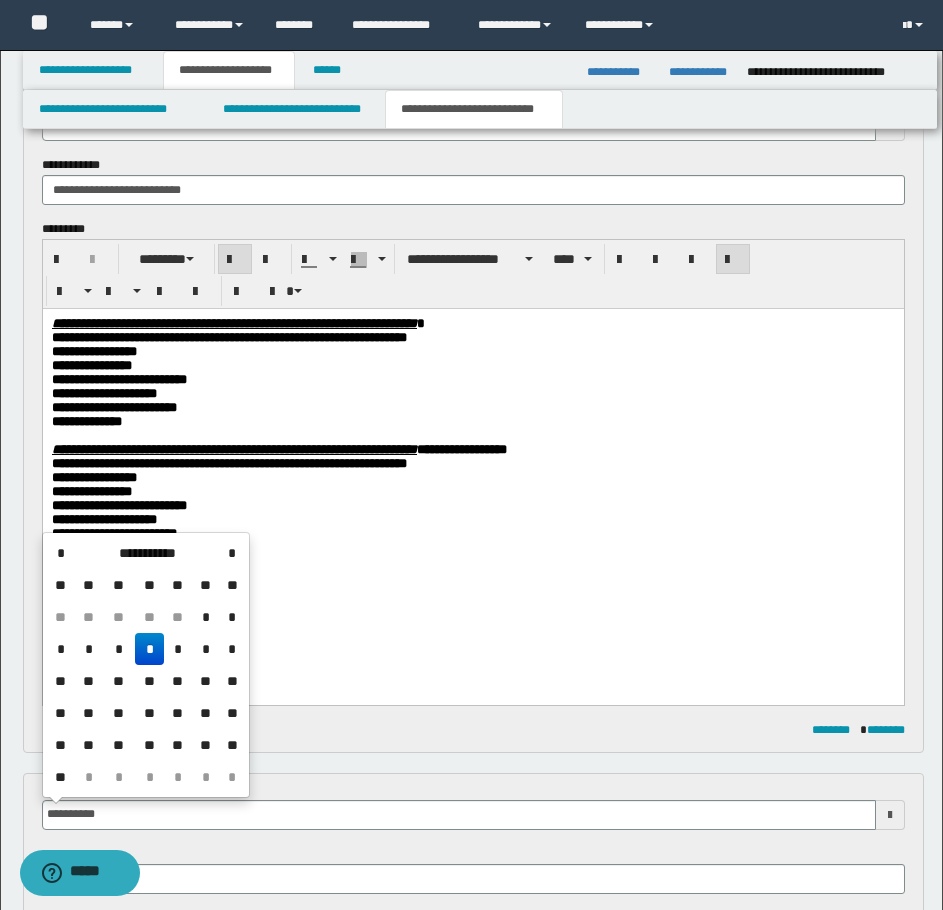 click on "*" at bounding box center [149, 649] 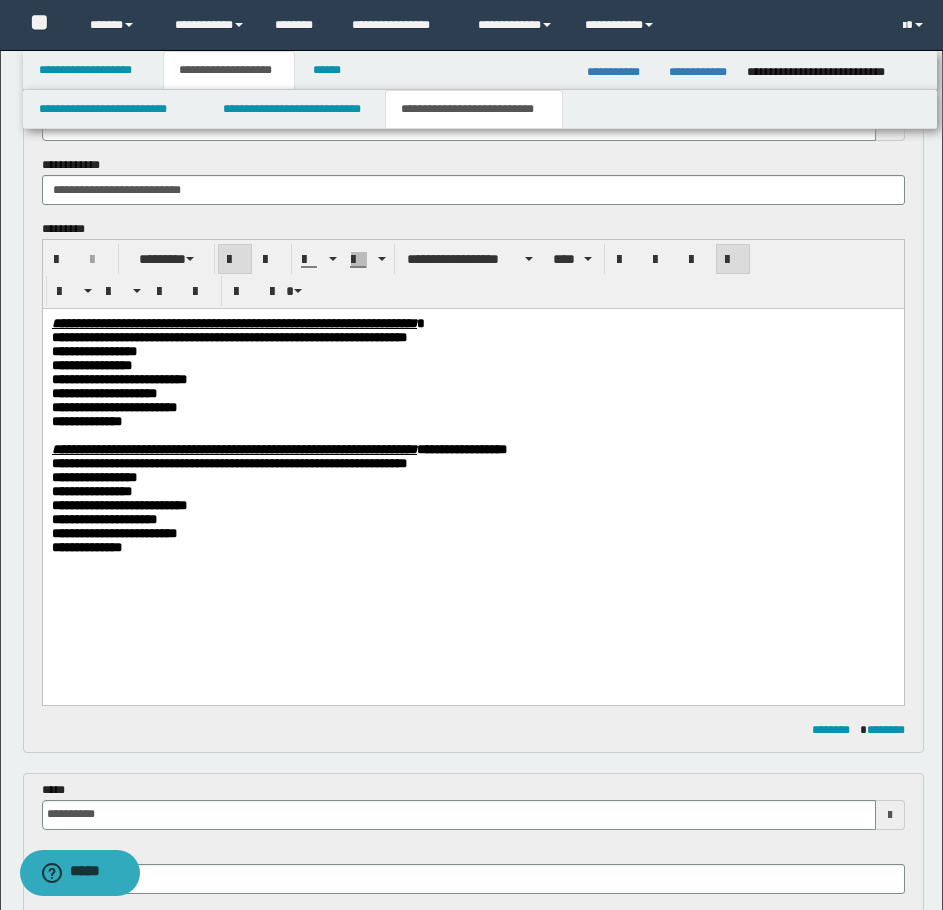 click on "**********" at bounding box center (472, 465) 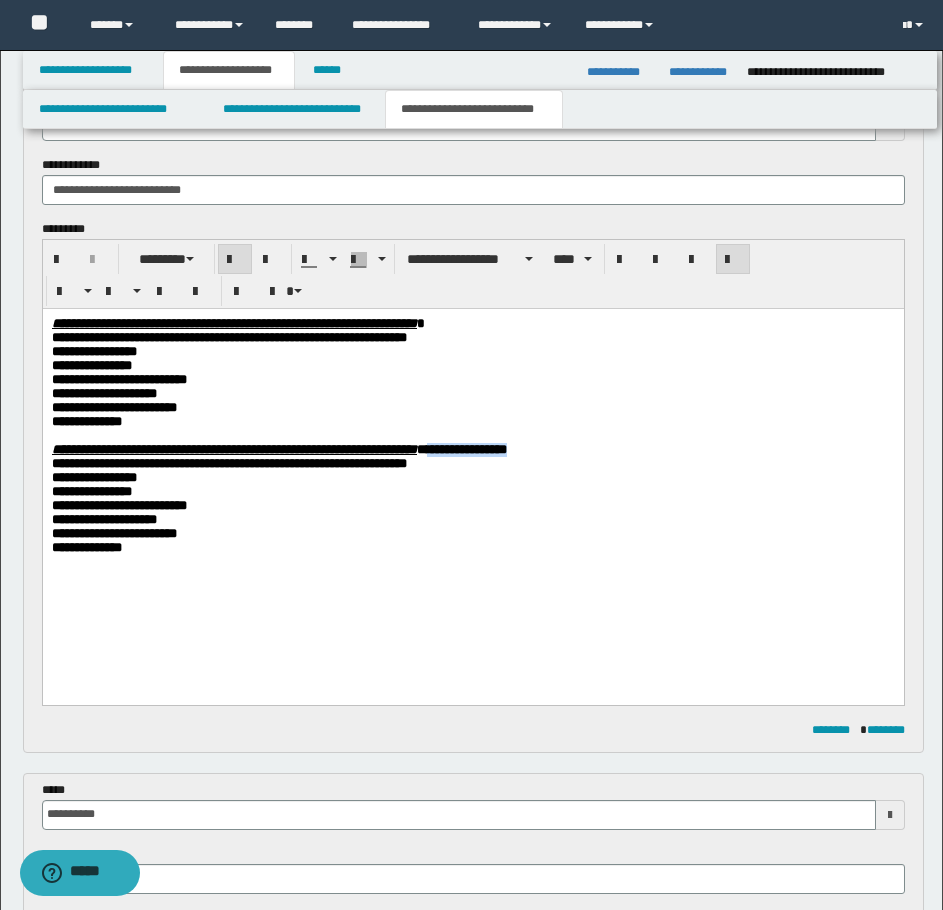 drag, startPoint x: 730, startPoint y: 472, endPoint x: 624, endPoint y: 473, distance: 106.004715 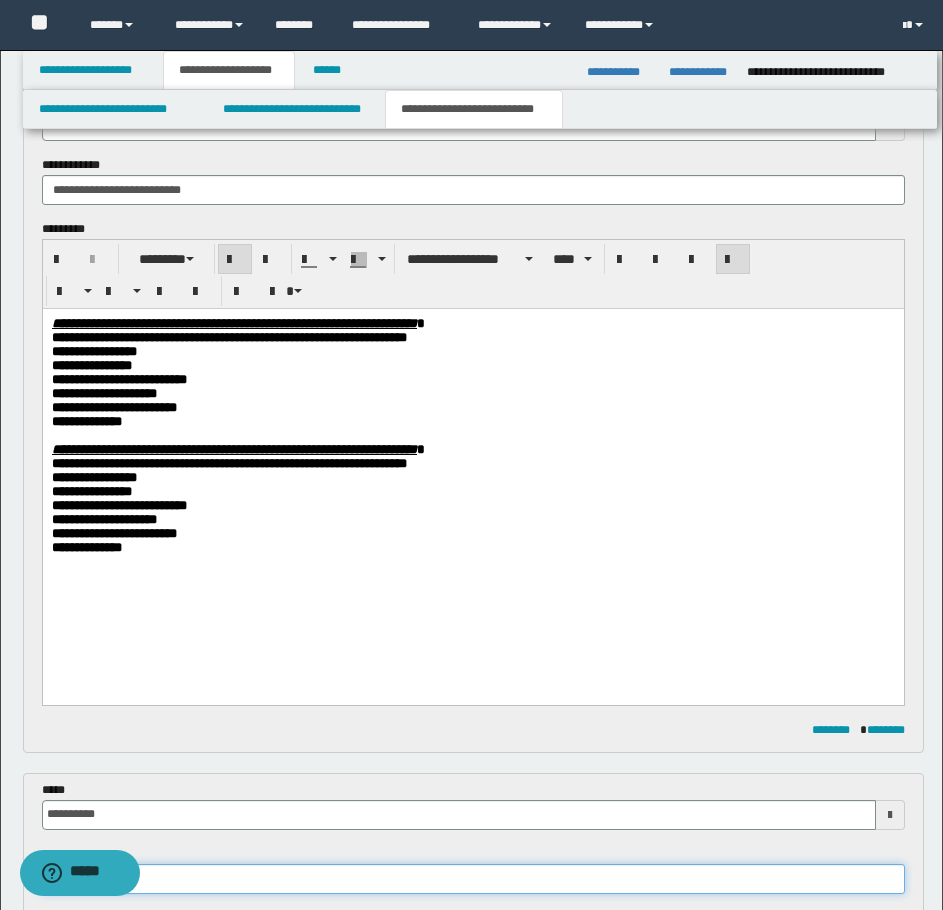 click at bounding box center [473, 879] 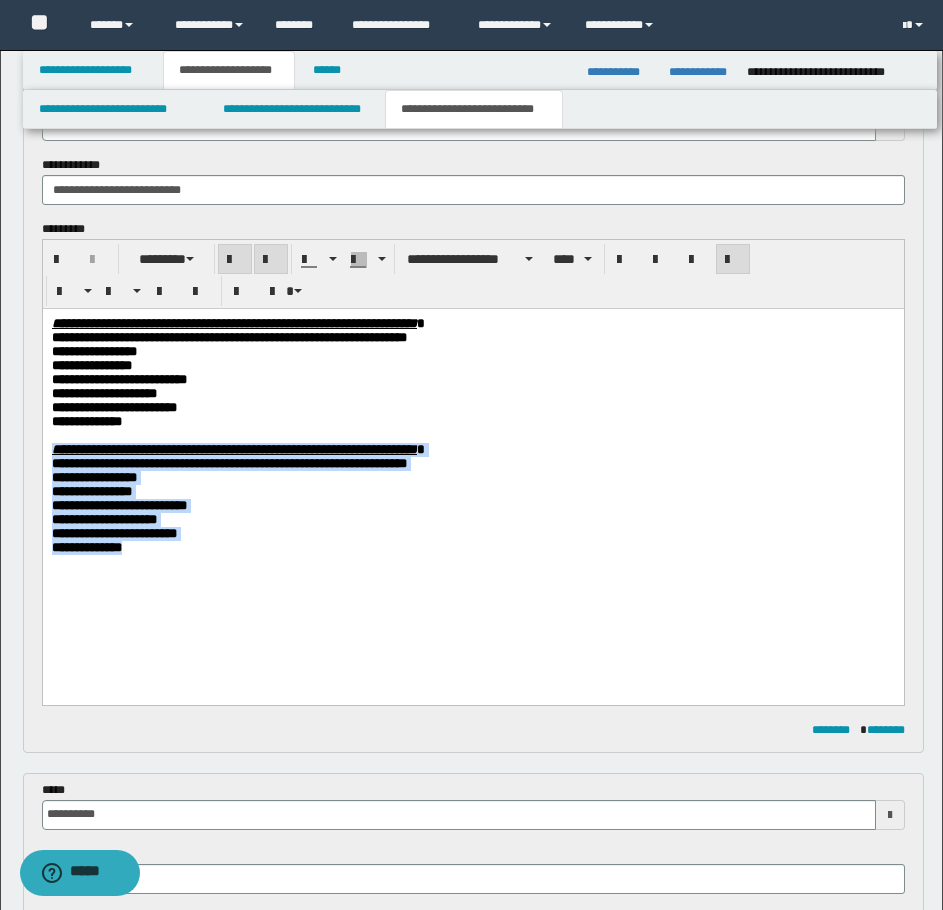 drag, startPoint x: 137, startPoint y: 586, endPoint x: 31, endPoint y: 465, distance: 160.8633 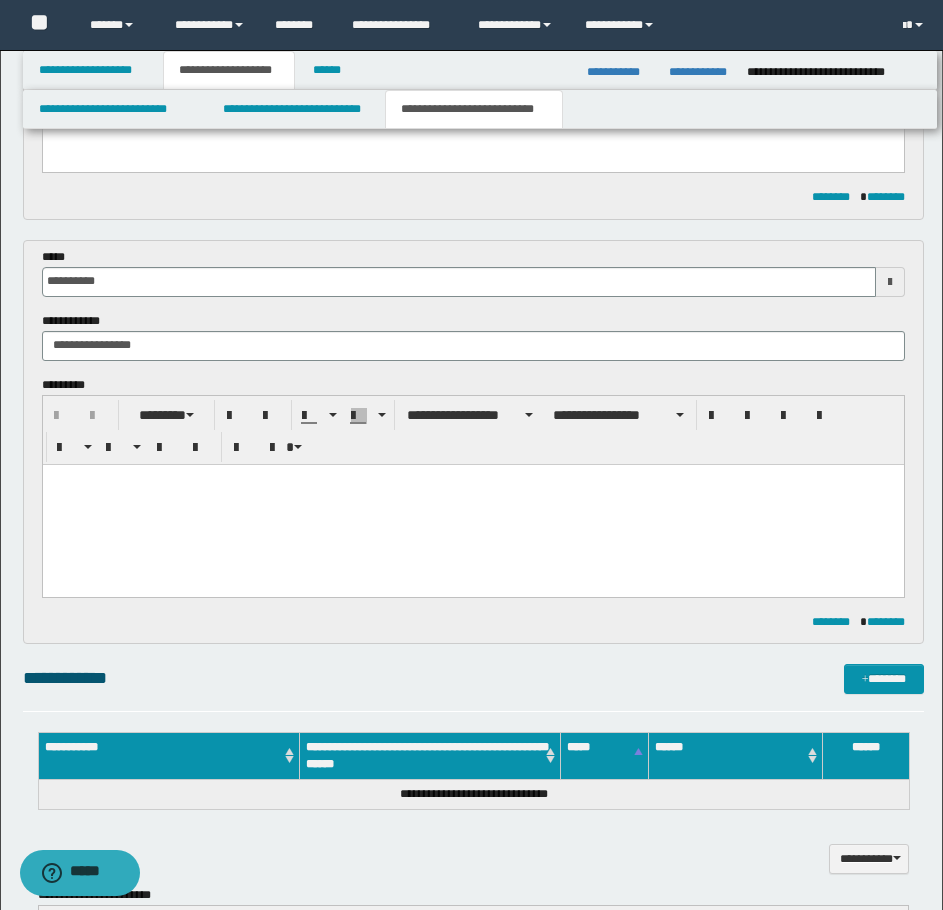 scroll, scrollTop: 542, scrollLeft: 0, axis: vertical 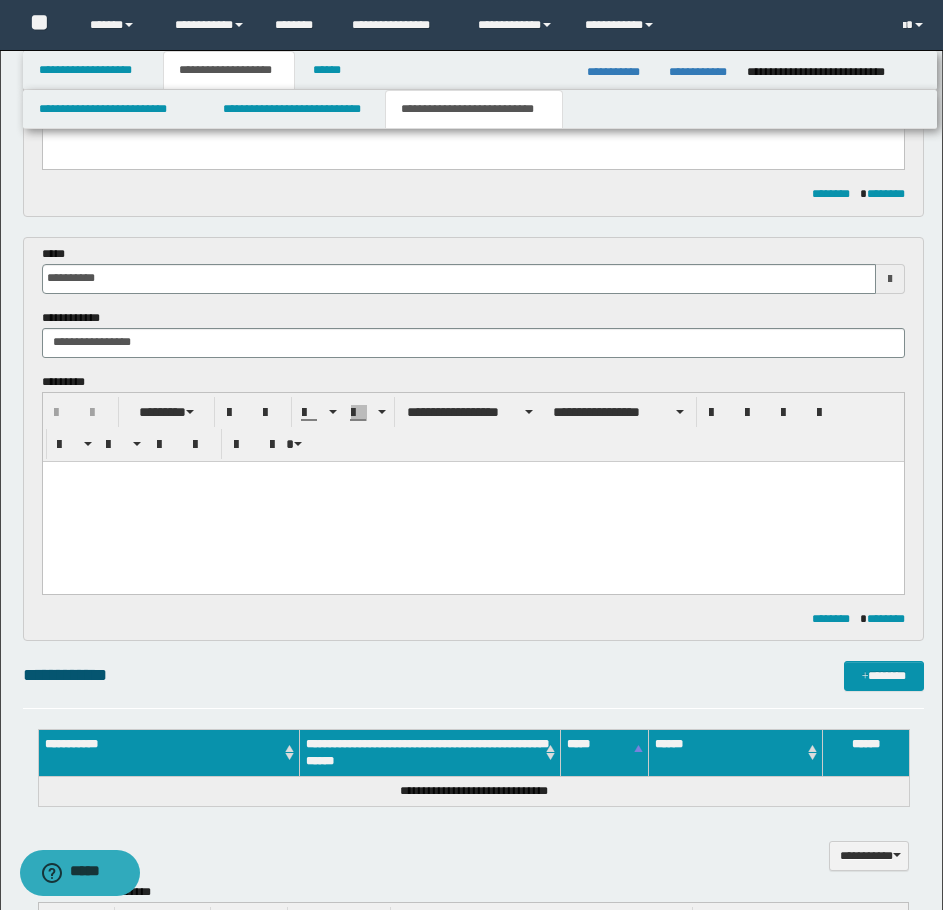 click at bounding box center [472, 501] 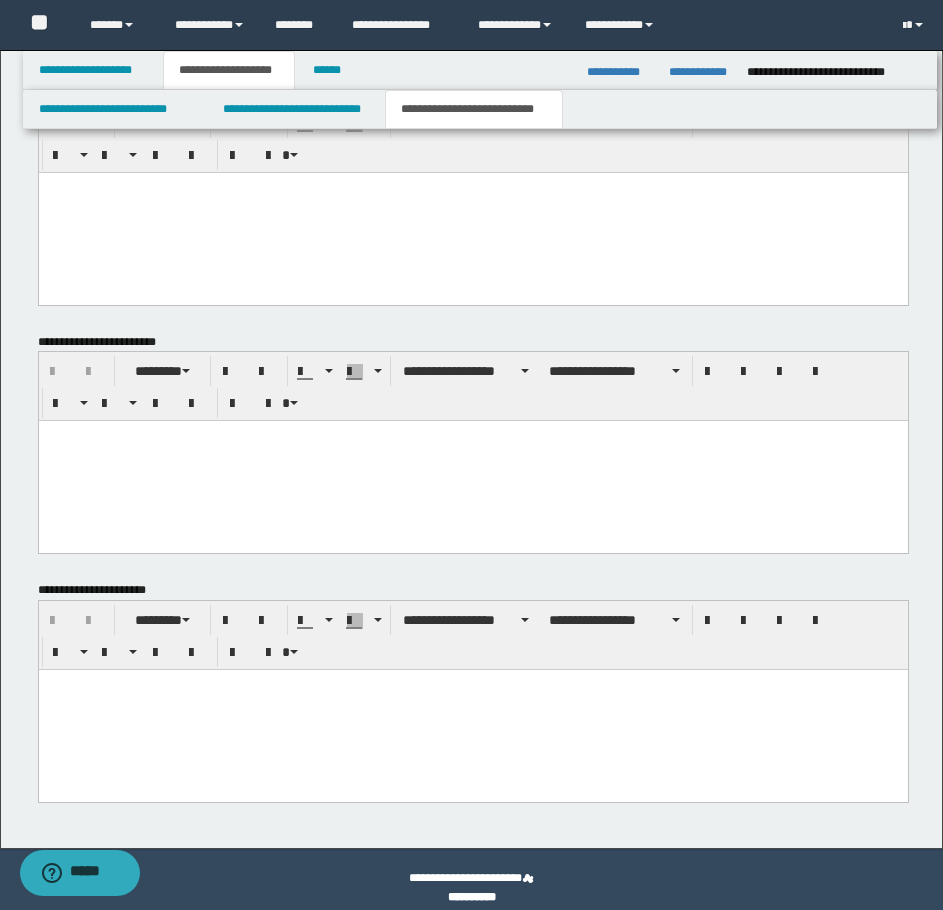 scroll, scrollTop: 1478, scrollLeft: 0, axis: vertical 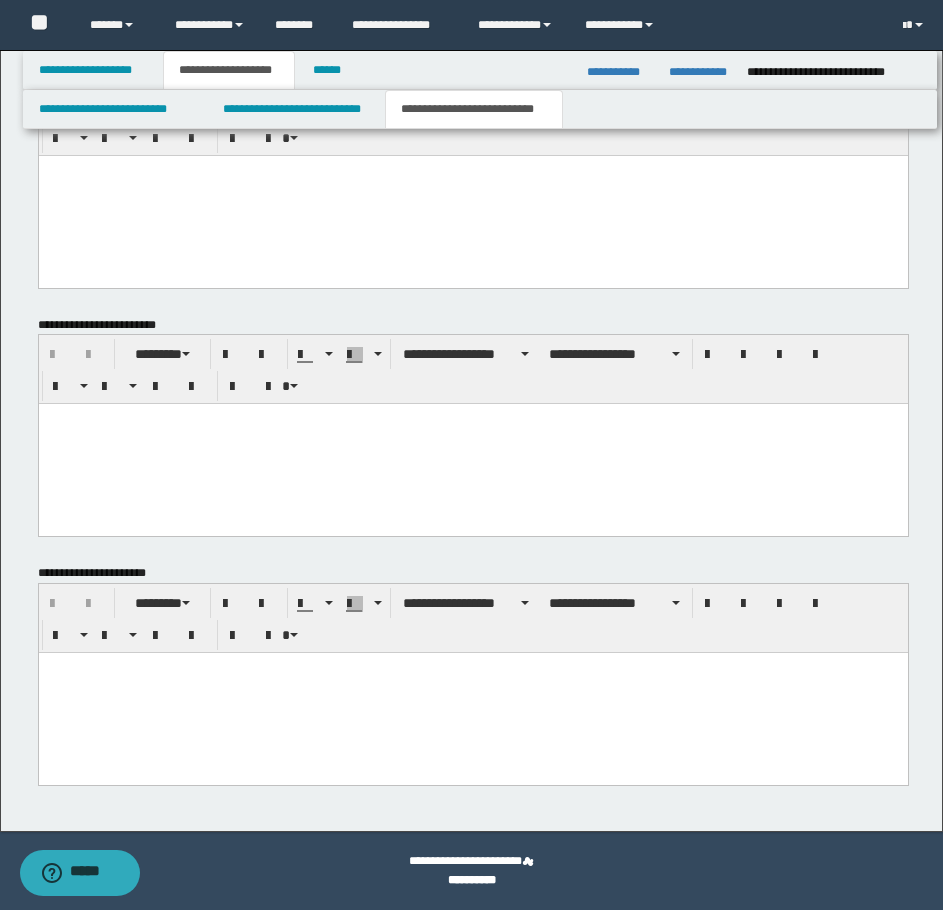 click at bounding box center [472, 693] 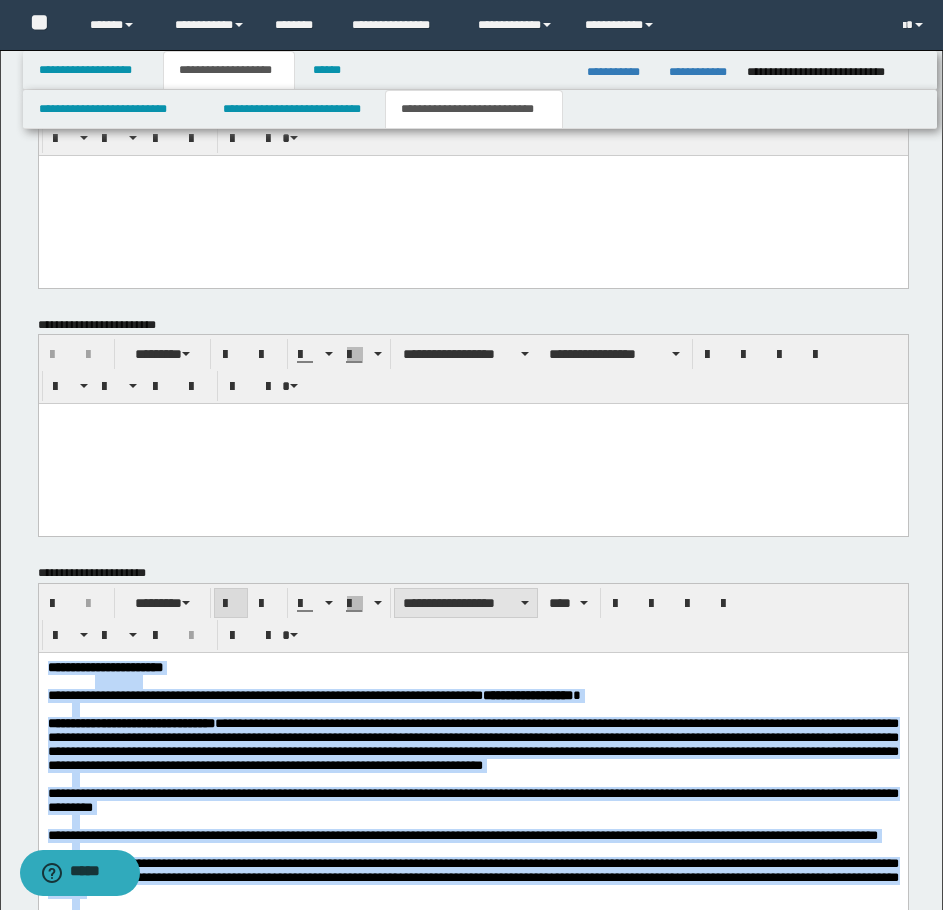 click on "**********" at bounding box center [466, 603] 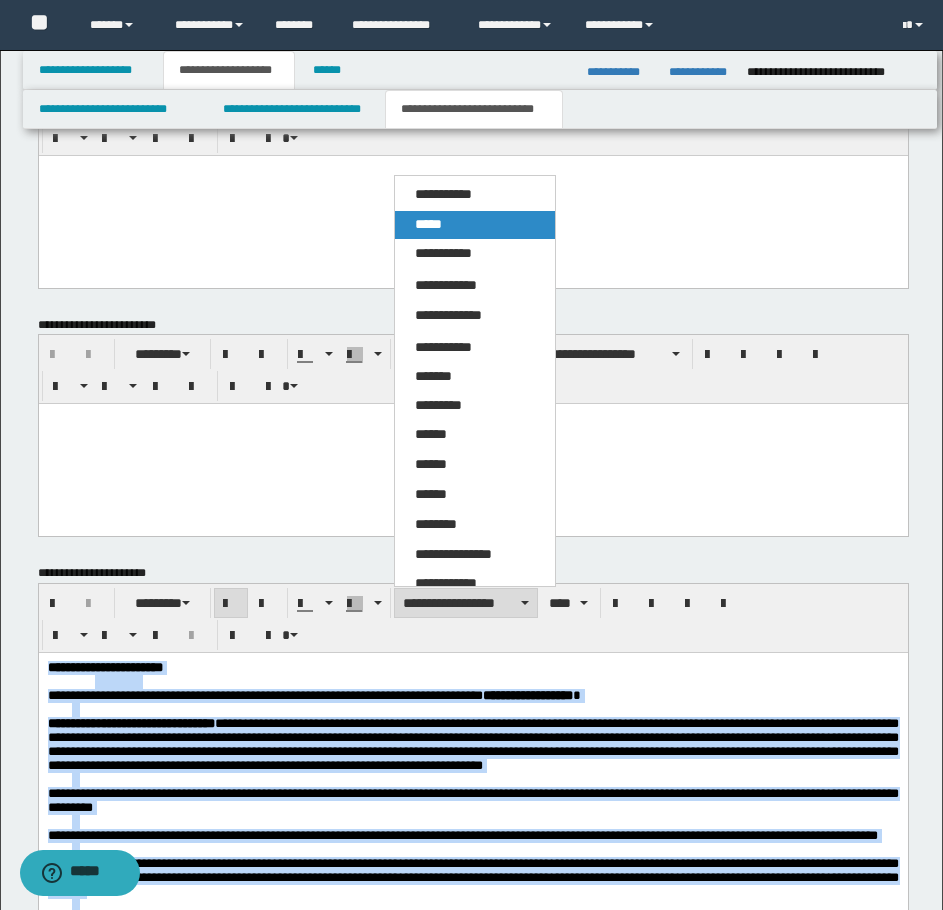 drag, startPoint x: 450, startPoint y: 211, endPoint x: 461, endPoint y: 117, distance: 94.641426 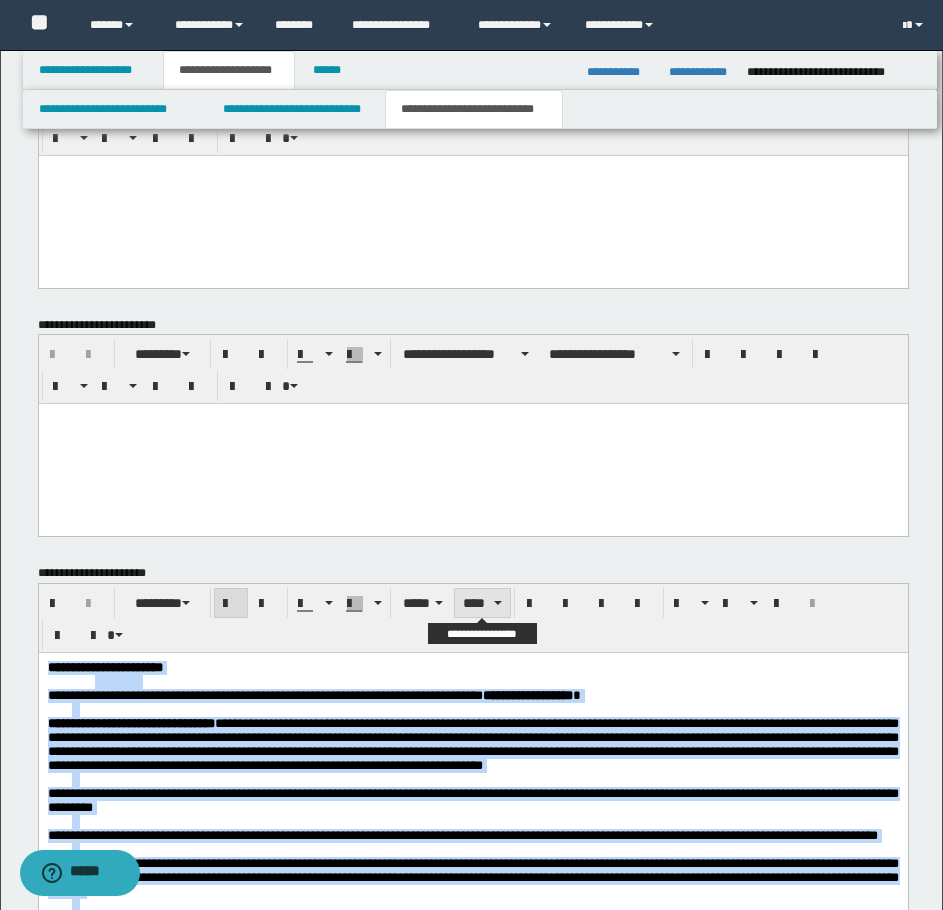click at bounding box center [498, 603] 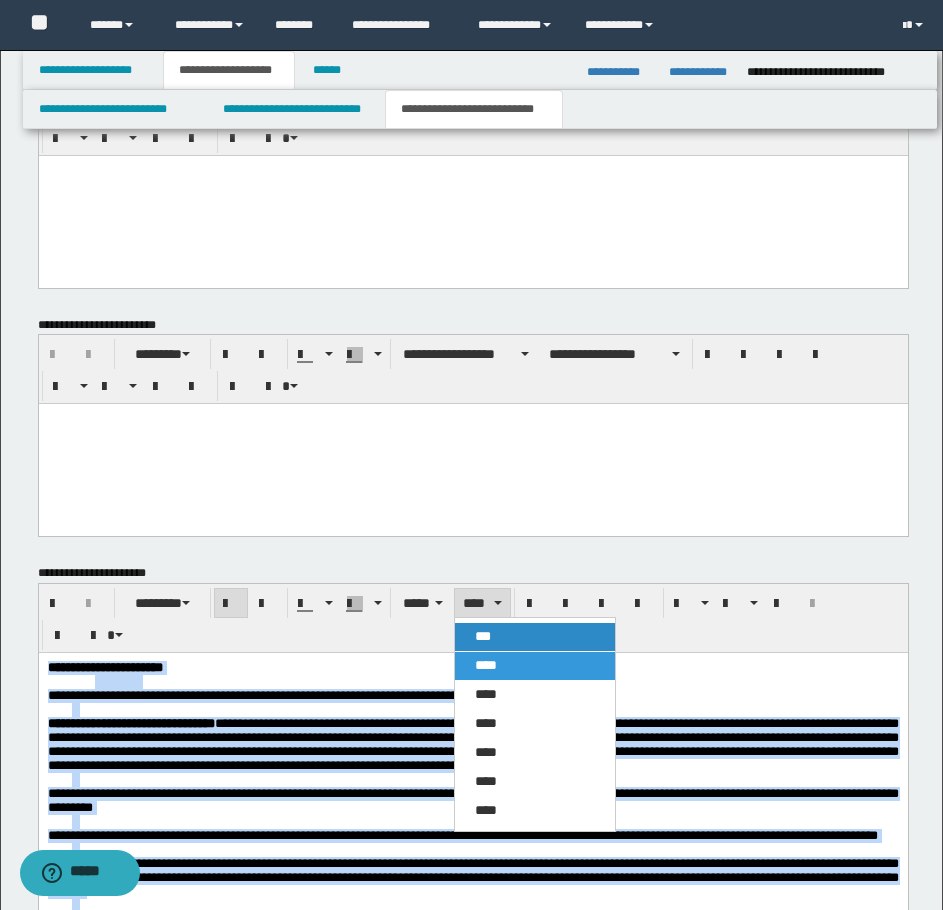 click on "***" at bounding box center [535, 637] 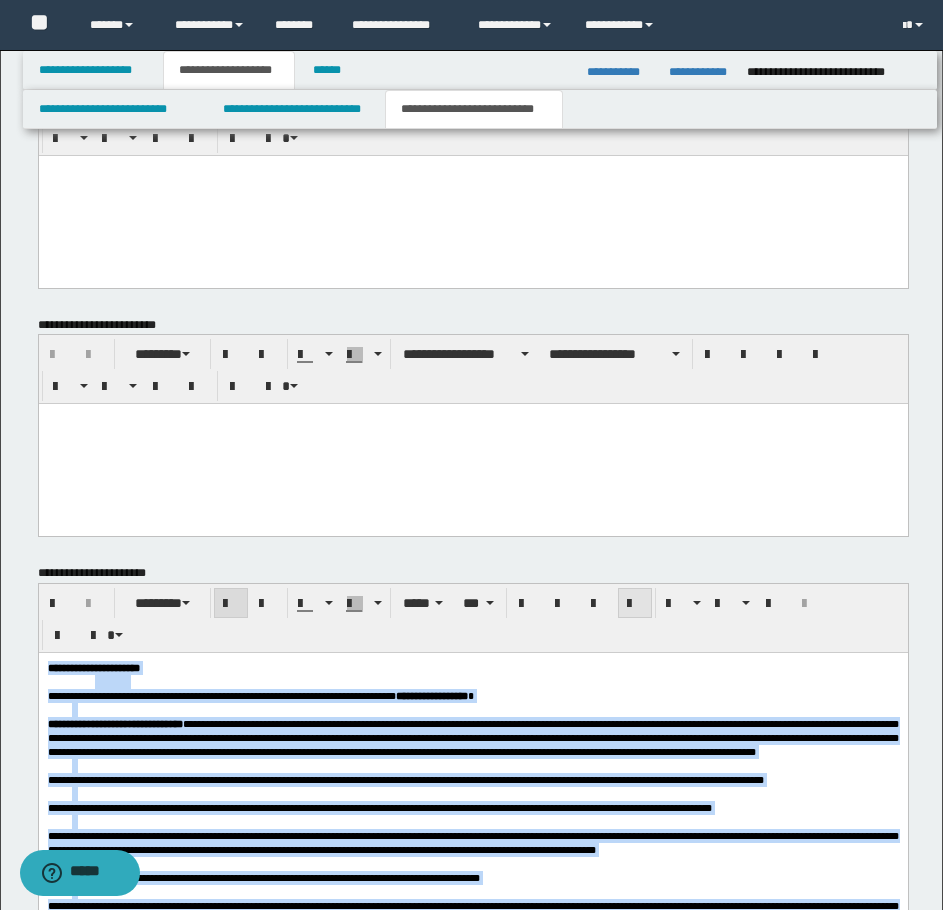 click at bounding box center (635, 603) 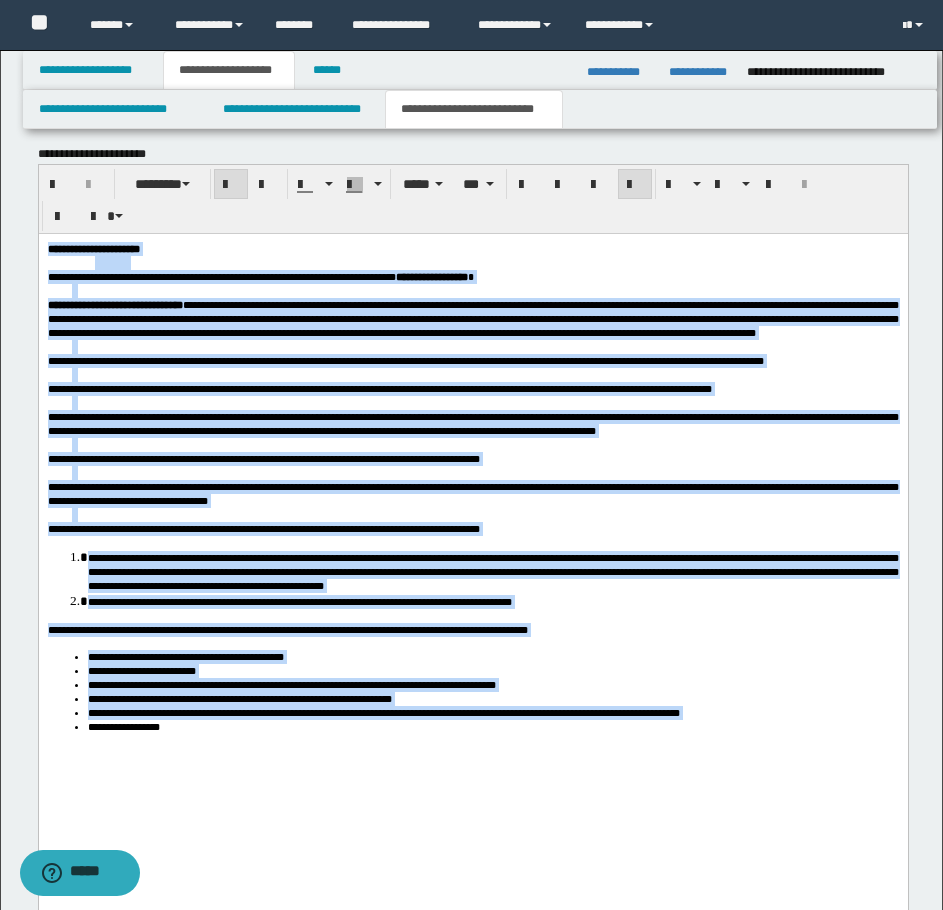 scroll, scrollTop: 2059, scrollLeft: 0, axis: vertical 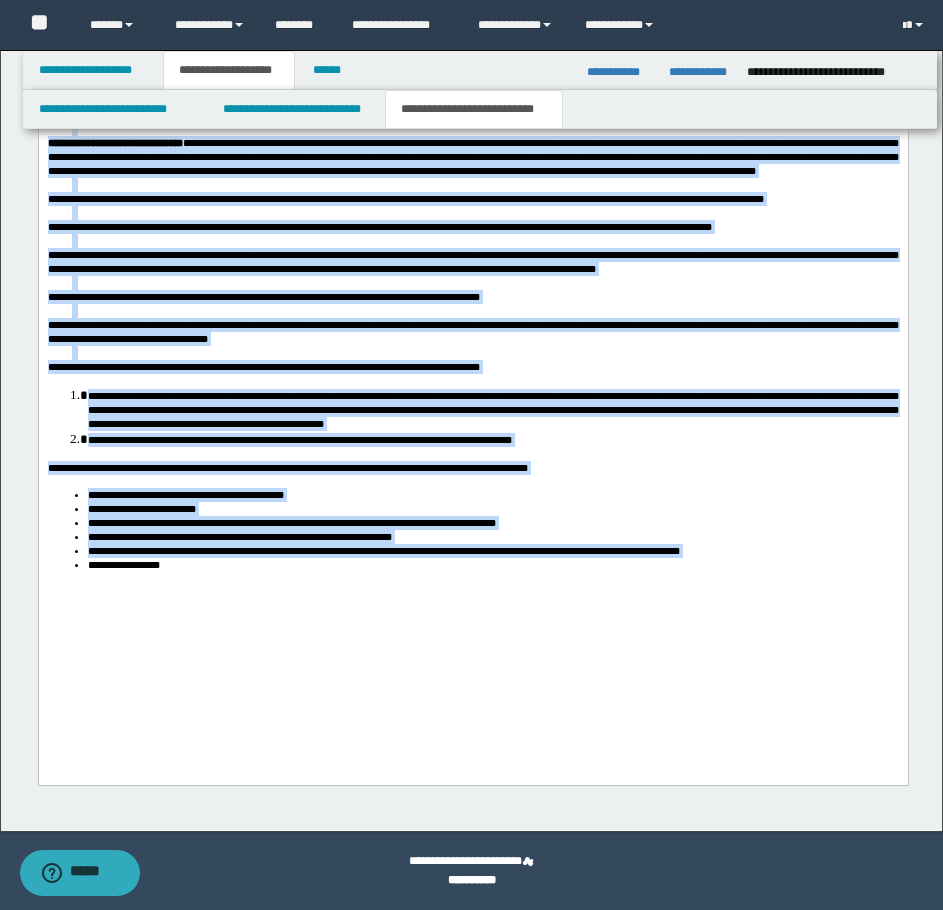 click on "**********" at bounding box center [492, 410] 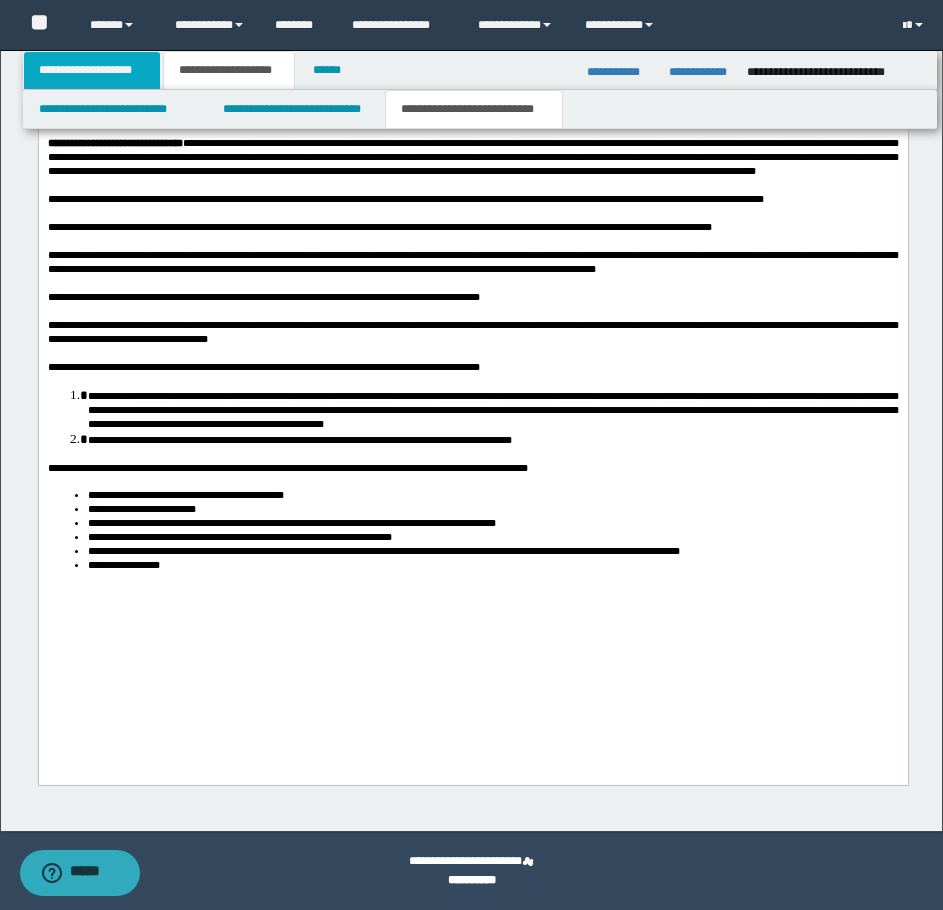 drag, startPoint x: 129, startPoint y: 67, endPoint x: 140, endPoint y: 71, distance: 11.7046995 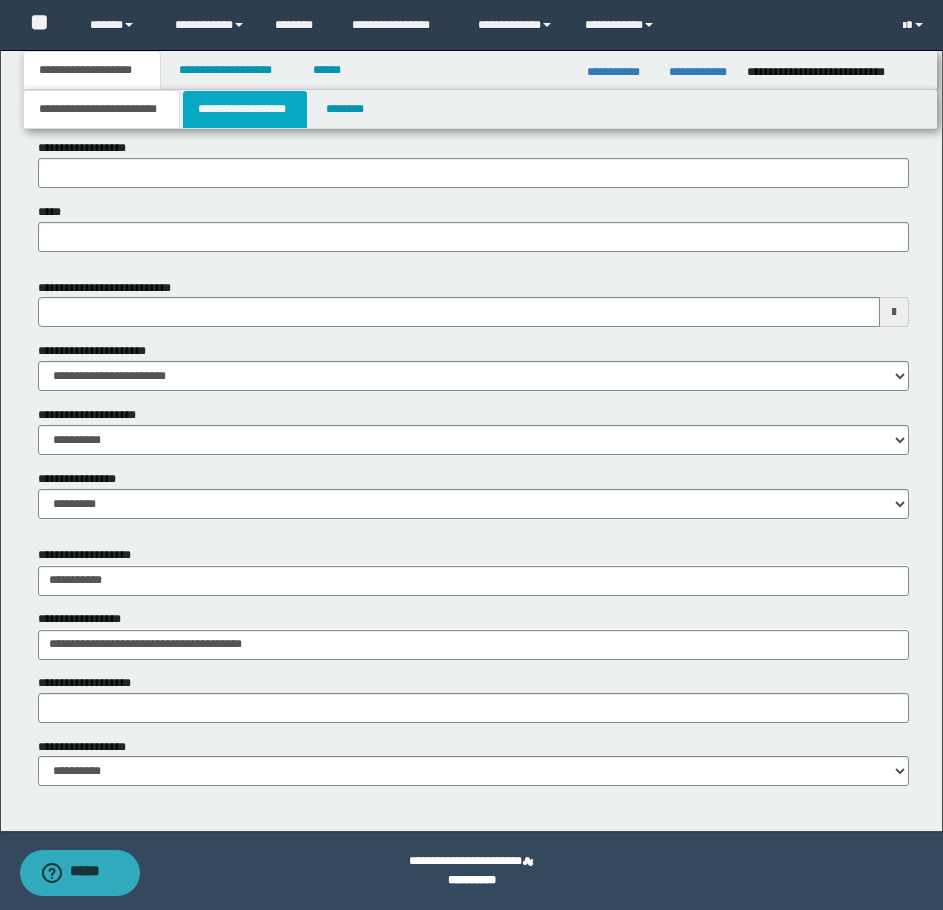 drag, startPoint x: 226, startPoint y: 99, endPoint x: 440, endPoint y: 165, distance: 223.94643 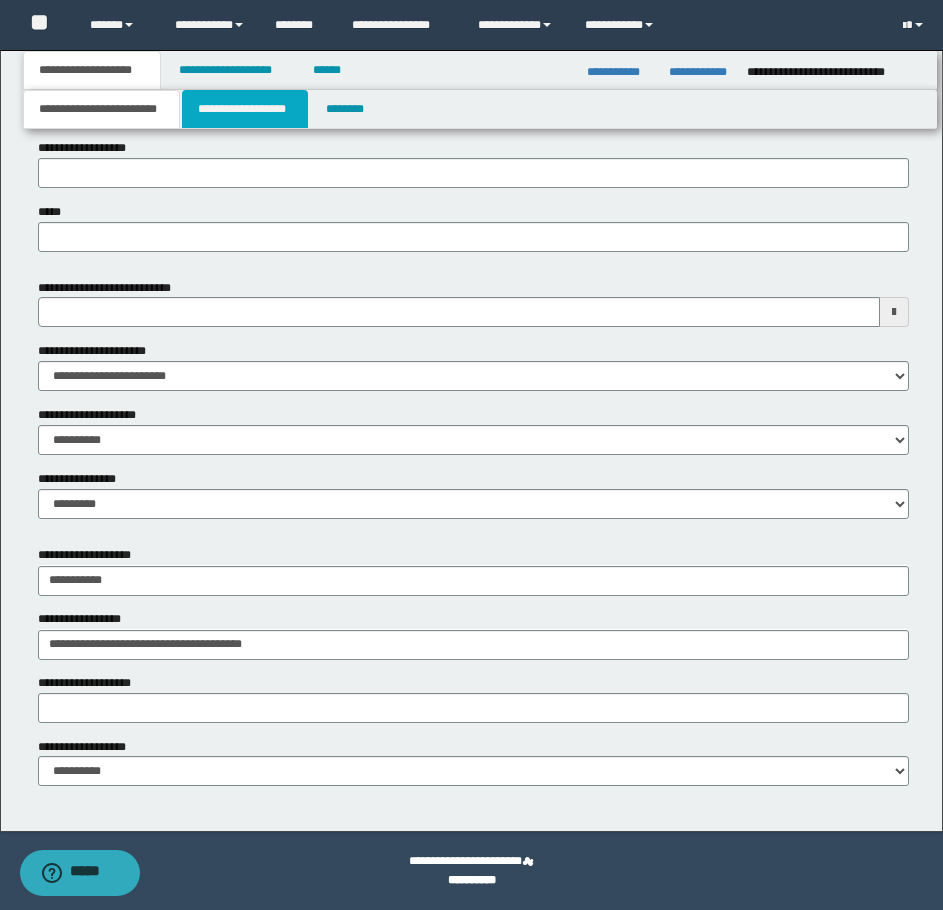 scroll, scrollTop: 0, scrollLeft: 0, axis: both 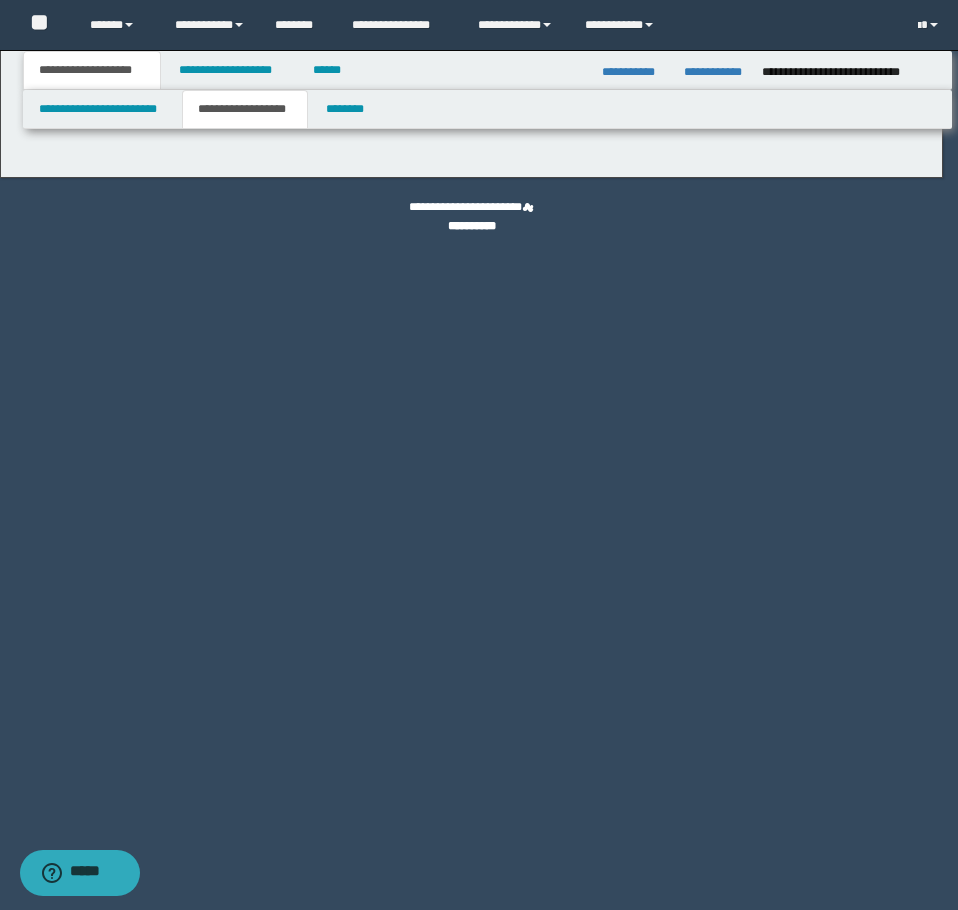 type on "********" 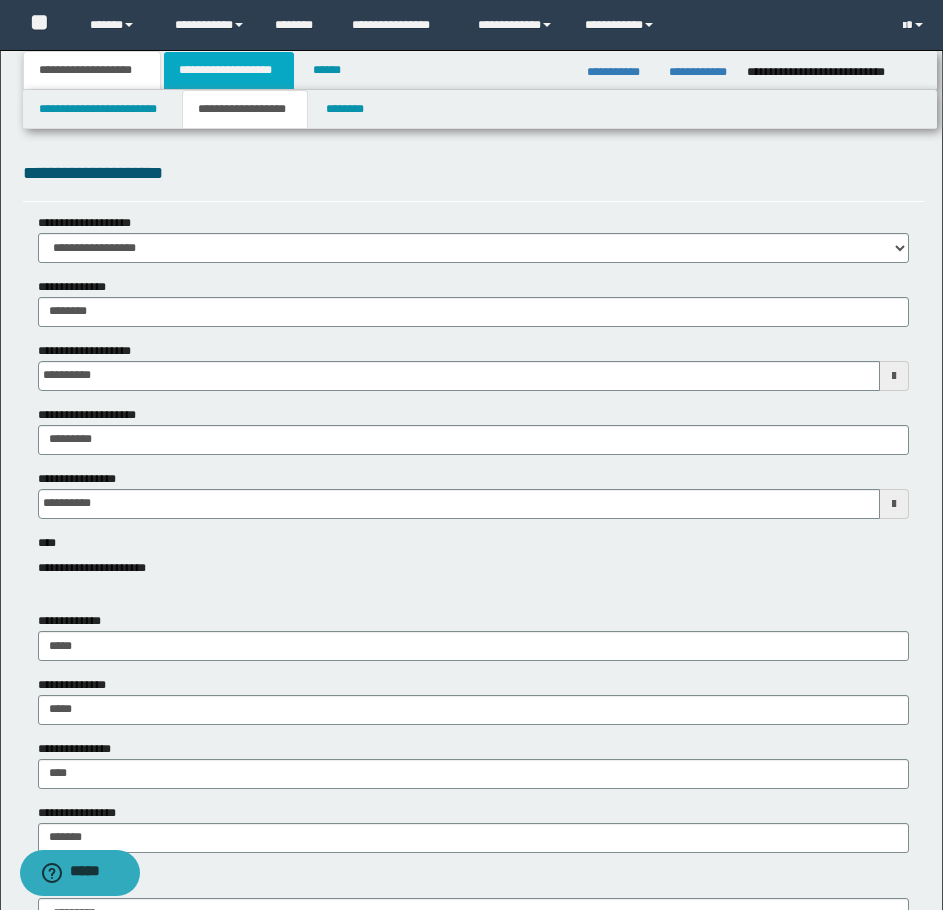 click on "**********" at bounding box center (229, 70) 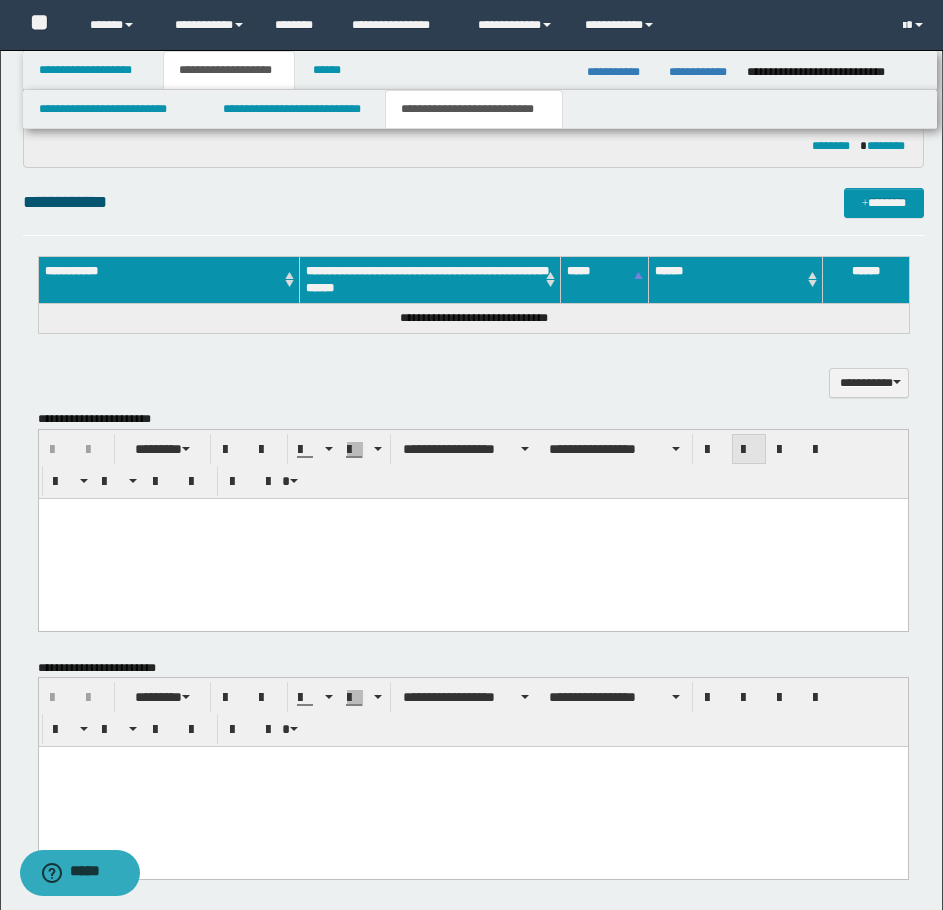 scroll, scrollTop: 1100, scrollLeft: 0, axis: vertical 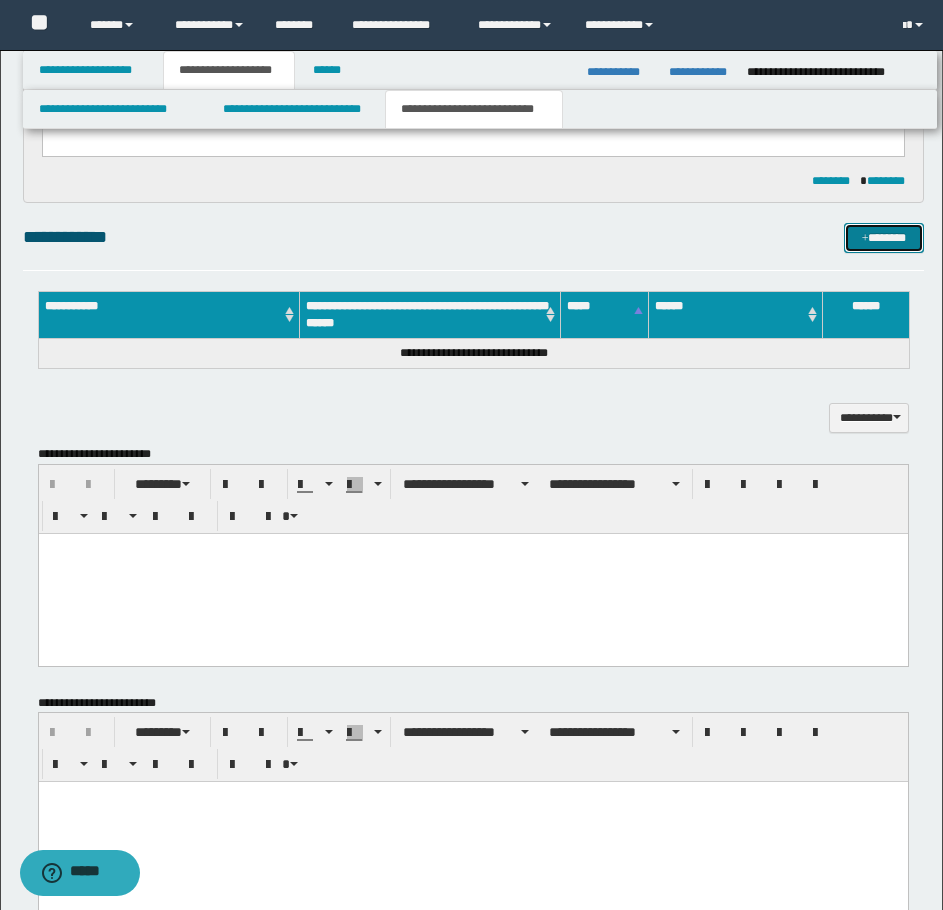 click on "*******" at bounding box center (884, 238) 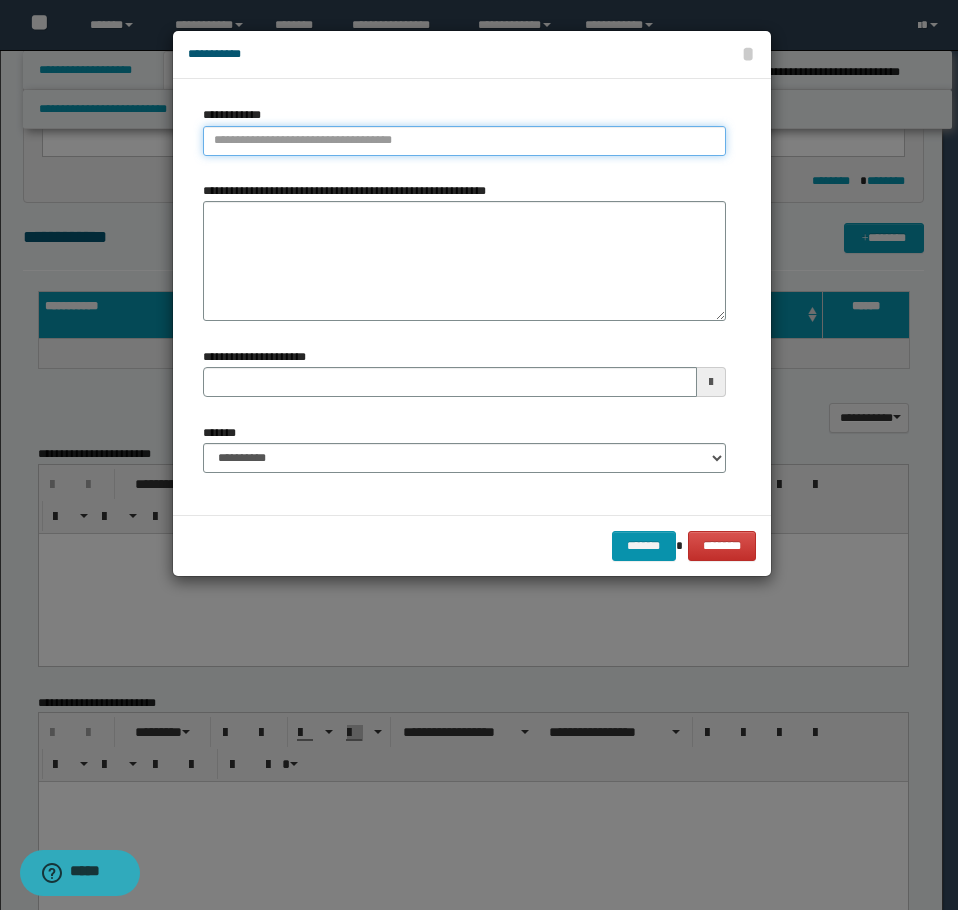 click on "**********" at bounding box center (464, 141) 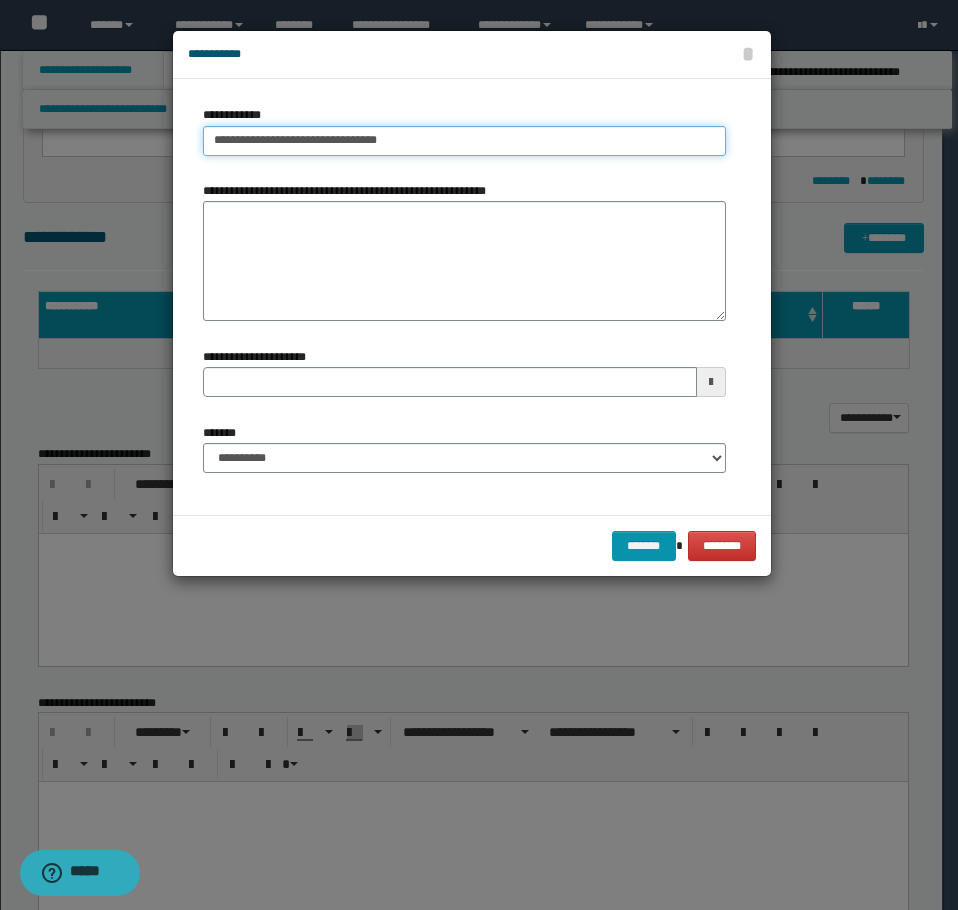 click on "**********" at bounding box center (464, 141) 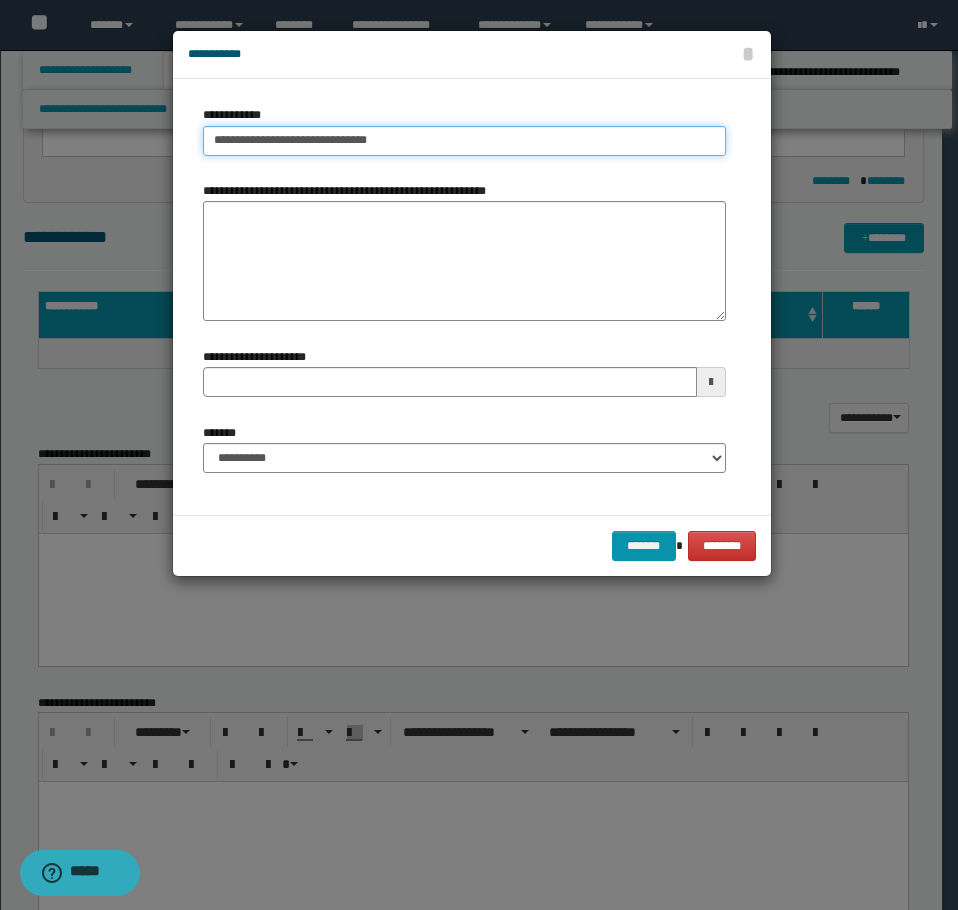 type on "**********" 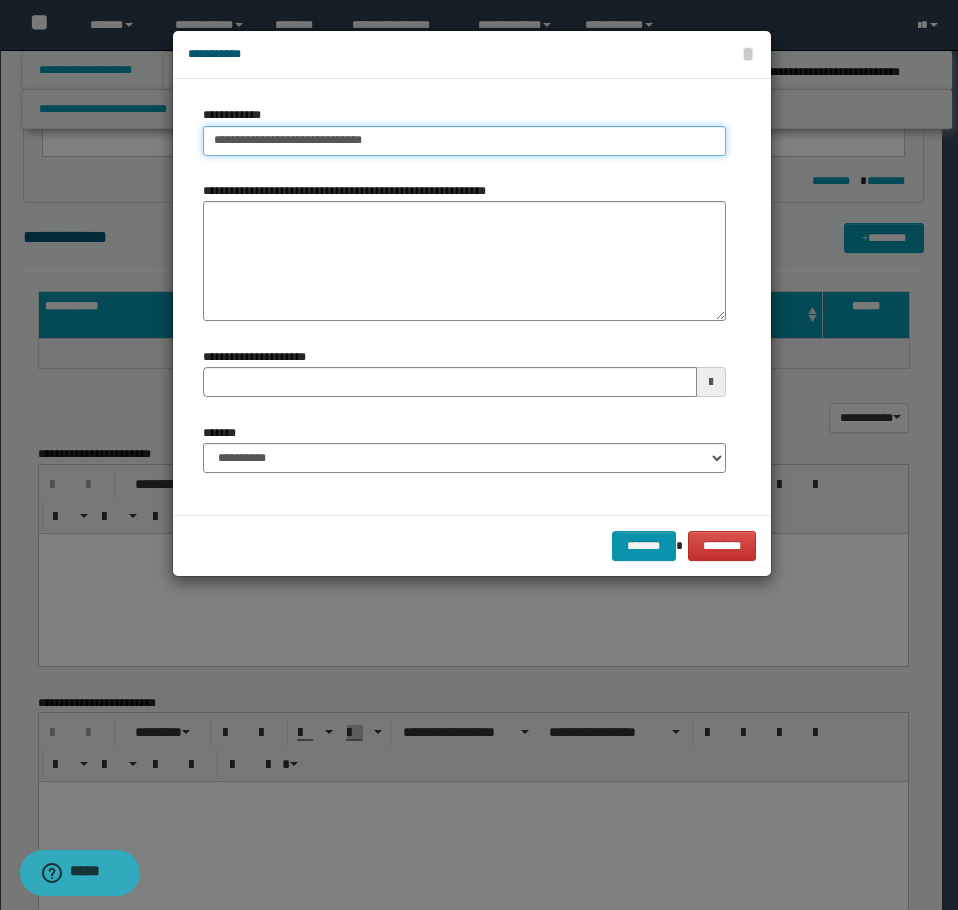 type on "**********" 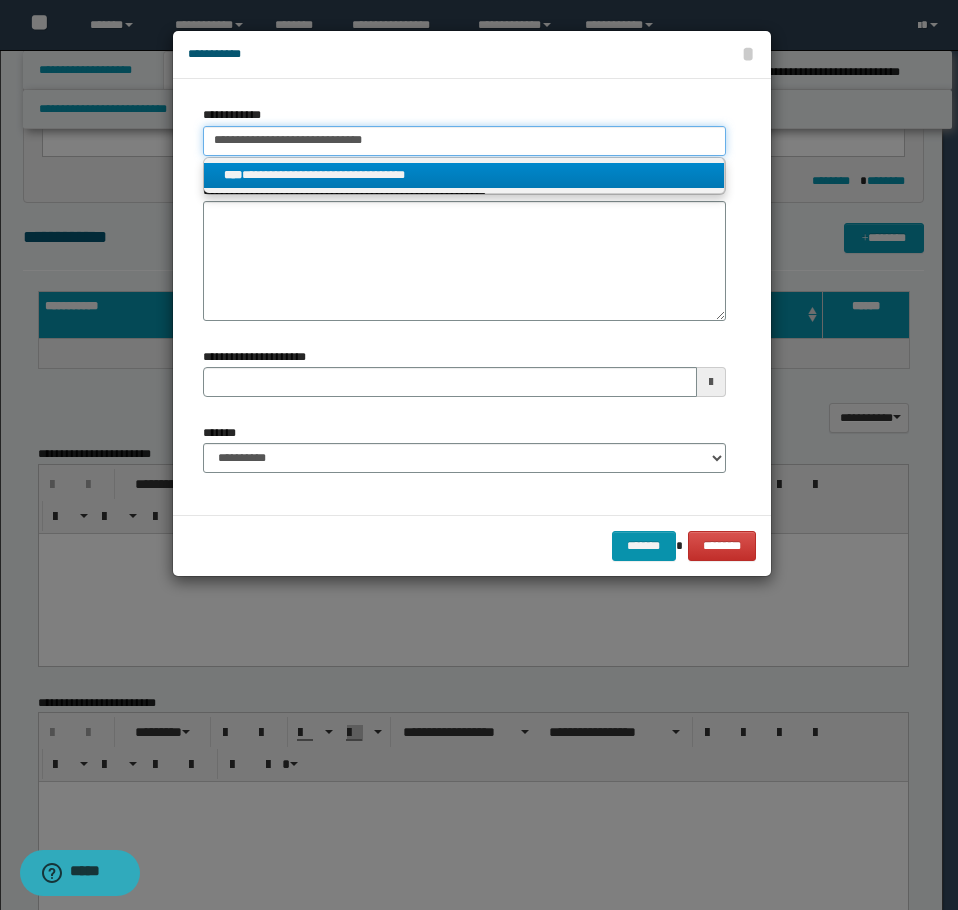 type on "**********" 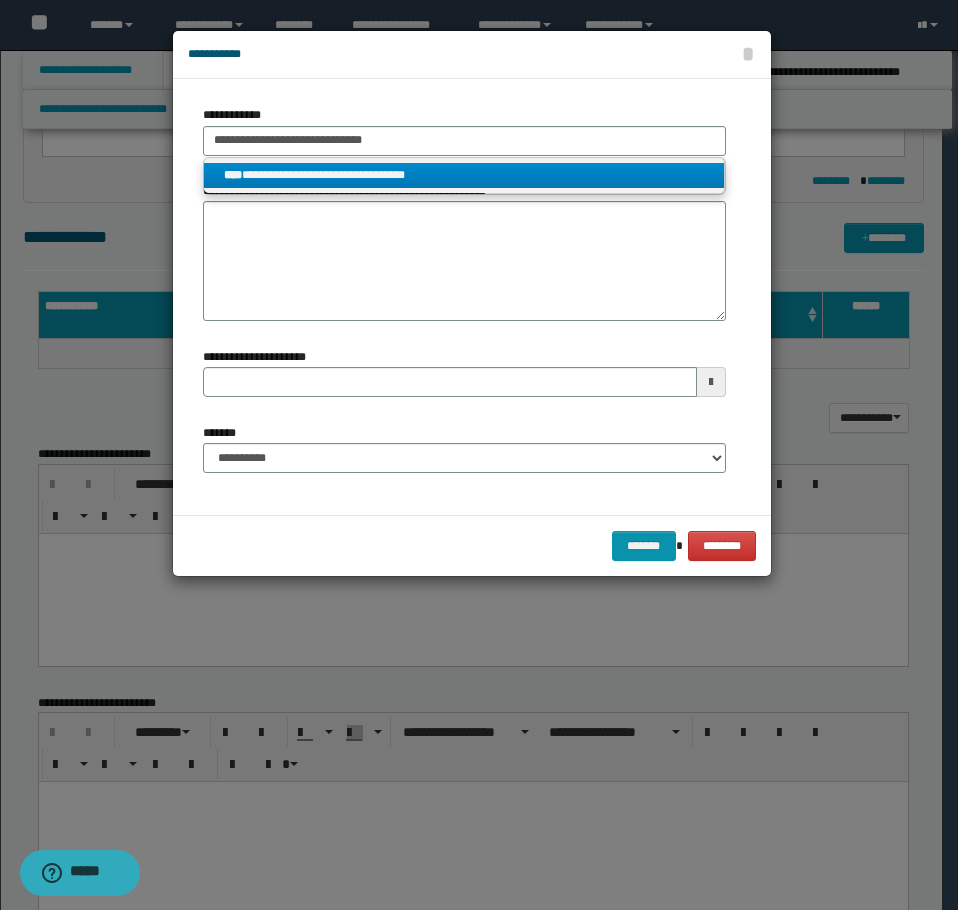 click on "**********" at bounding box center (464, 175) 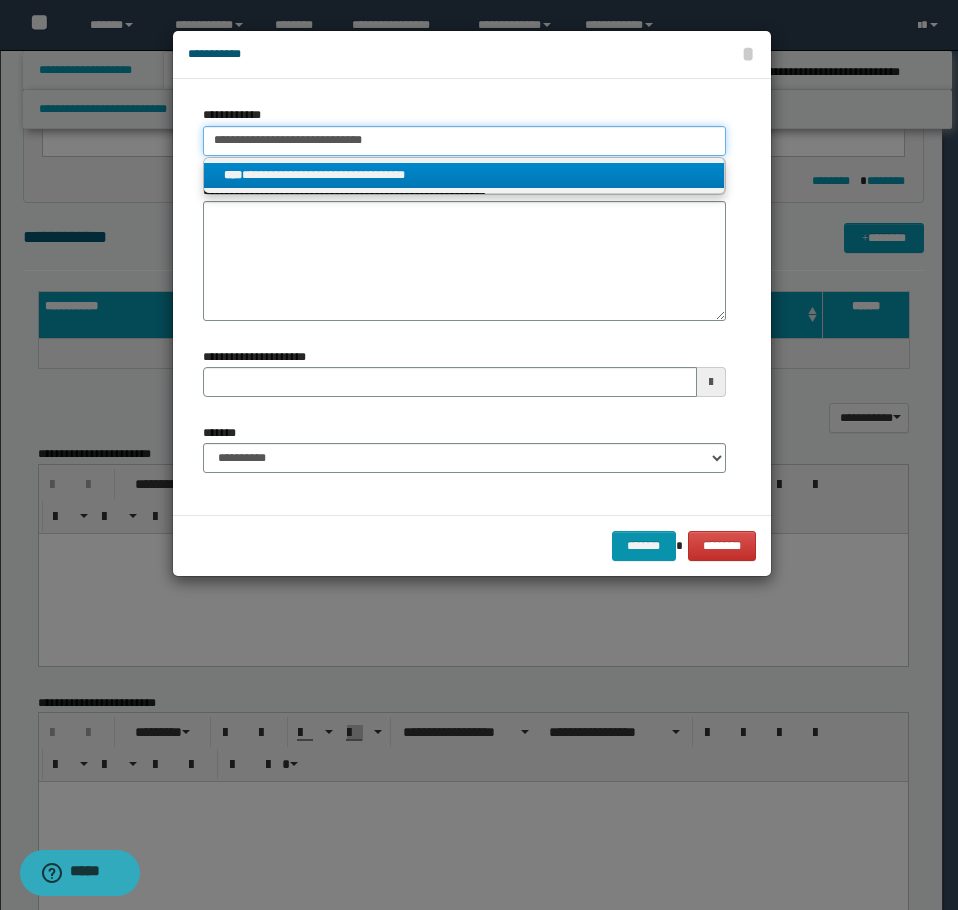 type 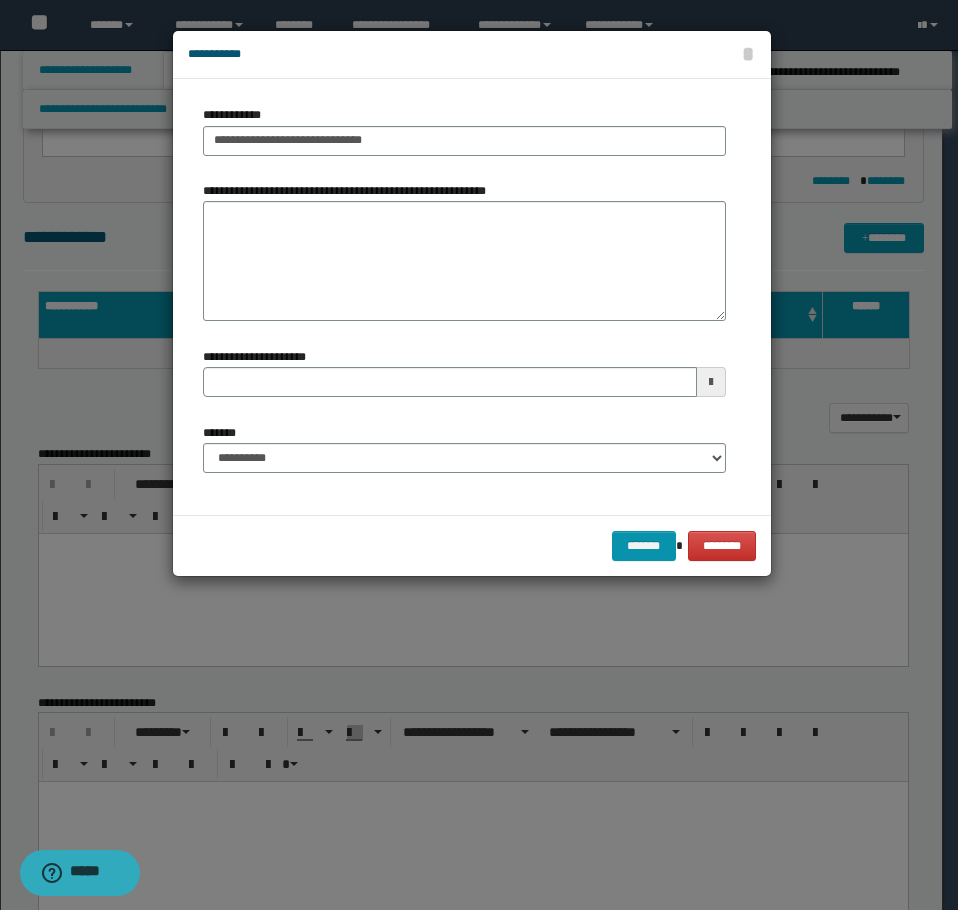 type 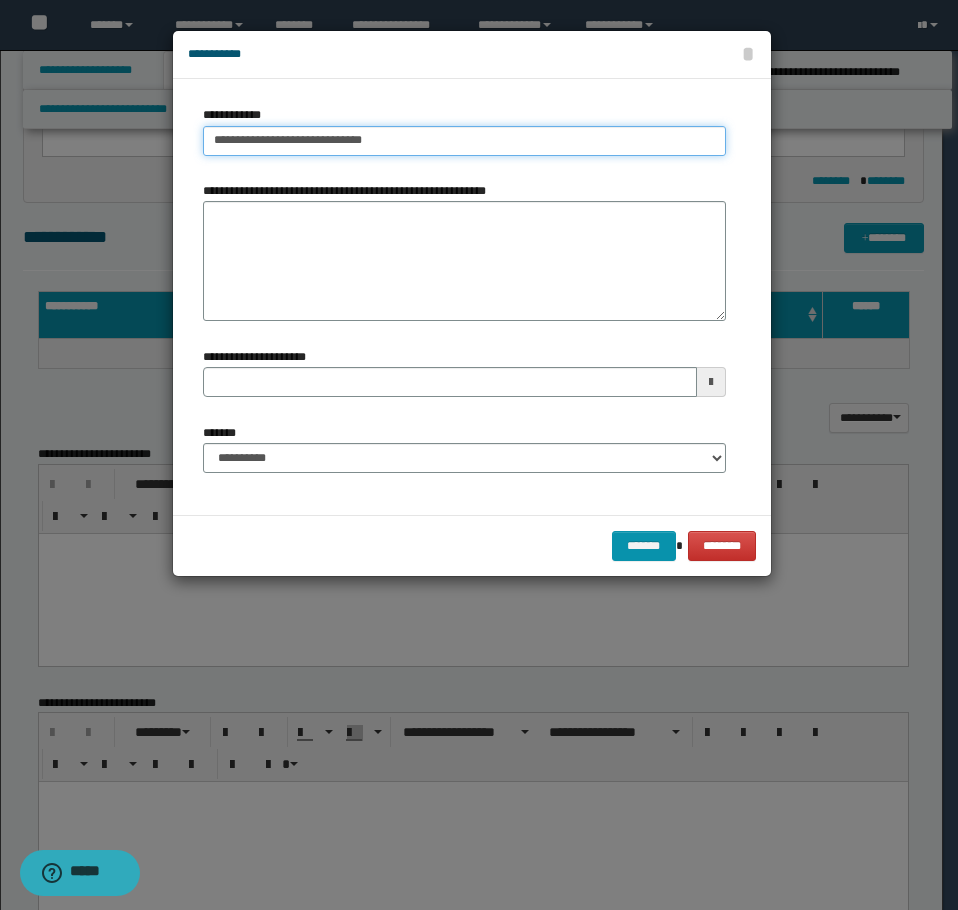 type on "**********" 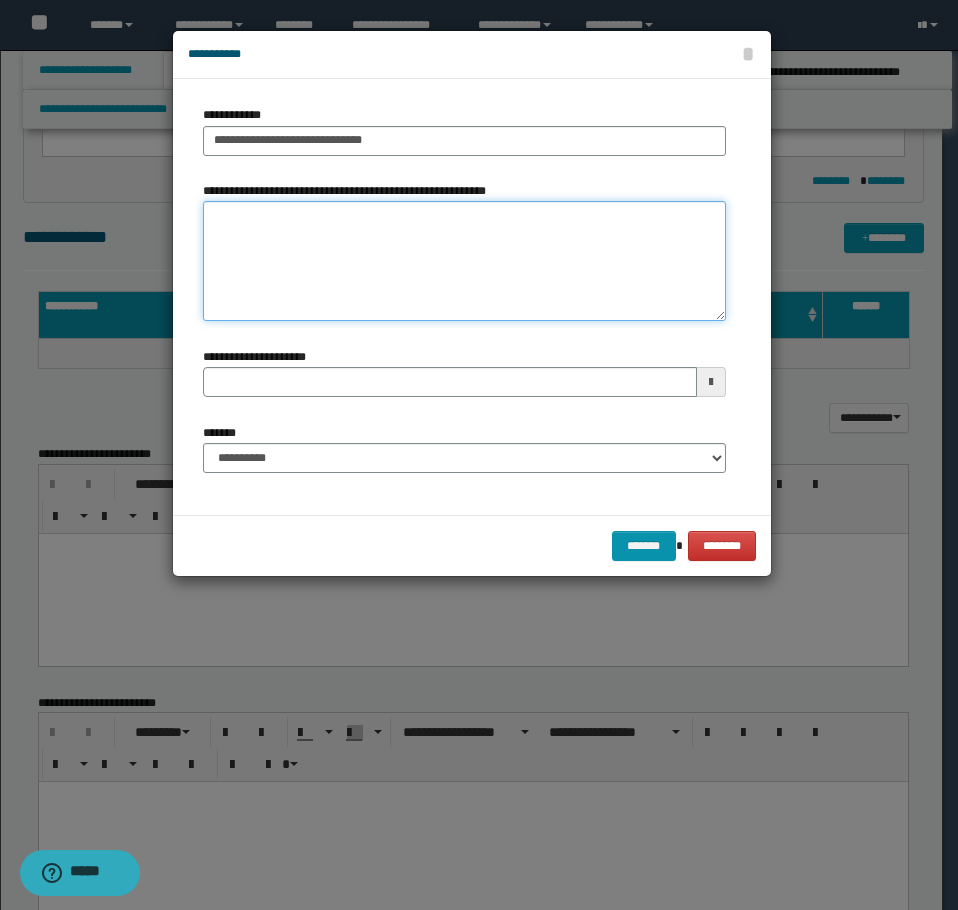 type 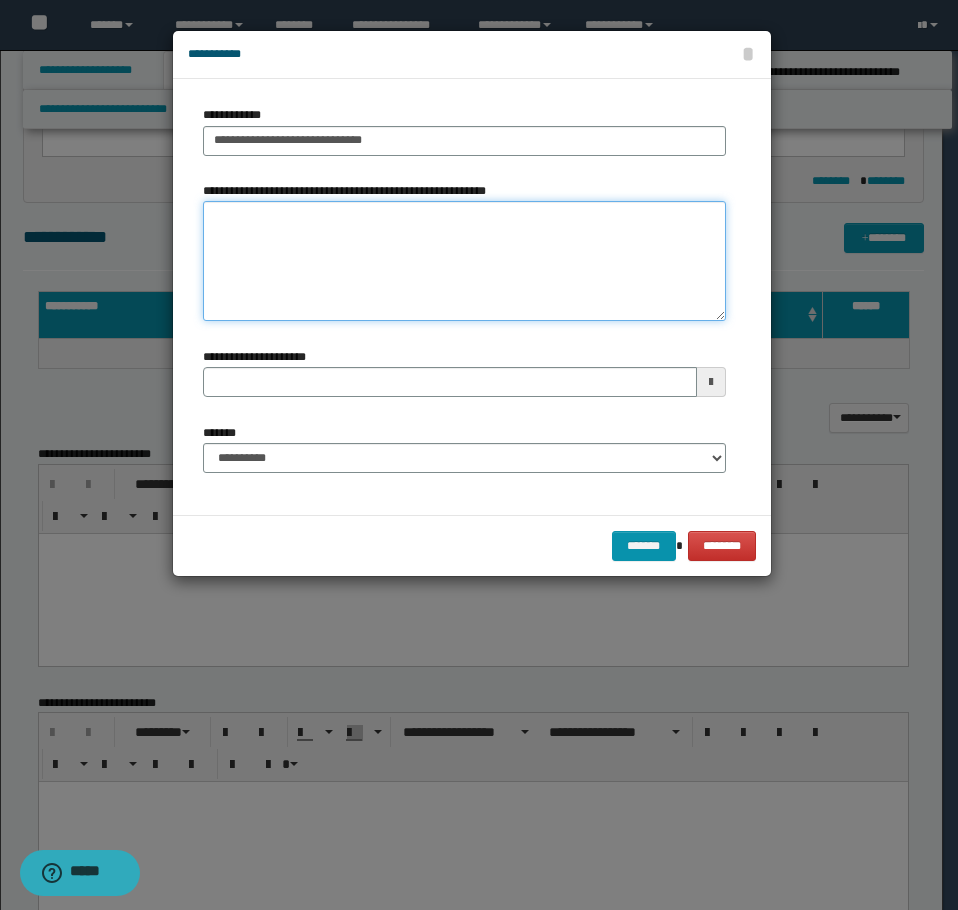 click on "**********" at bounding box center (464, 261) 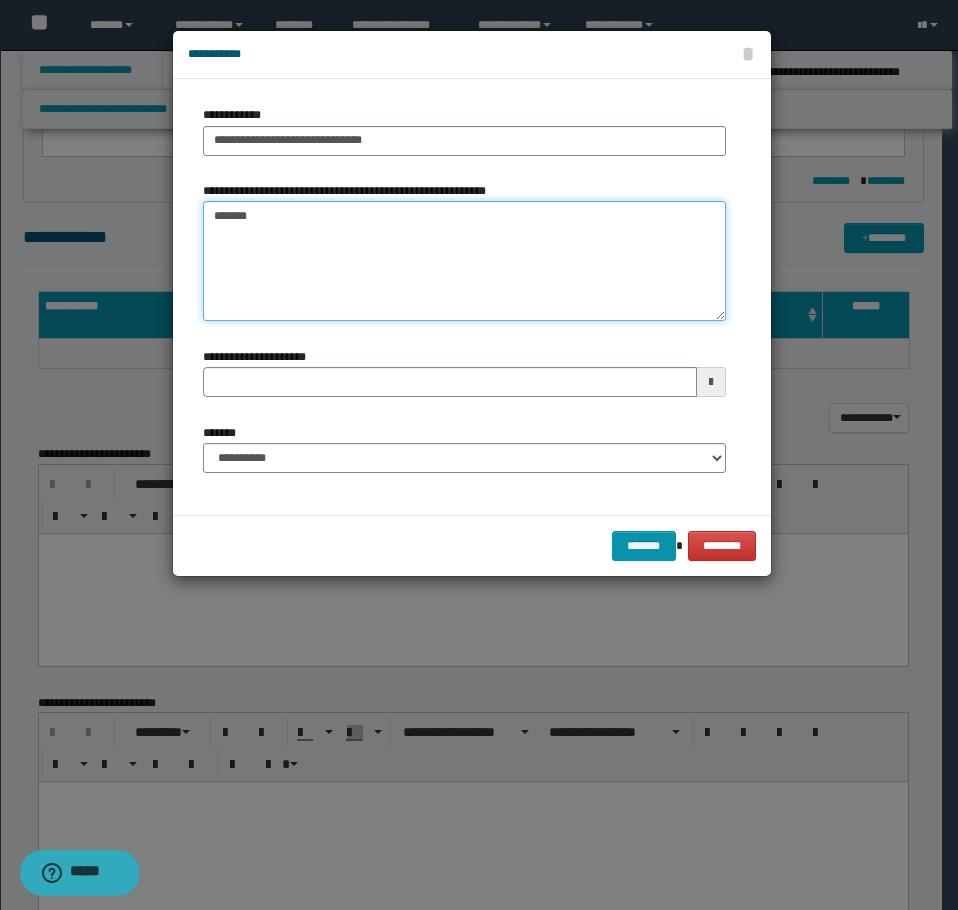 type 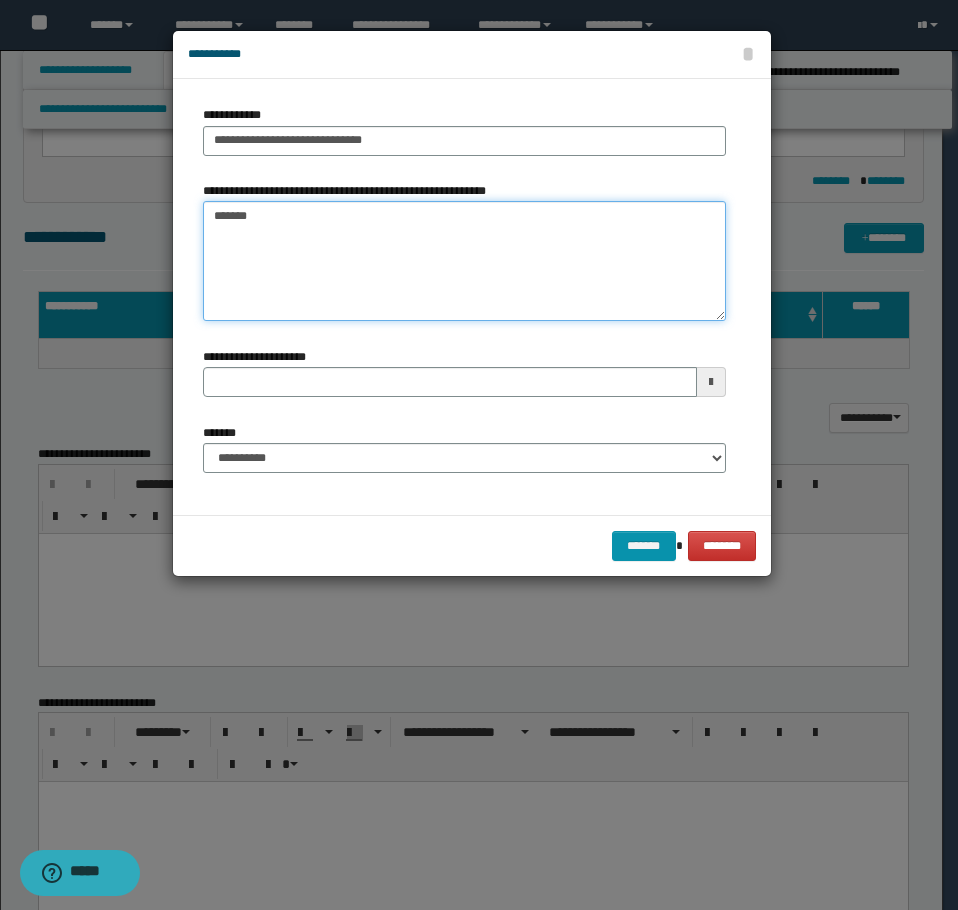 type on "*******" 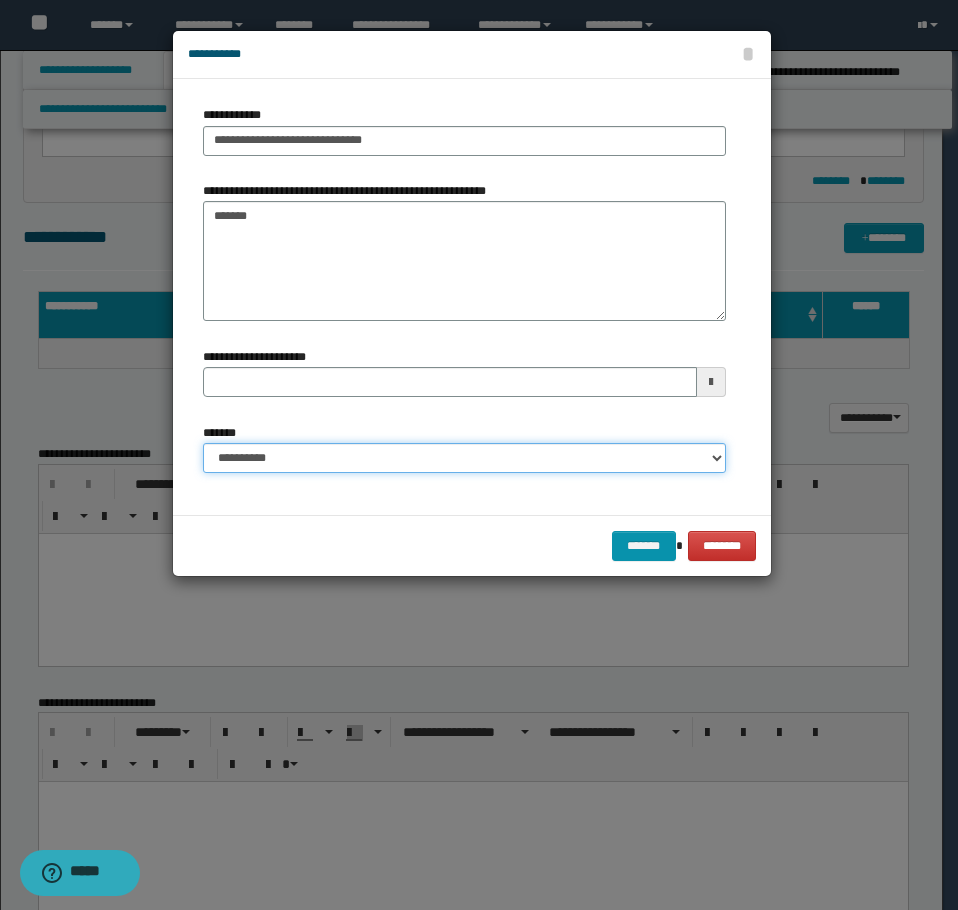 click on "**********" at bounding box center (464, 458) 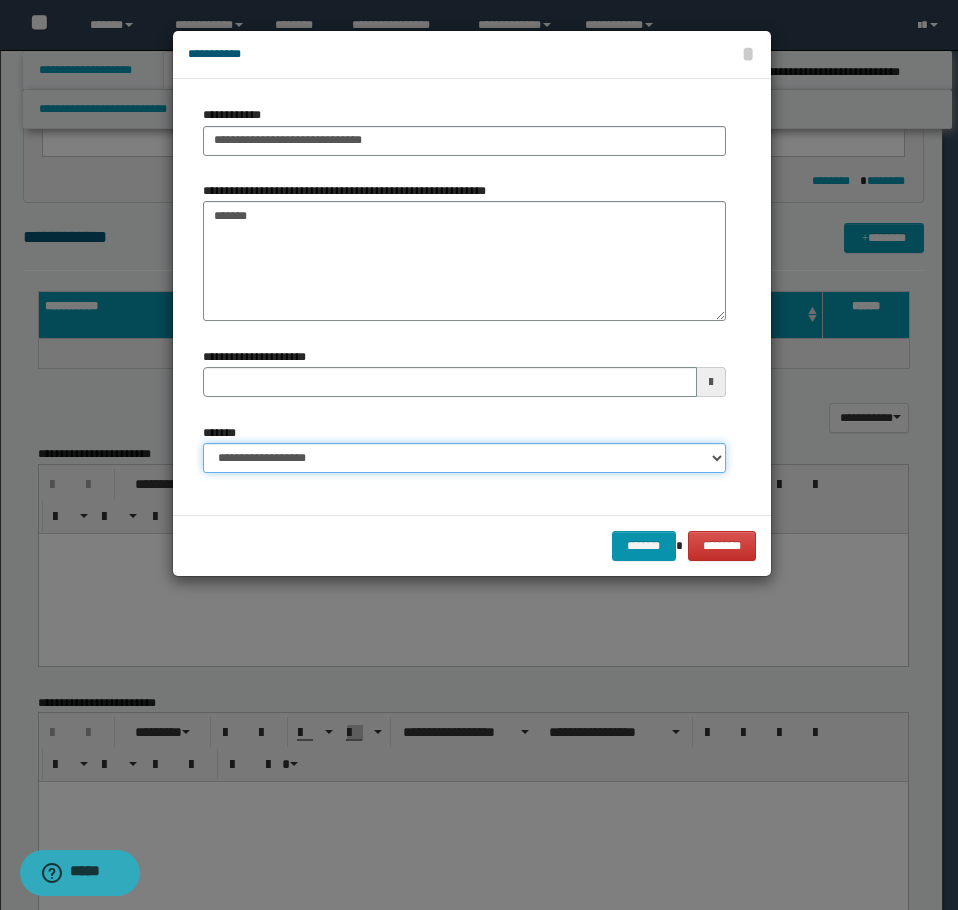 click on "**********" at bounding box center [464, 458] 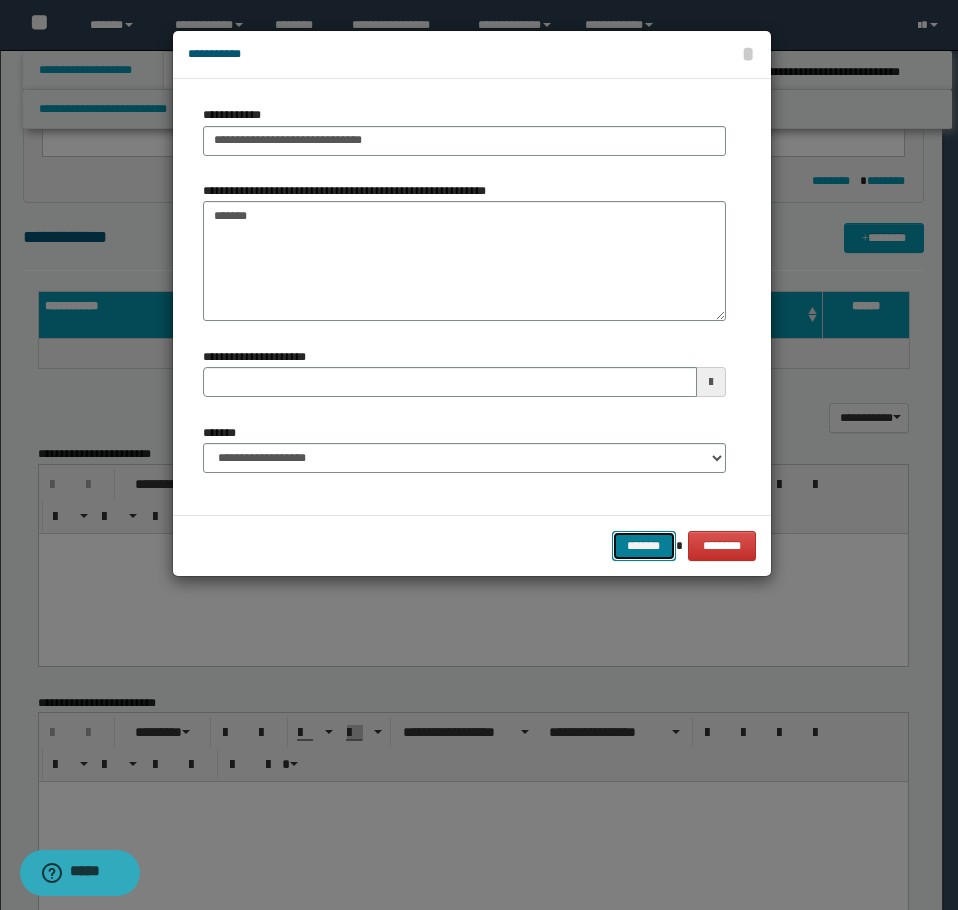 click on "*******" at bounding box center (644, 546) 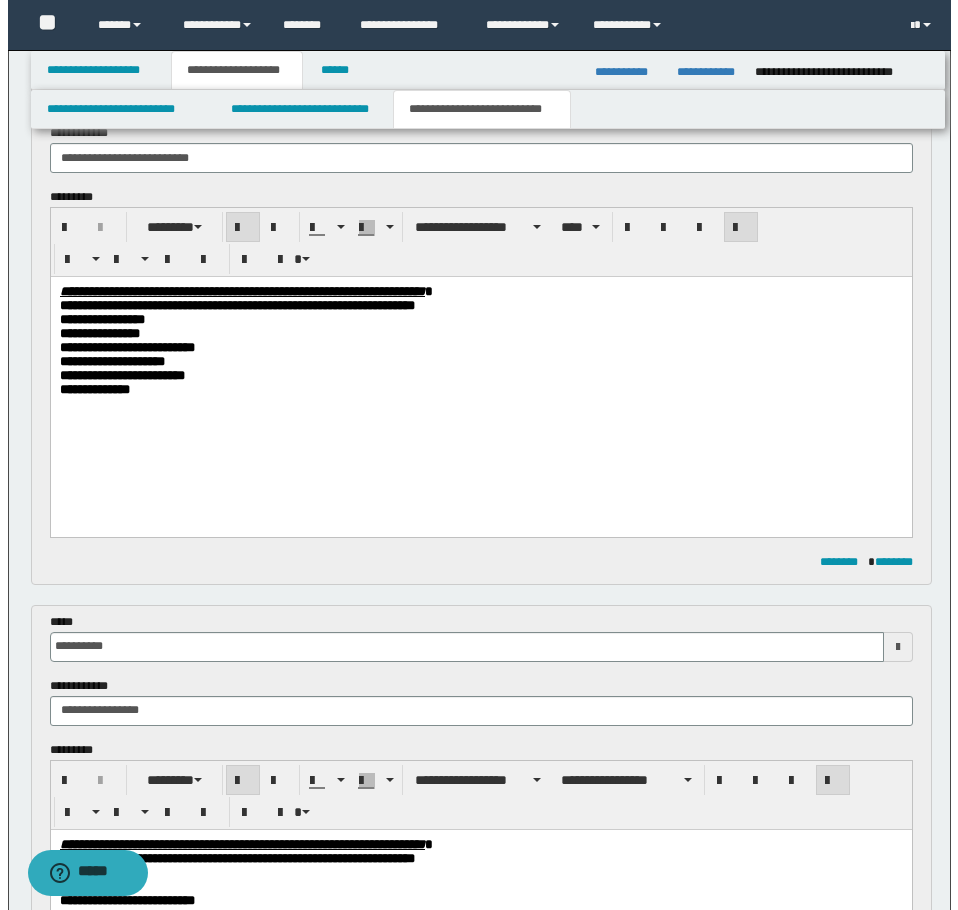 scroll, scrollTop: 0, scrollLeft: 0, axis: both 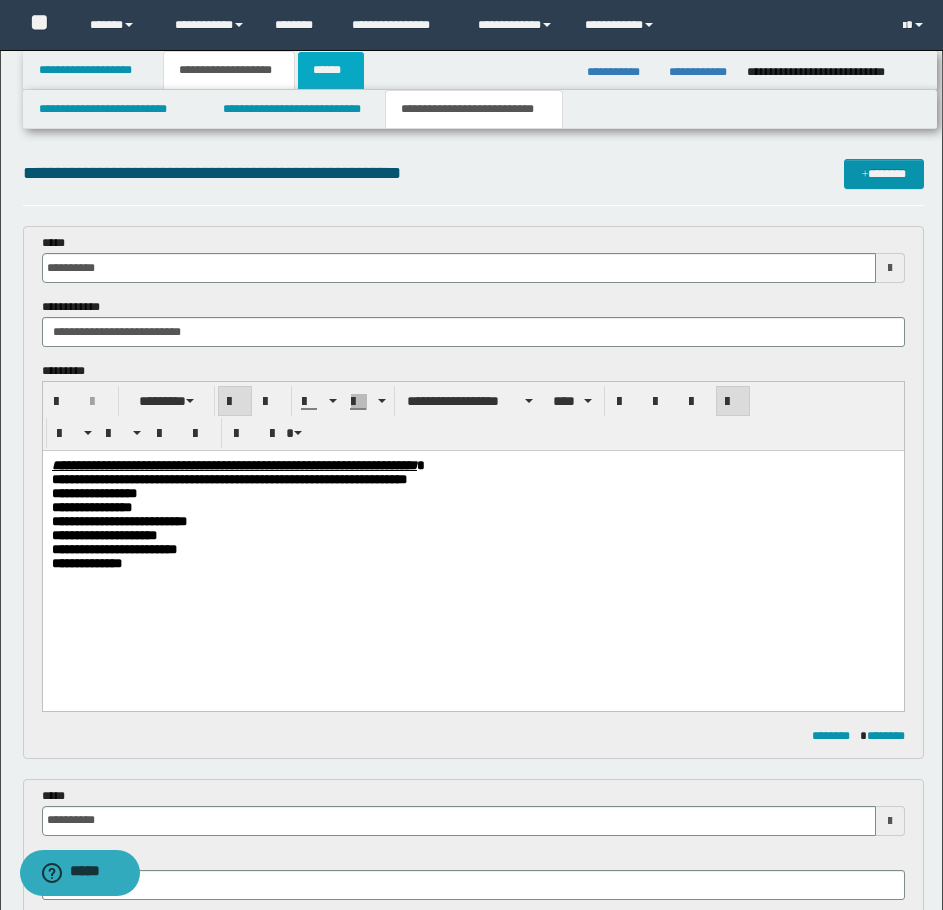 click on "******" at bounding box center [331, 70] 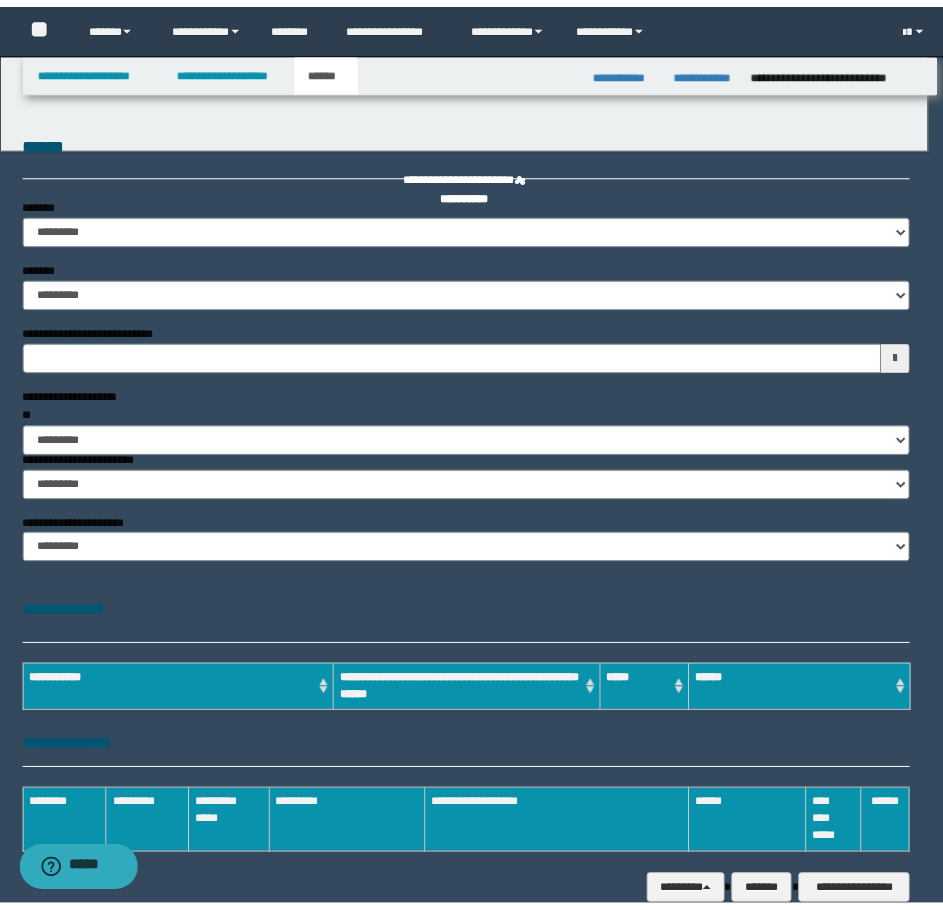scroll, scrollTop: 0, scrollLeft: 0, axis: both 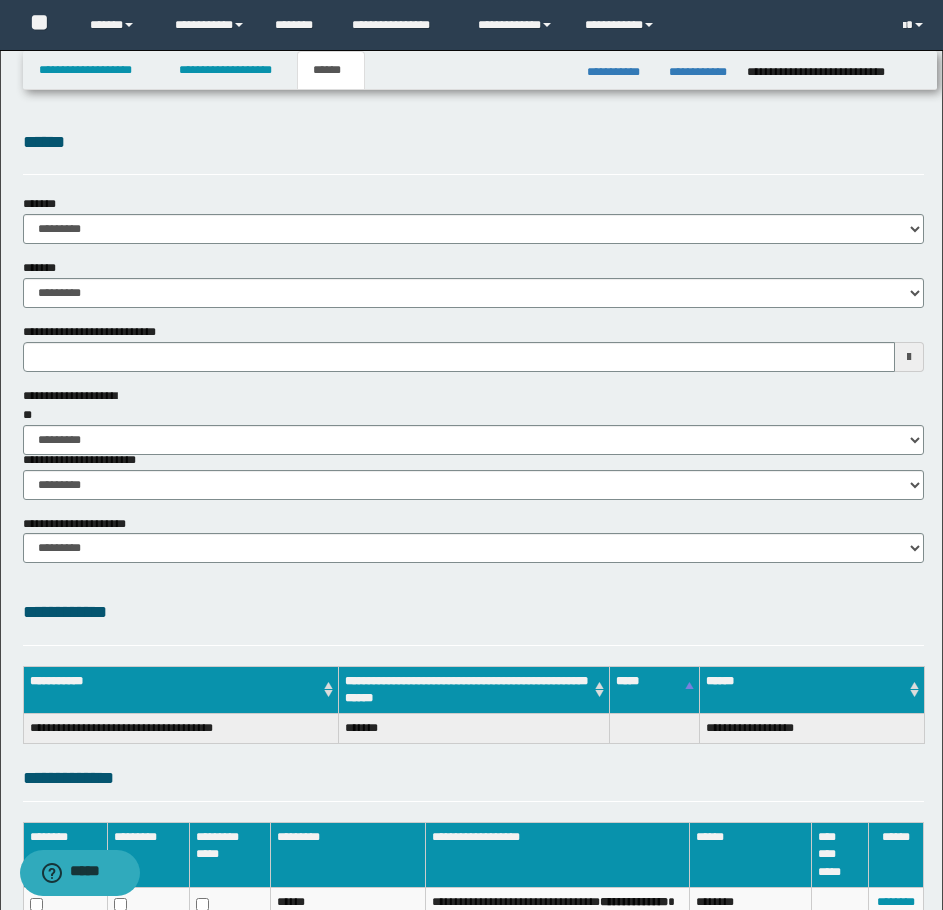 type 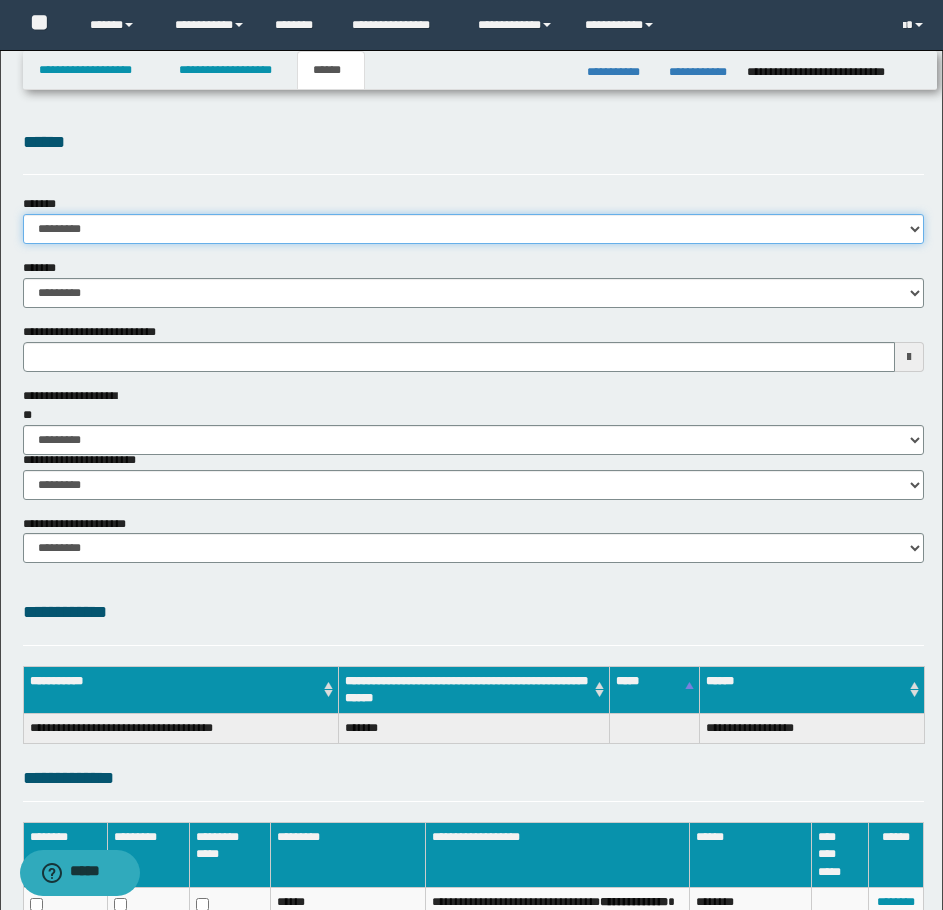 click on "**********" at bounding box center (473, 229) 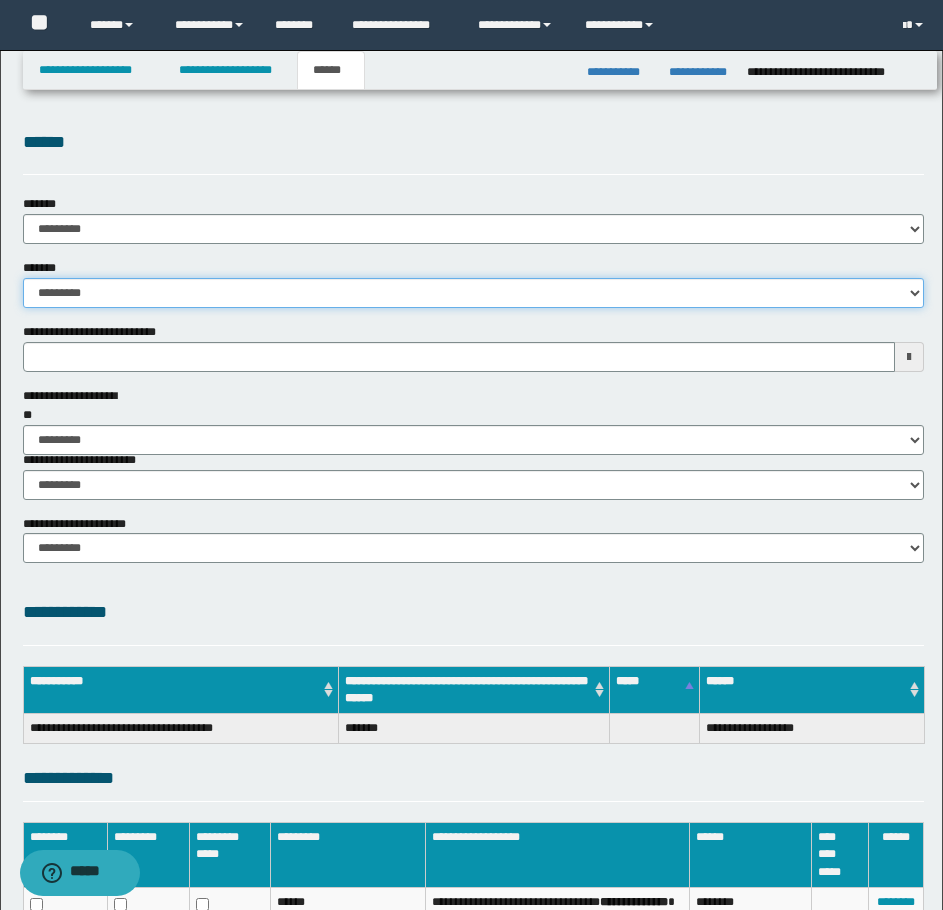 click on "**********" at bounding box center [473, 293] 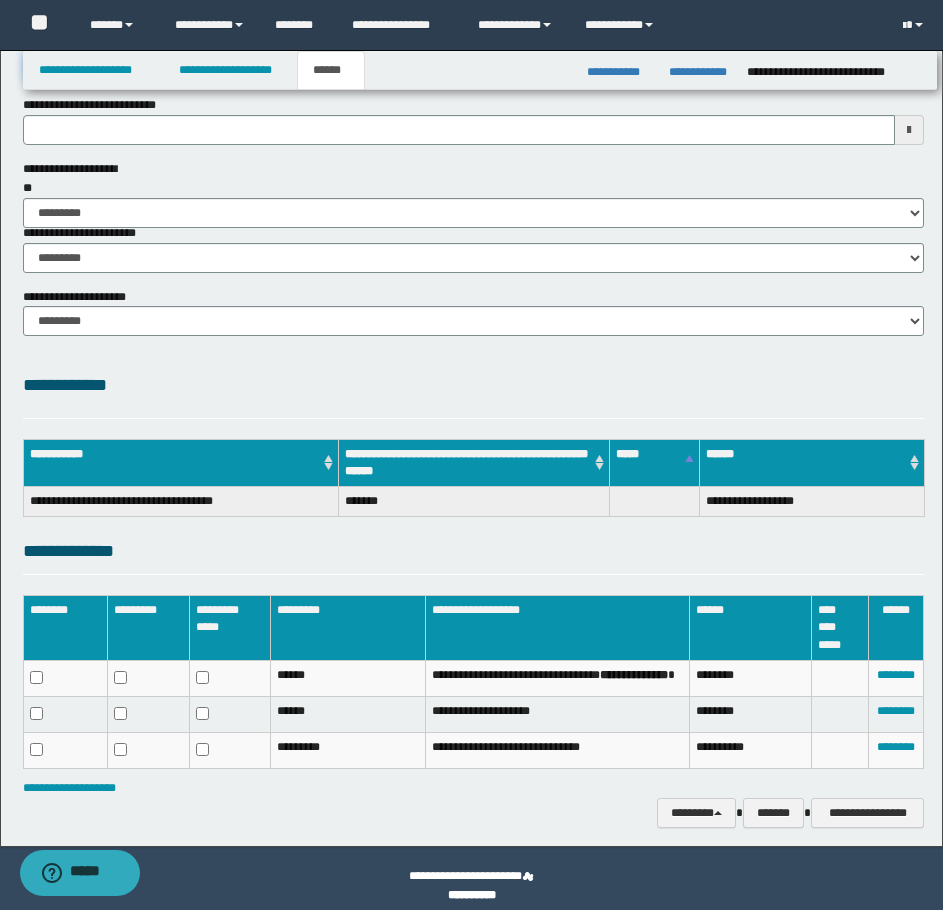 scroll, scrollTop: 242, scrollLeft: 0, axis: vertical 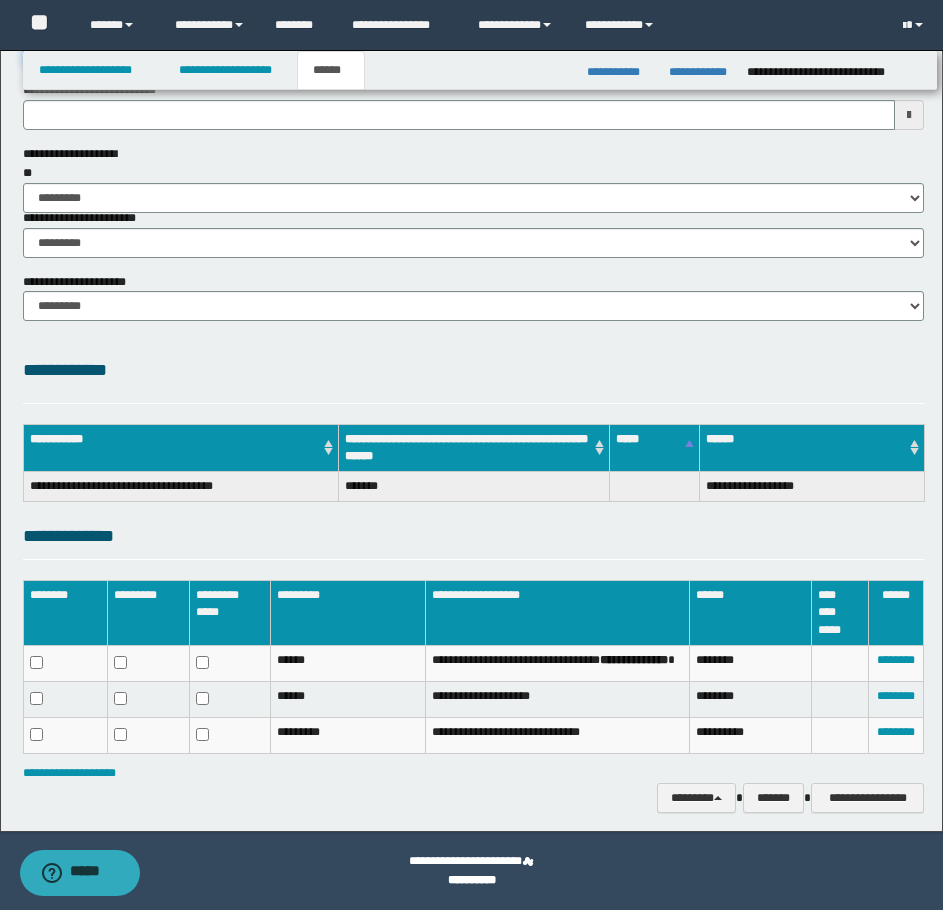 type 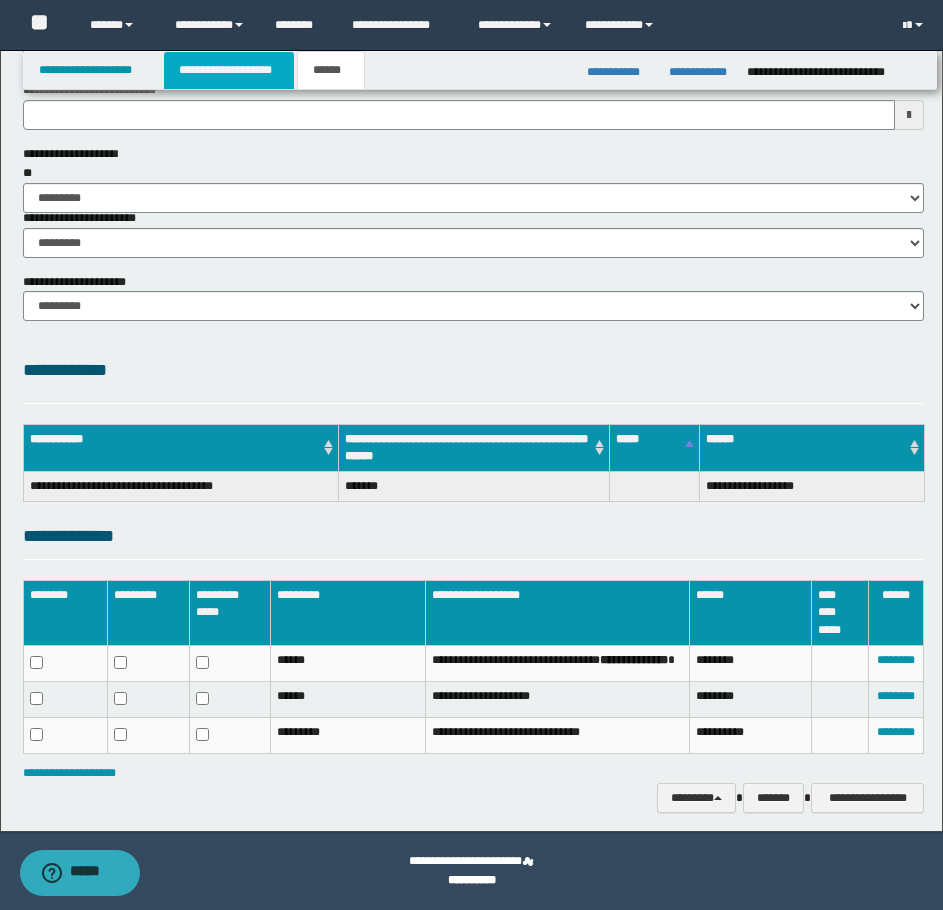 click on "**********" at bounding box center (229, 70) 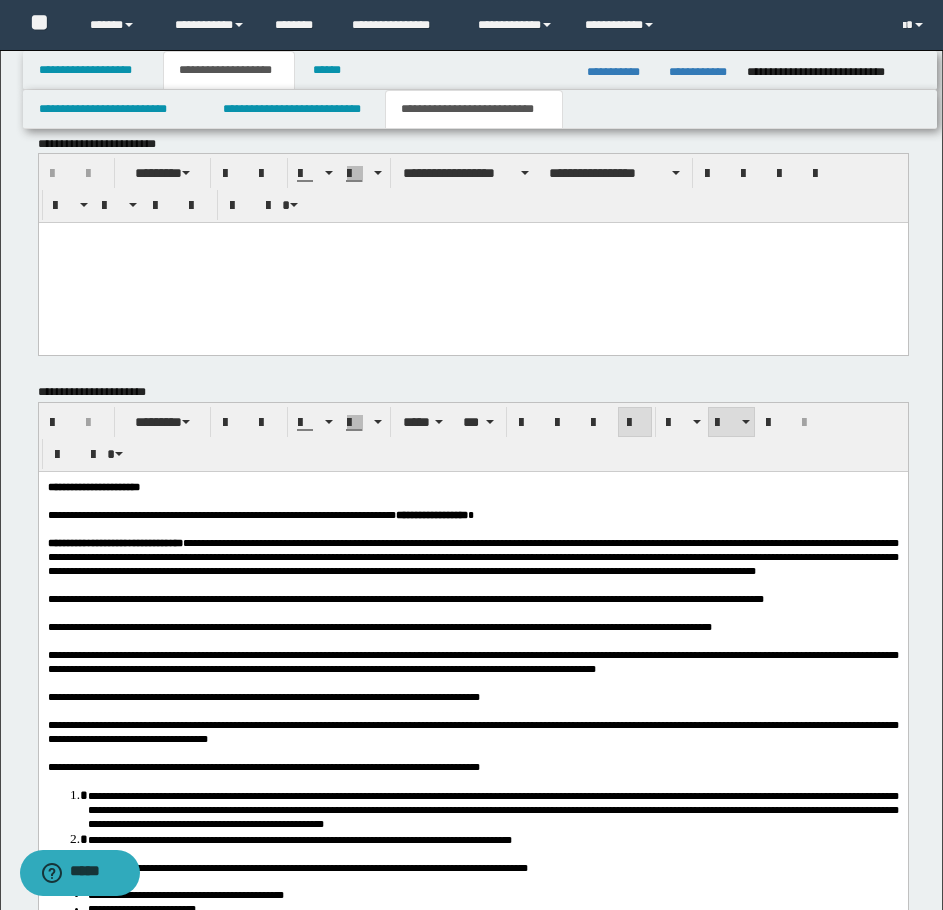 scroll, scrollTop: 1673, scrollLeft: 0, axis: vertical 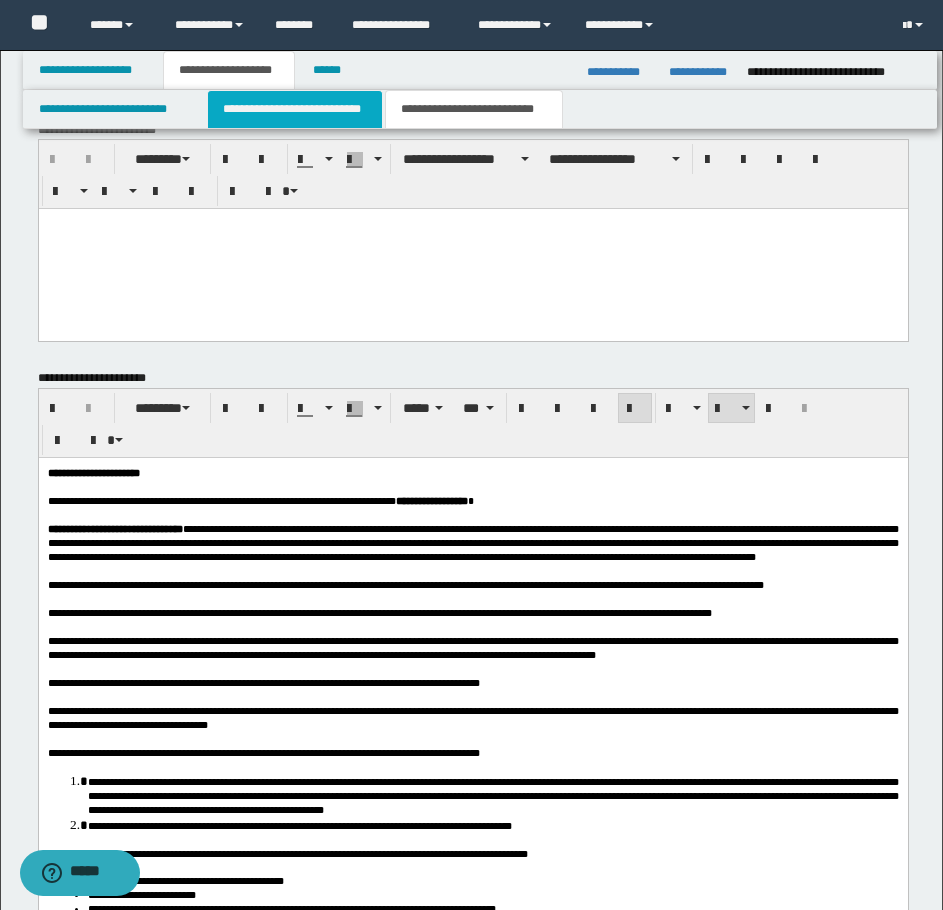 click on "**********" at bounding box center (295, 109) 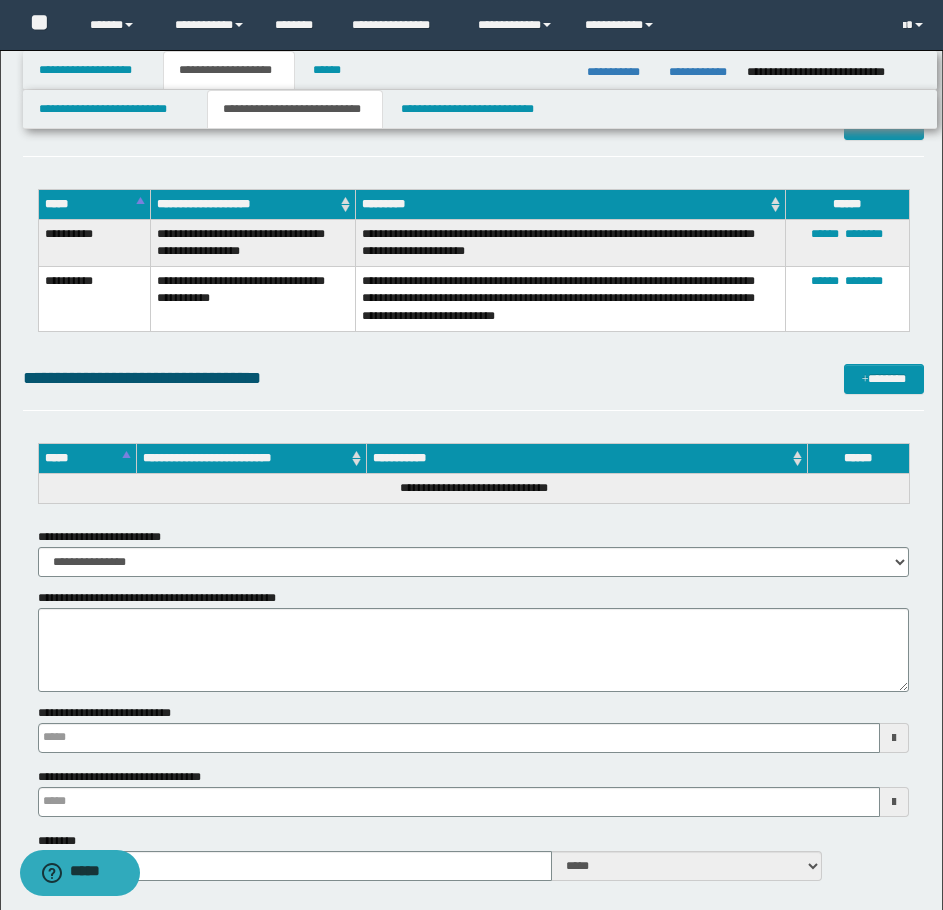 scroll, scrollTop: 2967, scrollLeft: 0, axis: vertical 